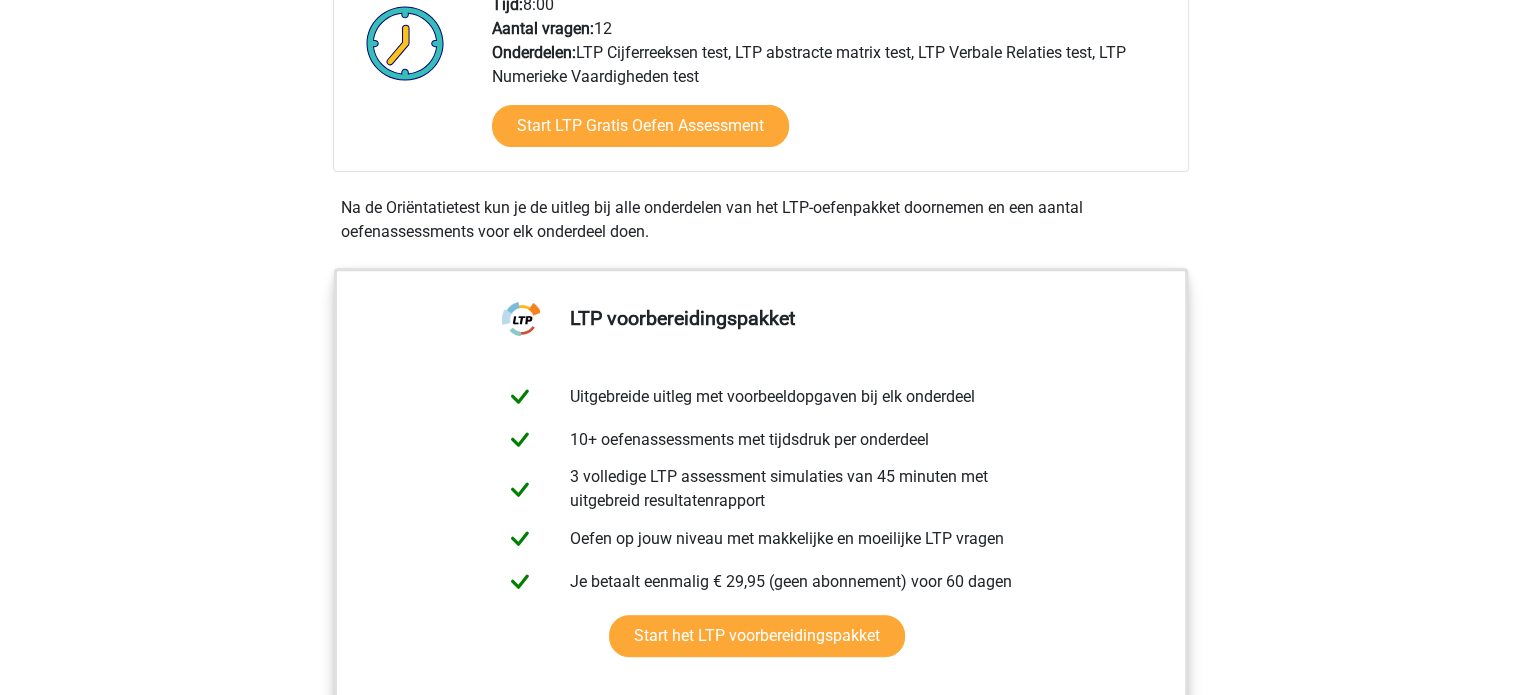 scroll, scrollTop: 0, scrollLeft: 0, axis: both 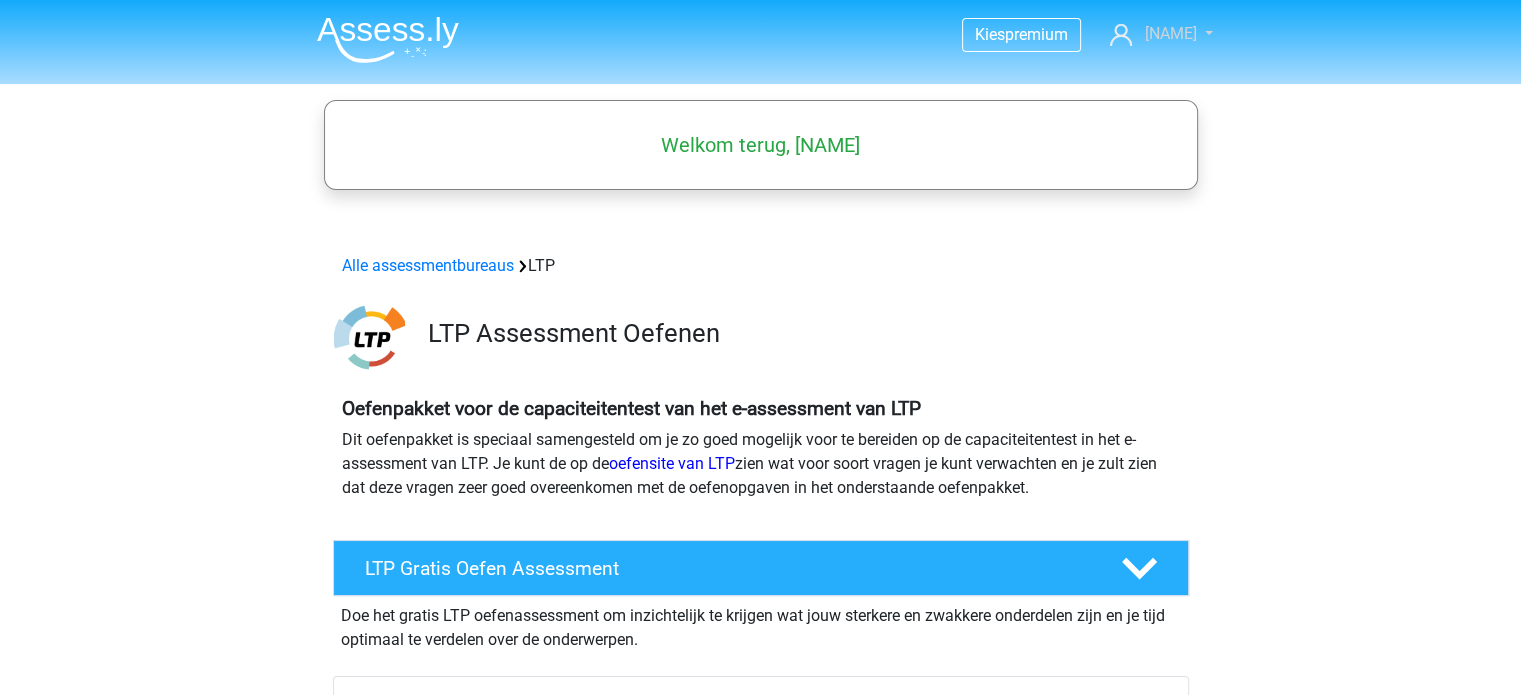 click on "[FIRST]" at bounding box center [1170, 33] 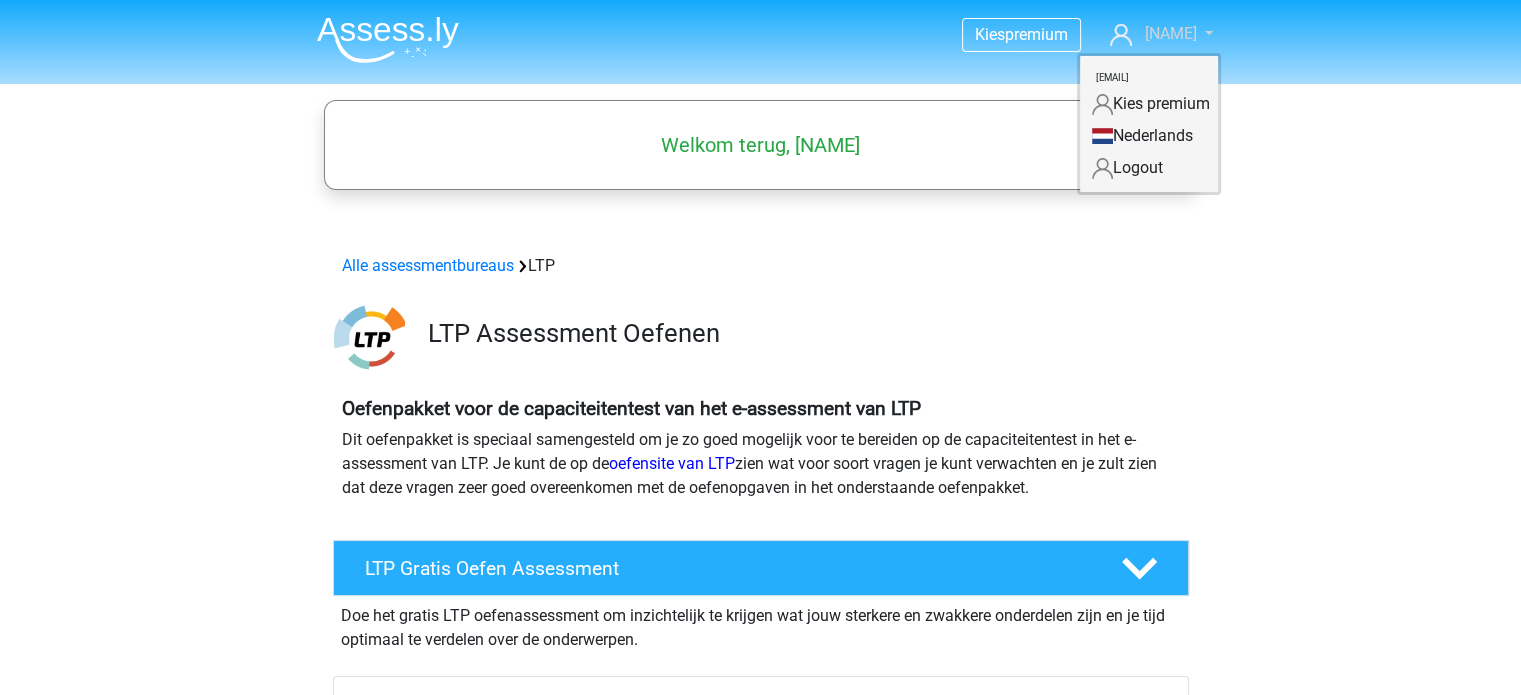 click on "[FIRST]" at bounding box center [1170, 33] 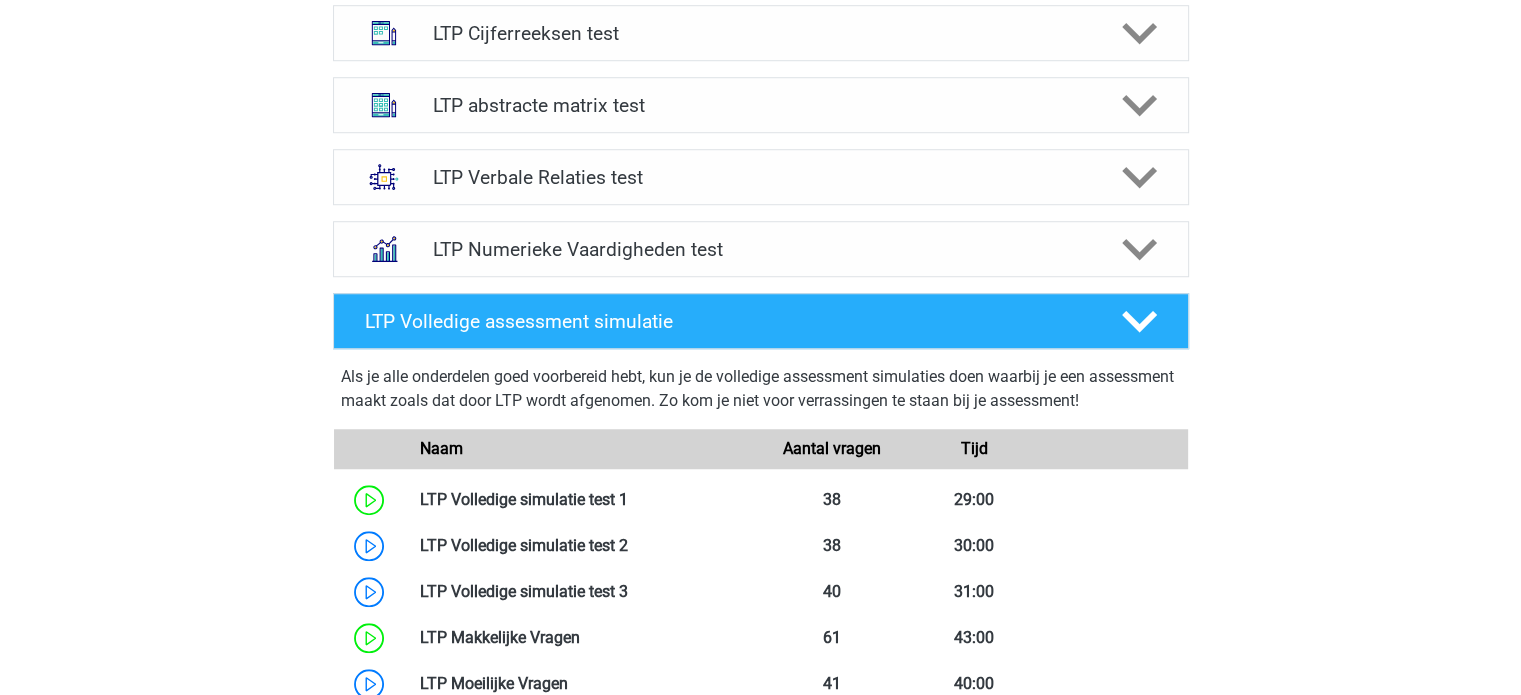 scroll, scrollTop: 1900, scrollLeft: 0, axis: vertical 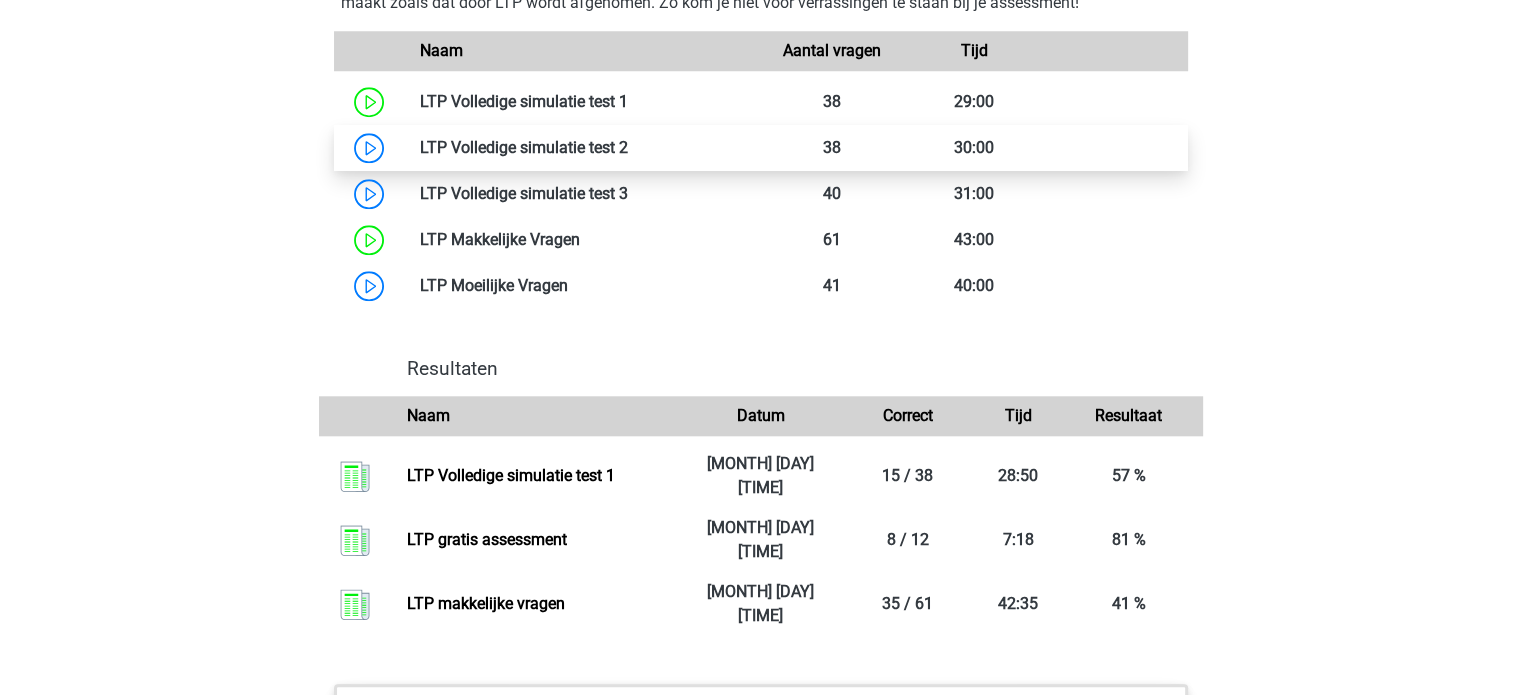 click at bounding box center (628, 147) 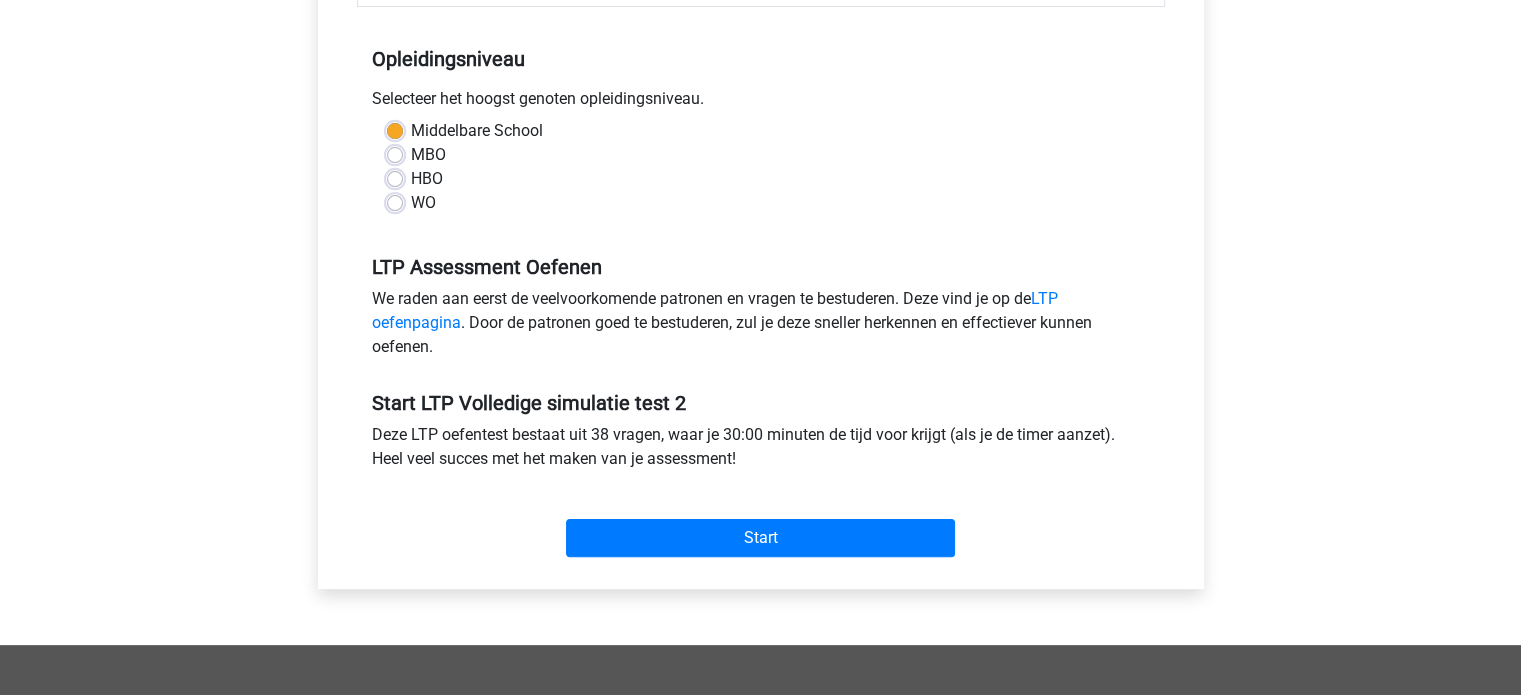 scroll, scrollTop: 500, scrollLeft: 0, axis: vertical 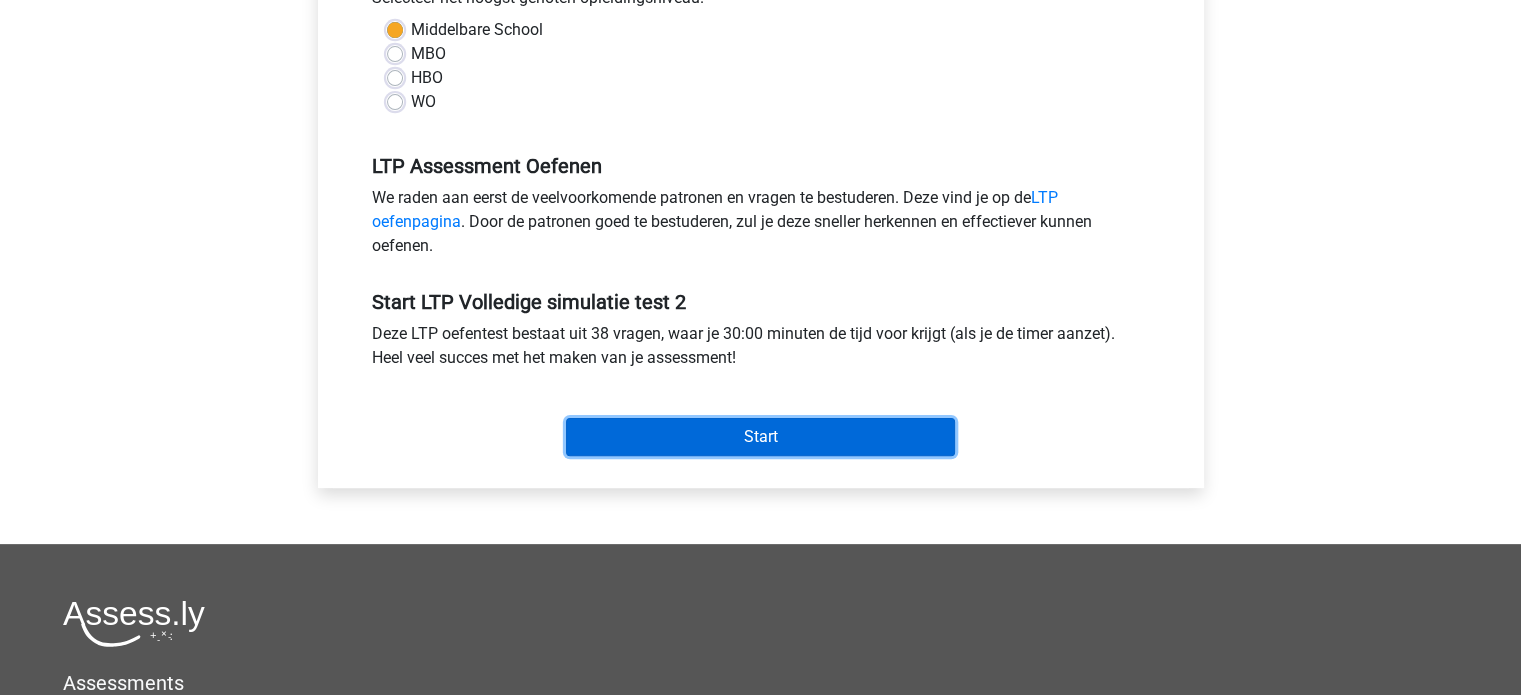 click on "Start" at bounding box center [760, 437] 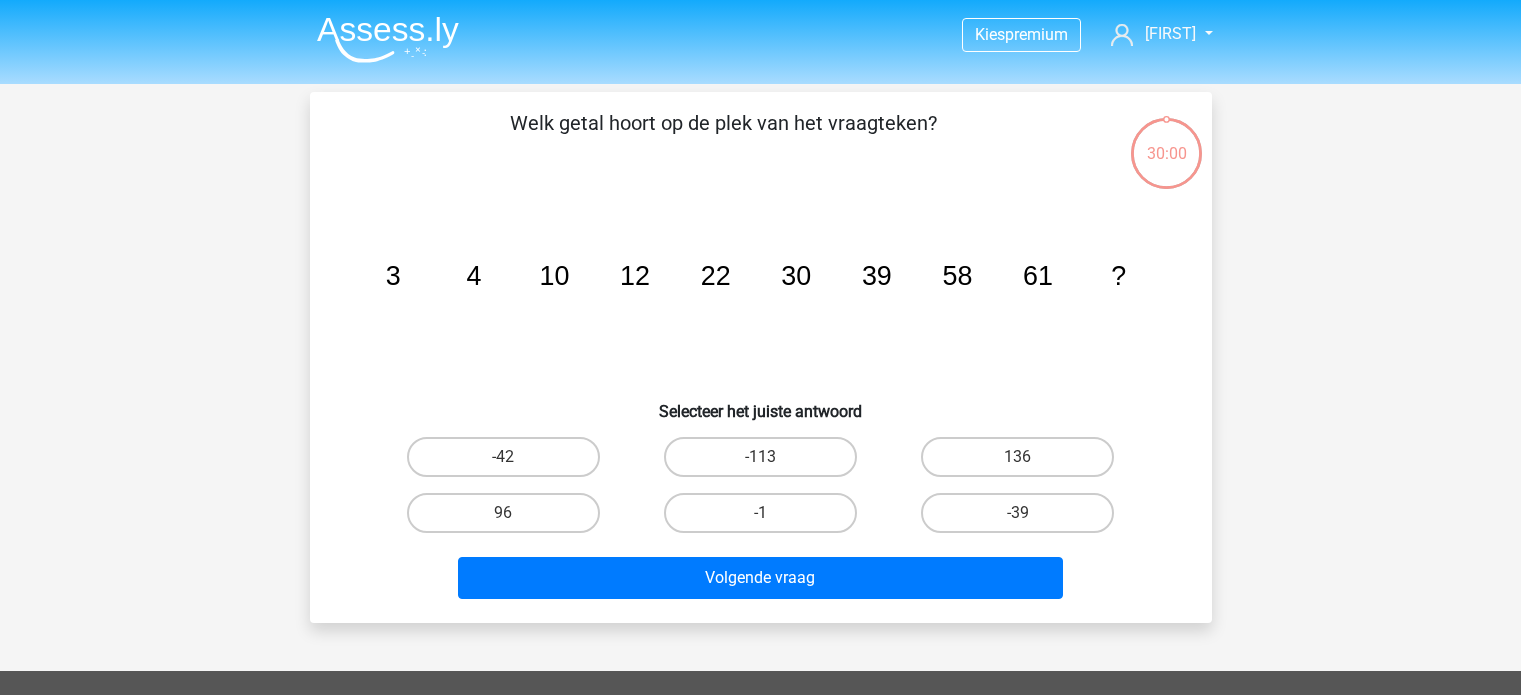 scroll, scrollTop: 0, scrollLeft: 0, axis: both 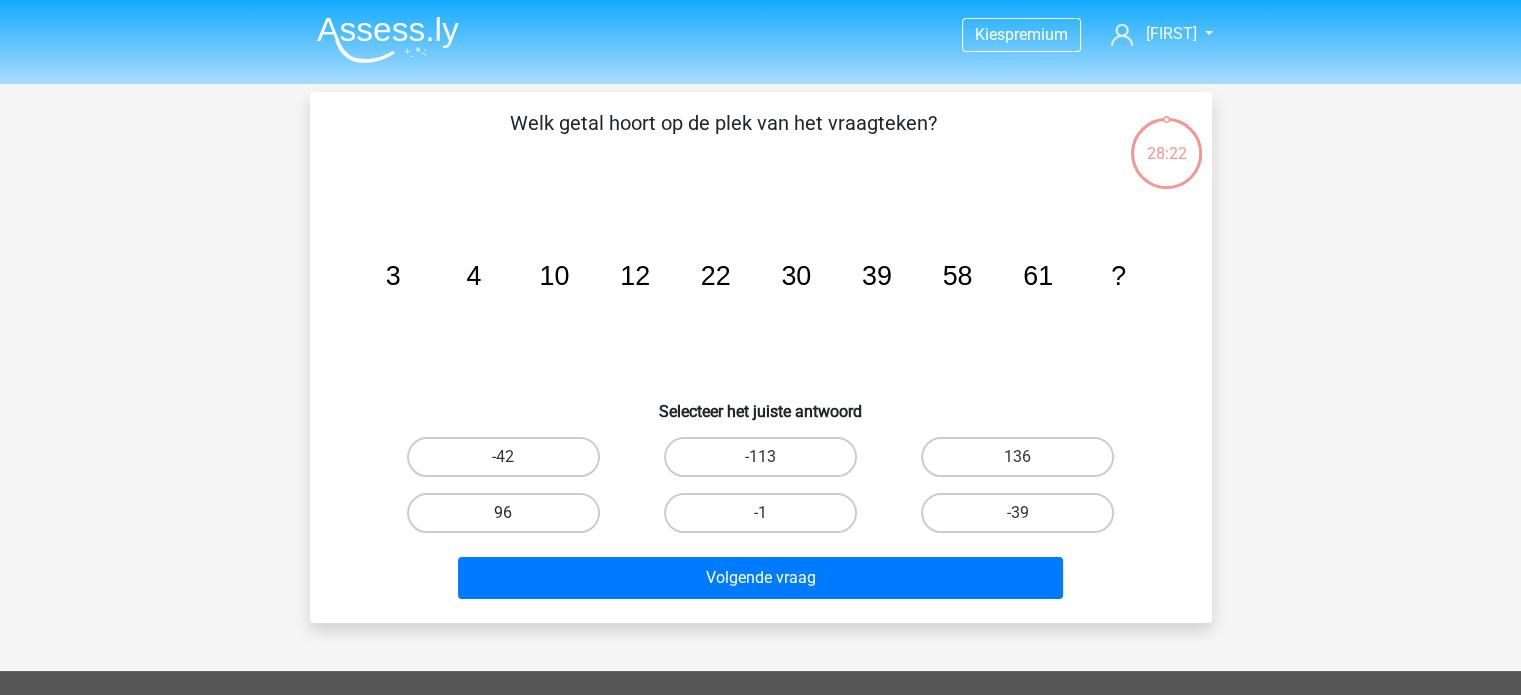 click on "96" at bounding box center (503, 513) 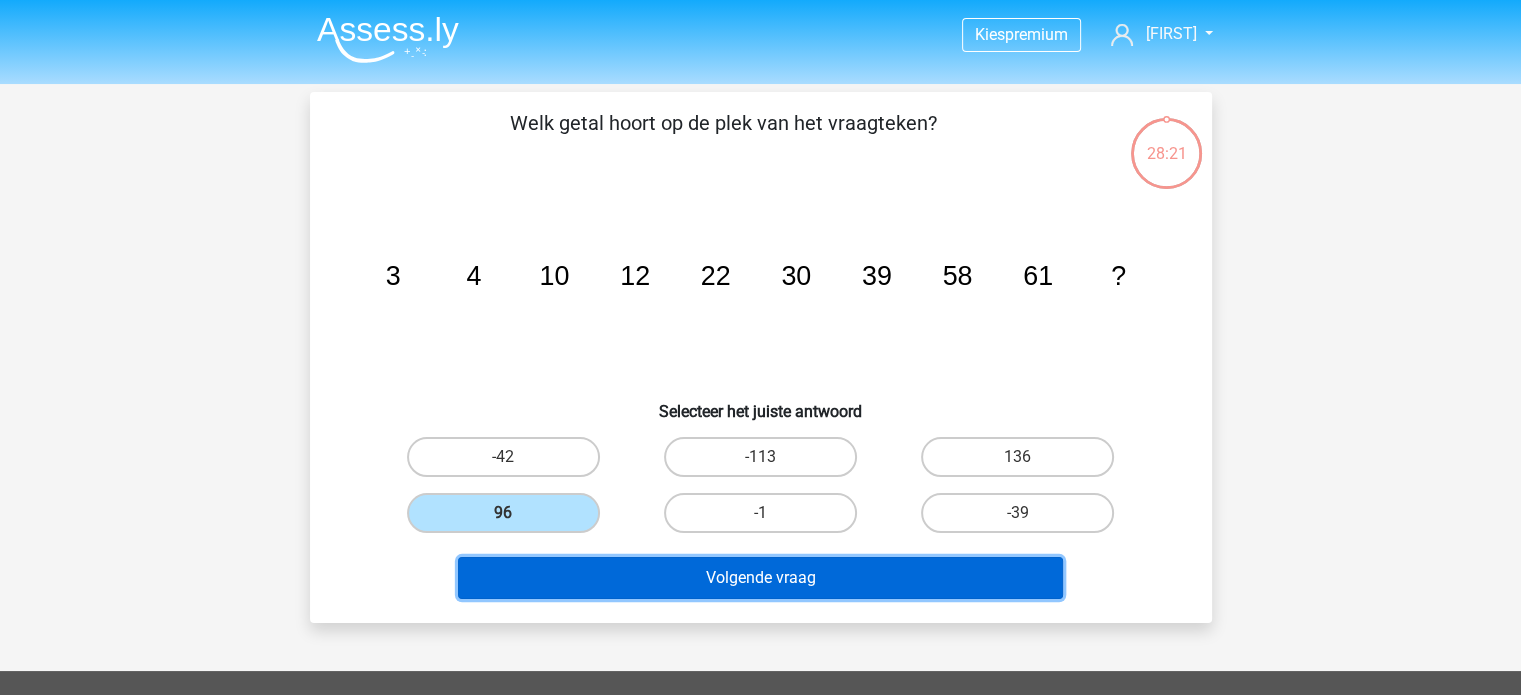 click on "Volgende vraag" at bounding box center [760, 578] 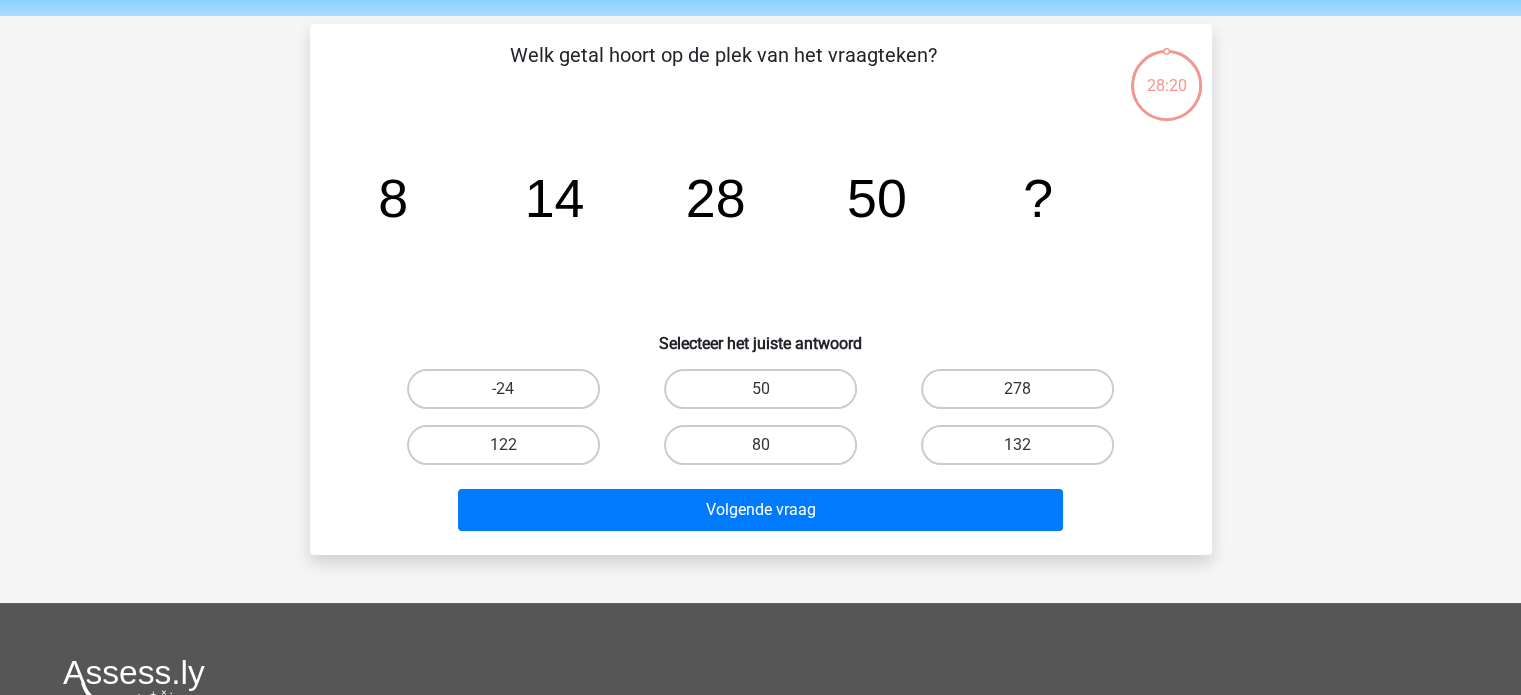 scroll, scrollTop: 92, scrollLeft: 0, axis: vertical 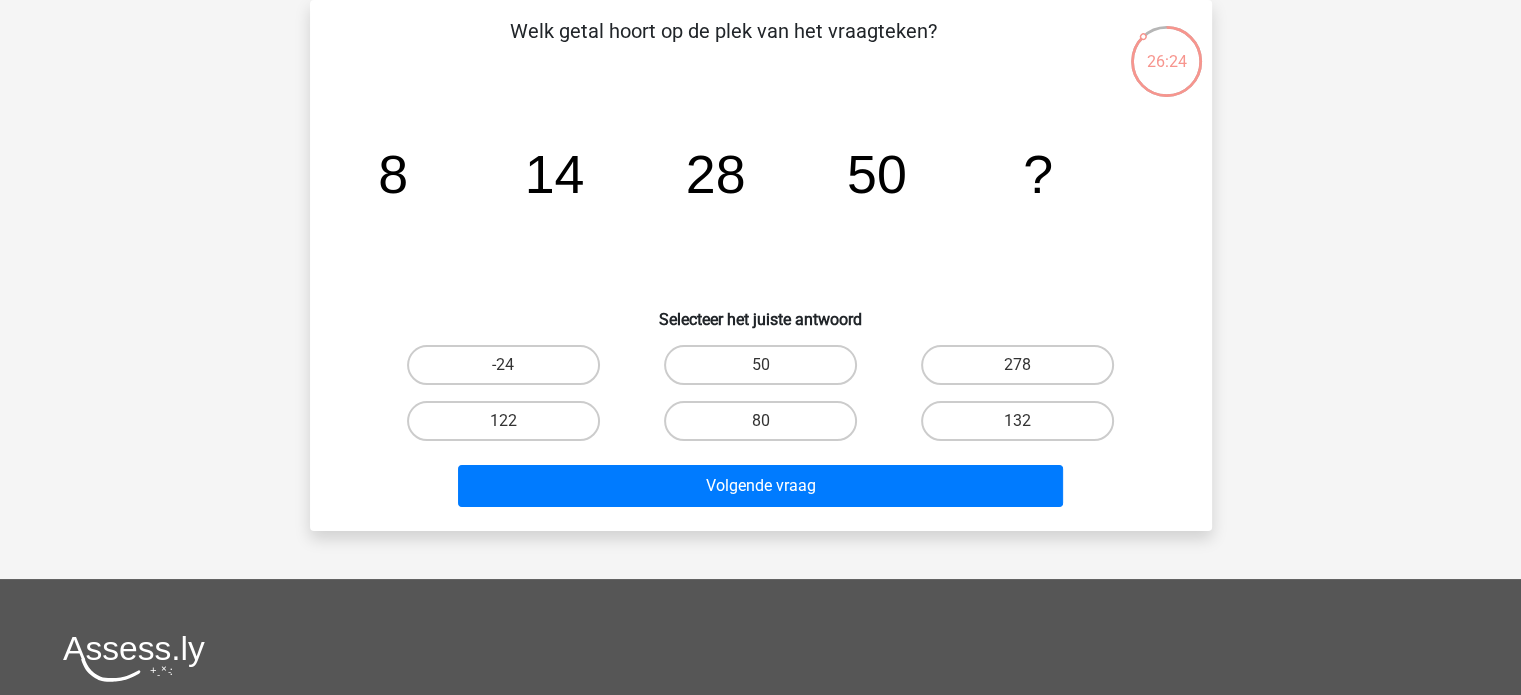 click on "80" at bounding box center (766, 427) 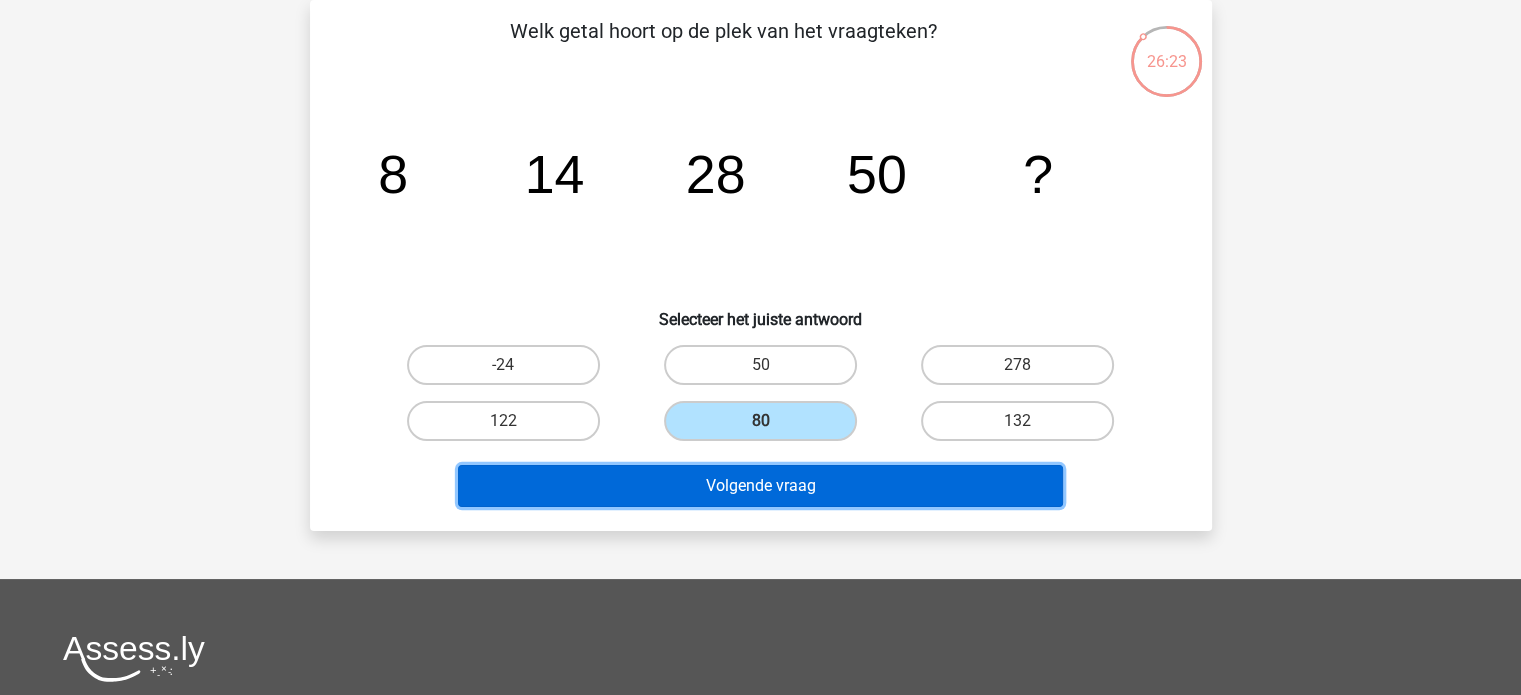click on "Volgende vraag" at bounding box center (760, 486) 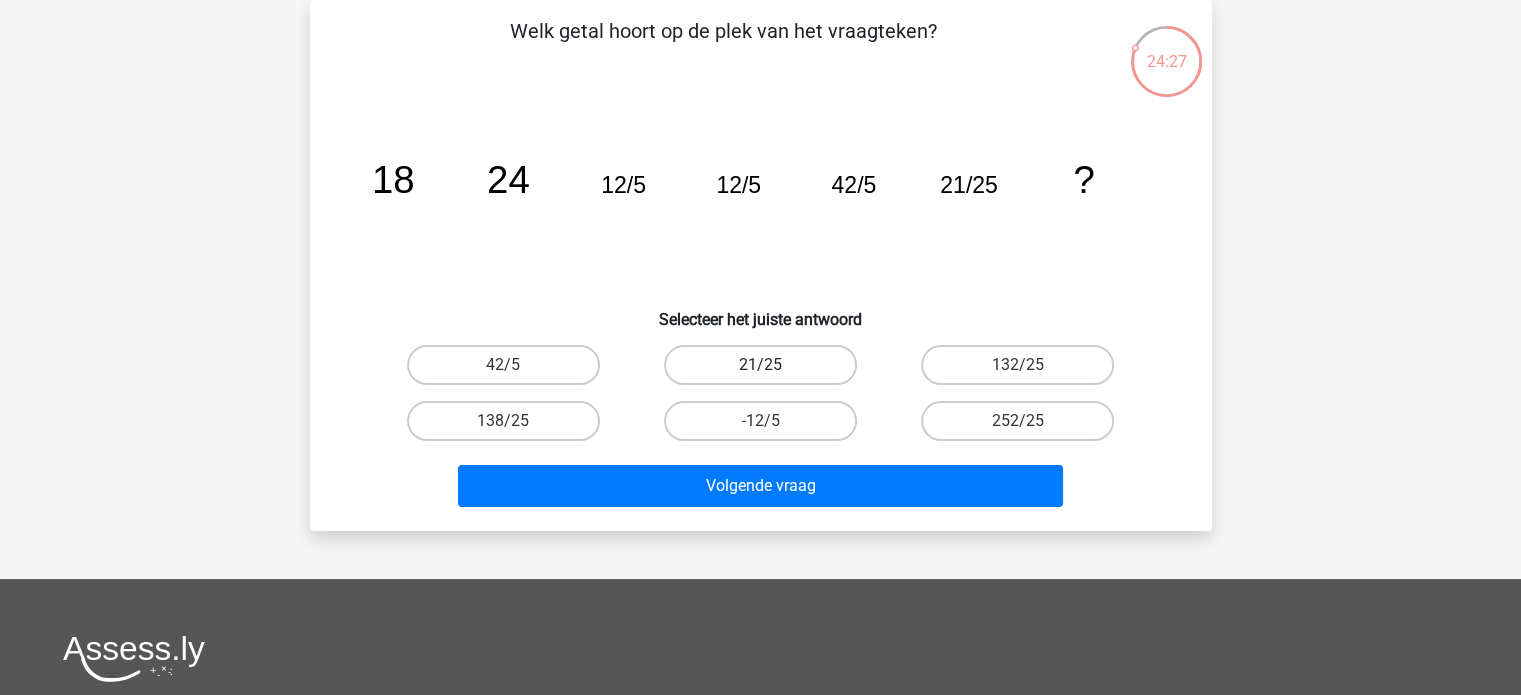 click on "21/25" at bounding box center [760, 365] 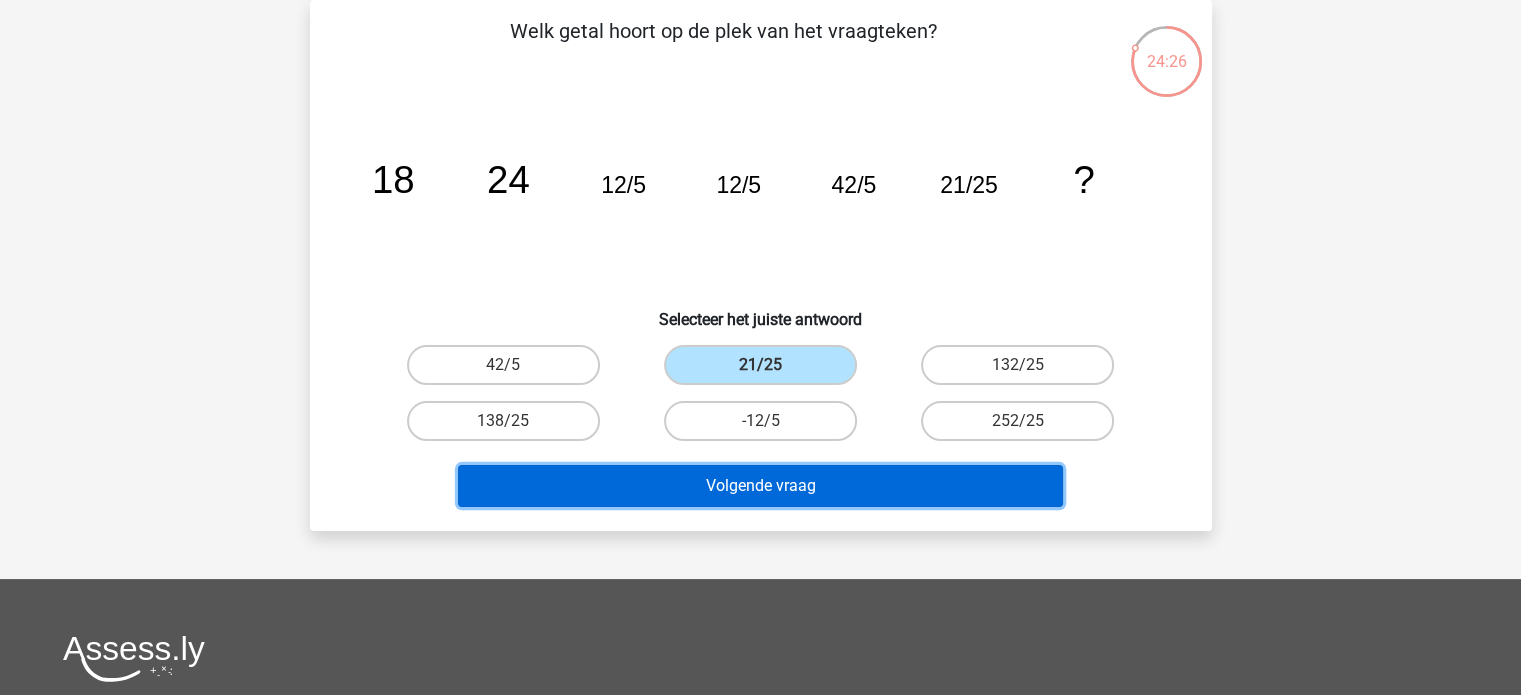 click on "Volgende vraag" at bounding box center [760, 486] 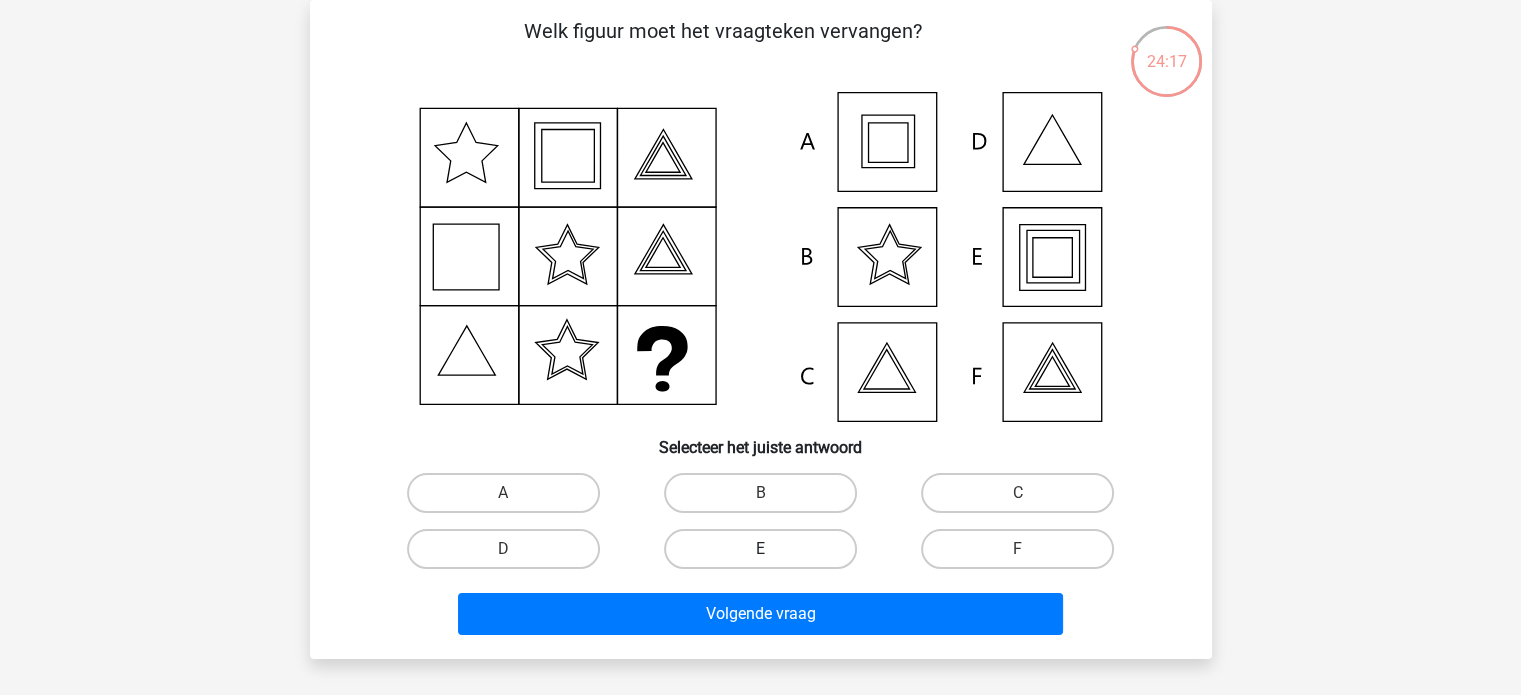 click on "E" at bounding box center (760, 549) 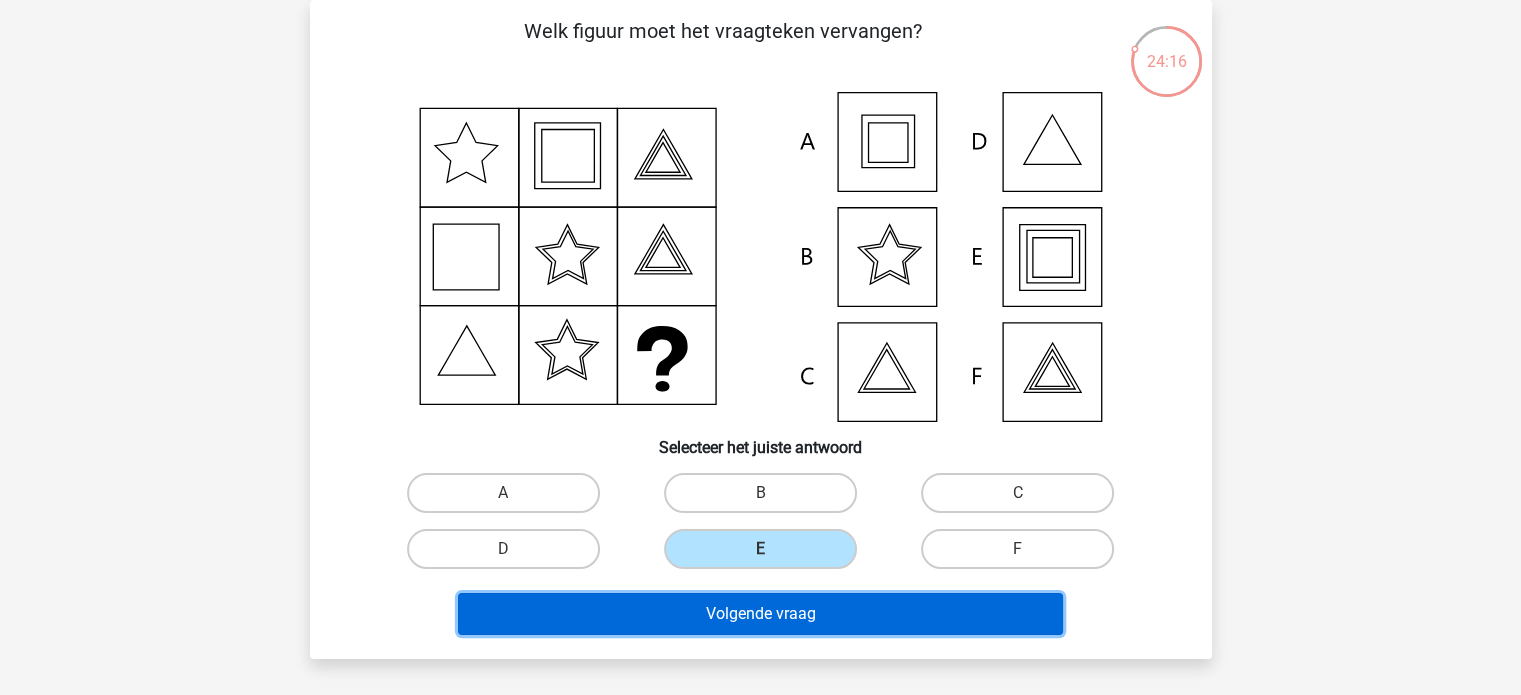 click on "Volgende vraag" at bounding box center [760, 614] 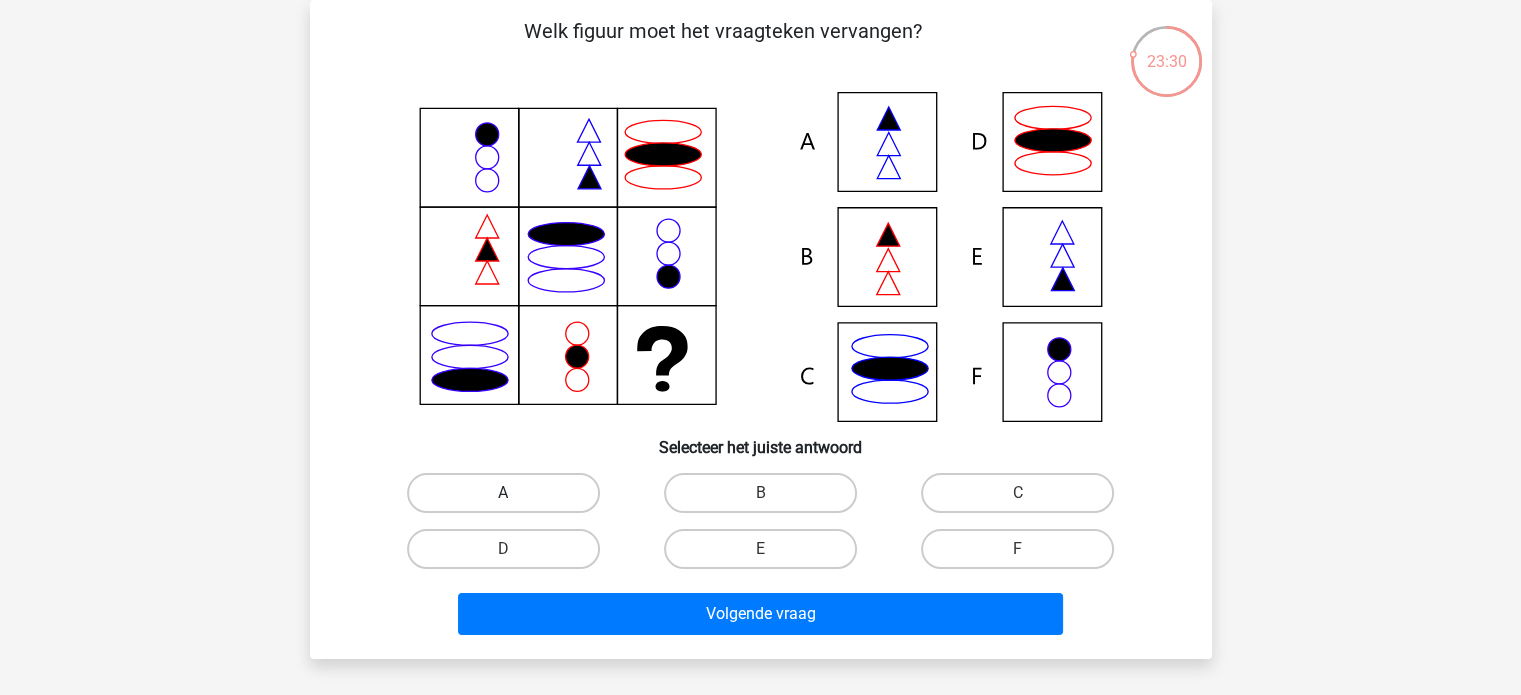 click on "A" at bounding box center [503, 493] 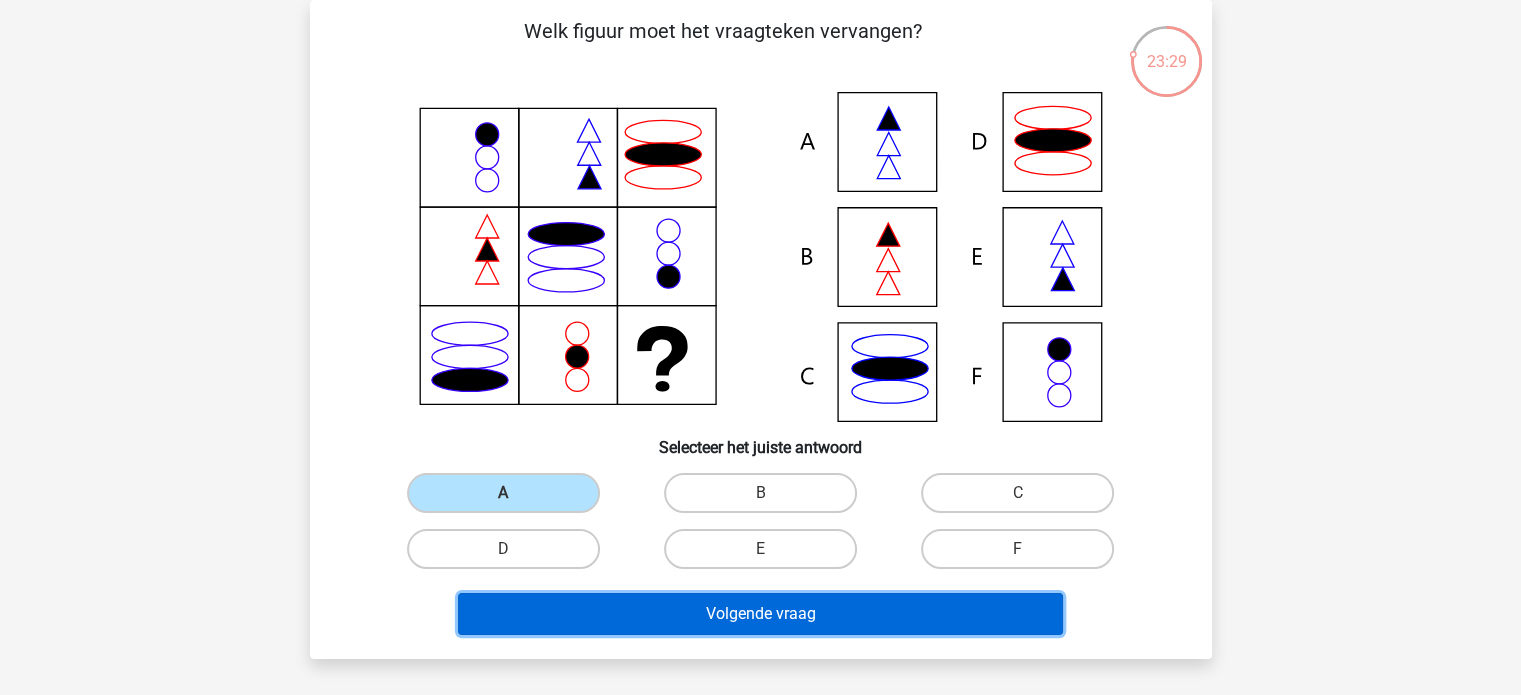 click on "Volgende vraag" at bounding box center (760, 614) 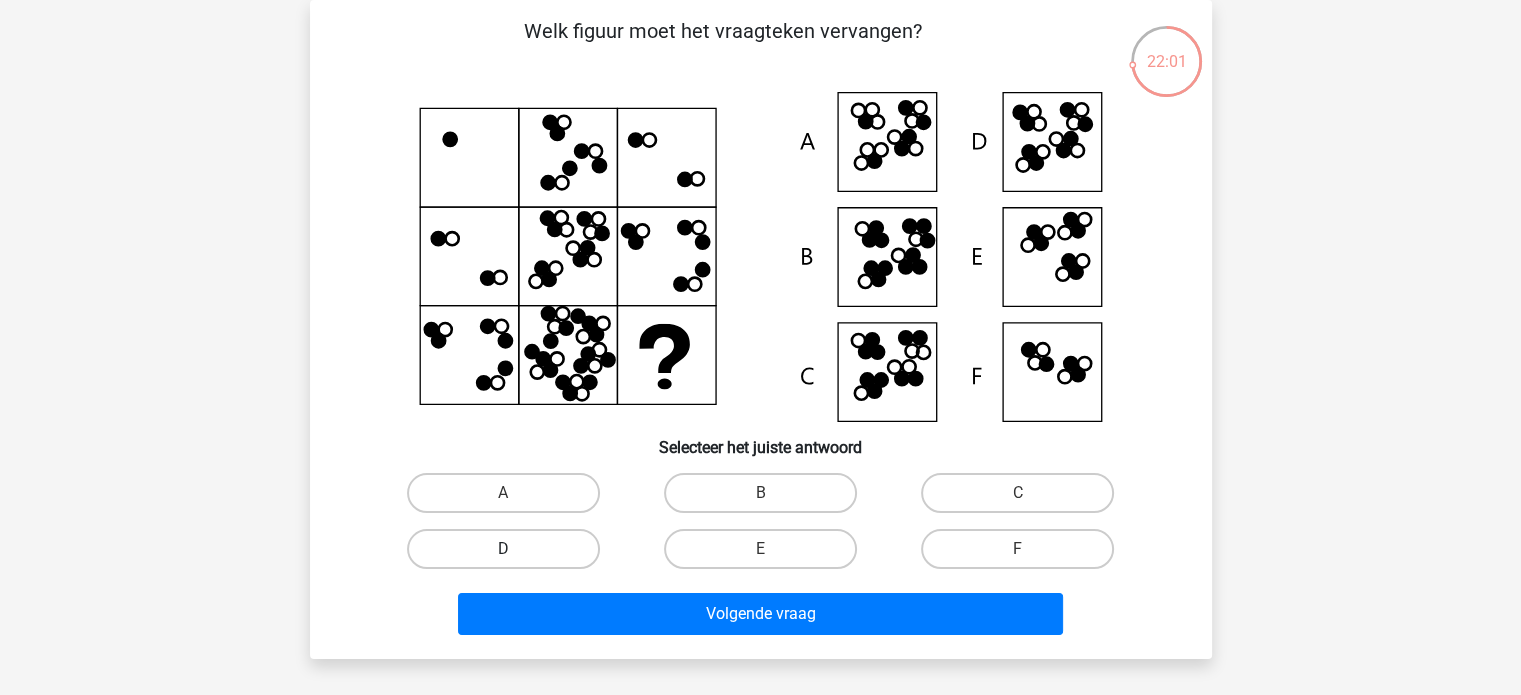 click on "D" at bounding box center (503, 549) 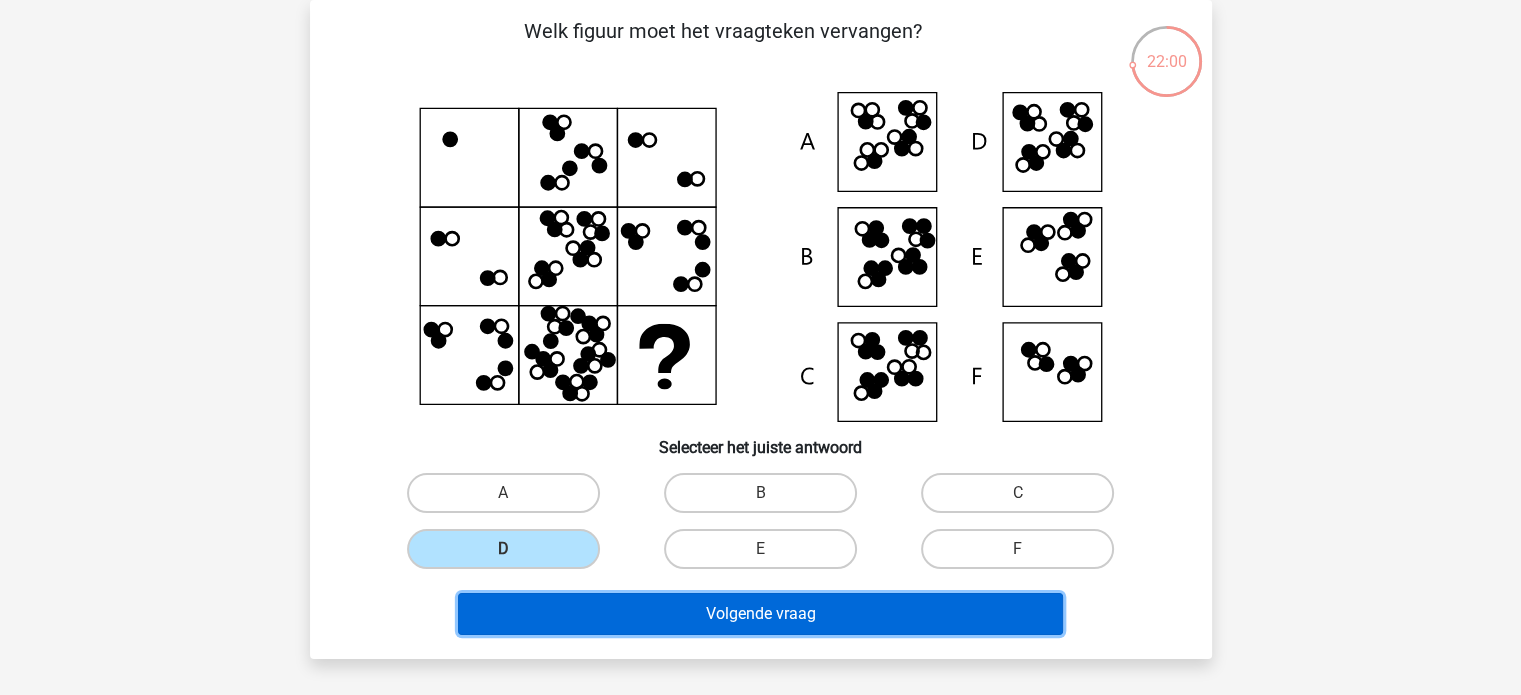 click on "Volgende vraag" at bounding box center [760, 614] 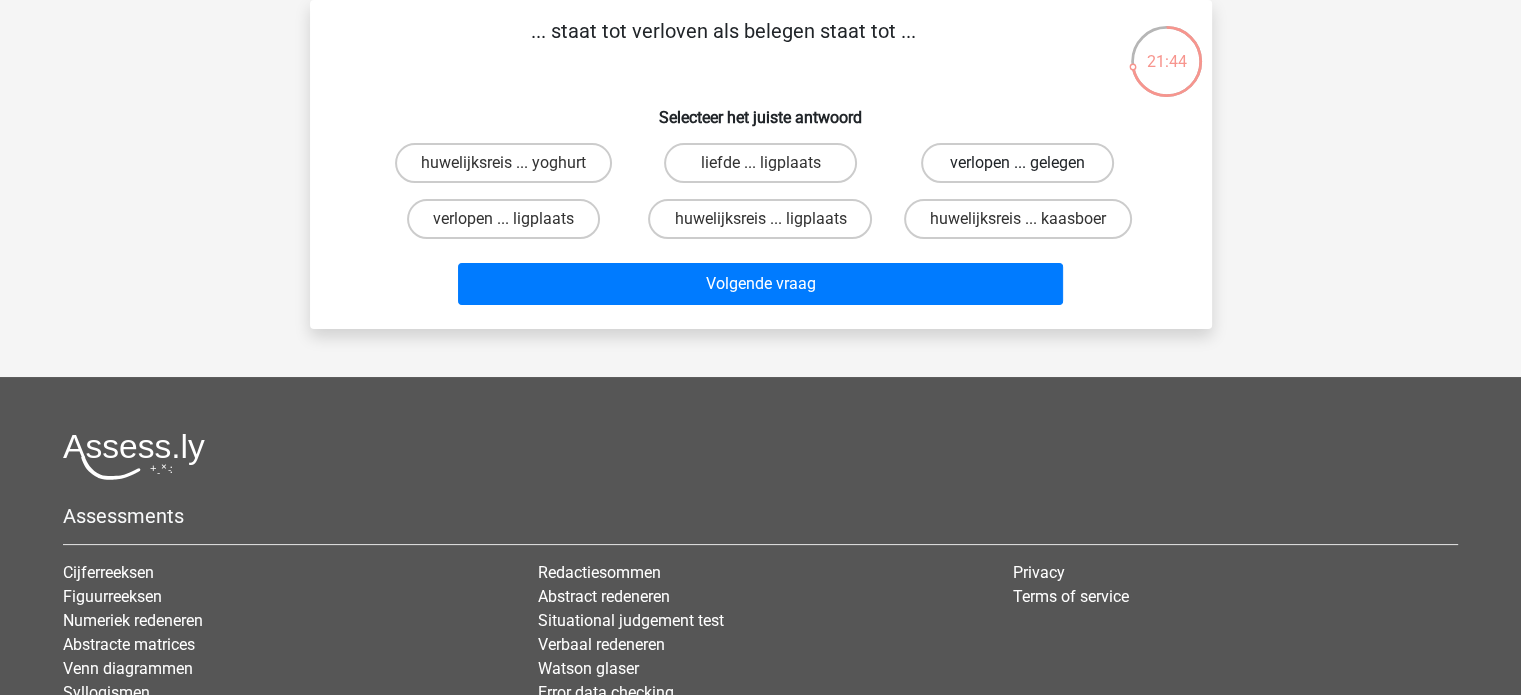 click on "verlopen ... gelegen" at bounding box center [1017, 163] 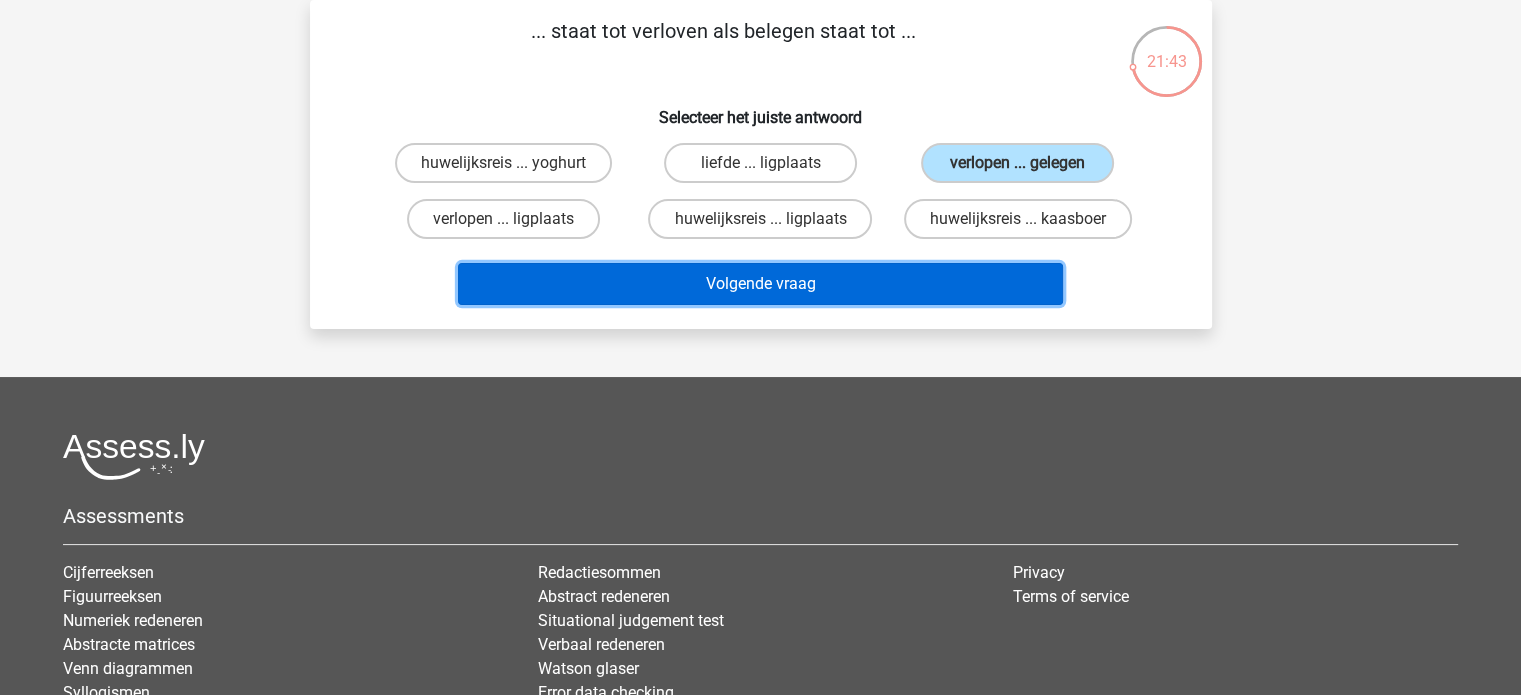click on "Volgende vraag" at bounding box center [760, 284] 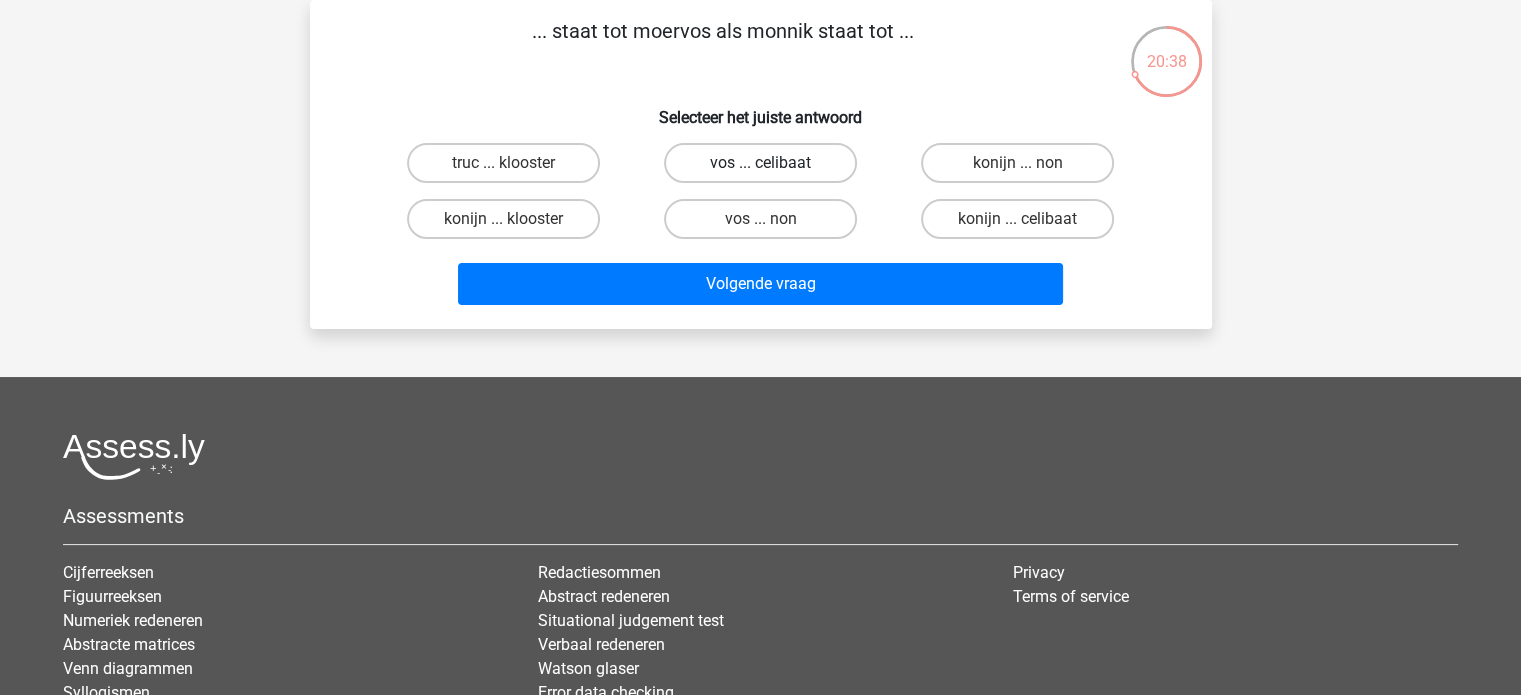 click on "vos ... celibaat" at bounding box center (760, 163) 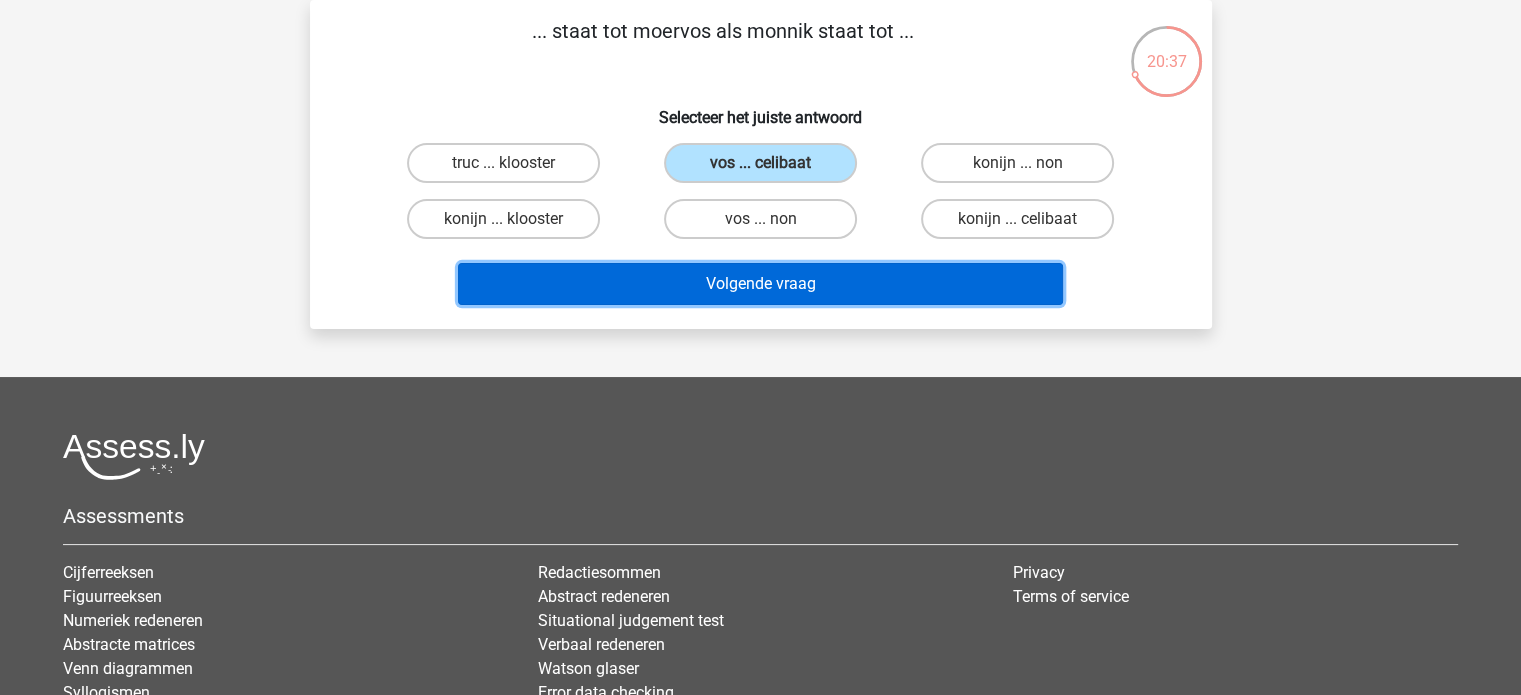 click on "Volgende vraag" at bounding box center (760, 284) 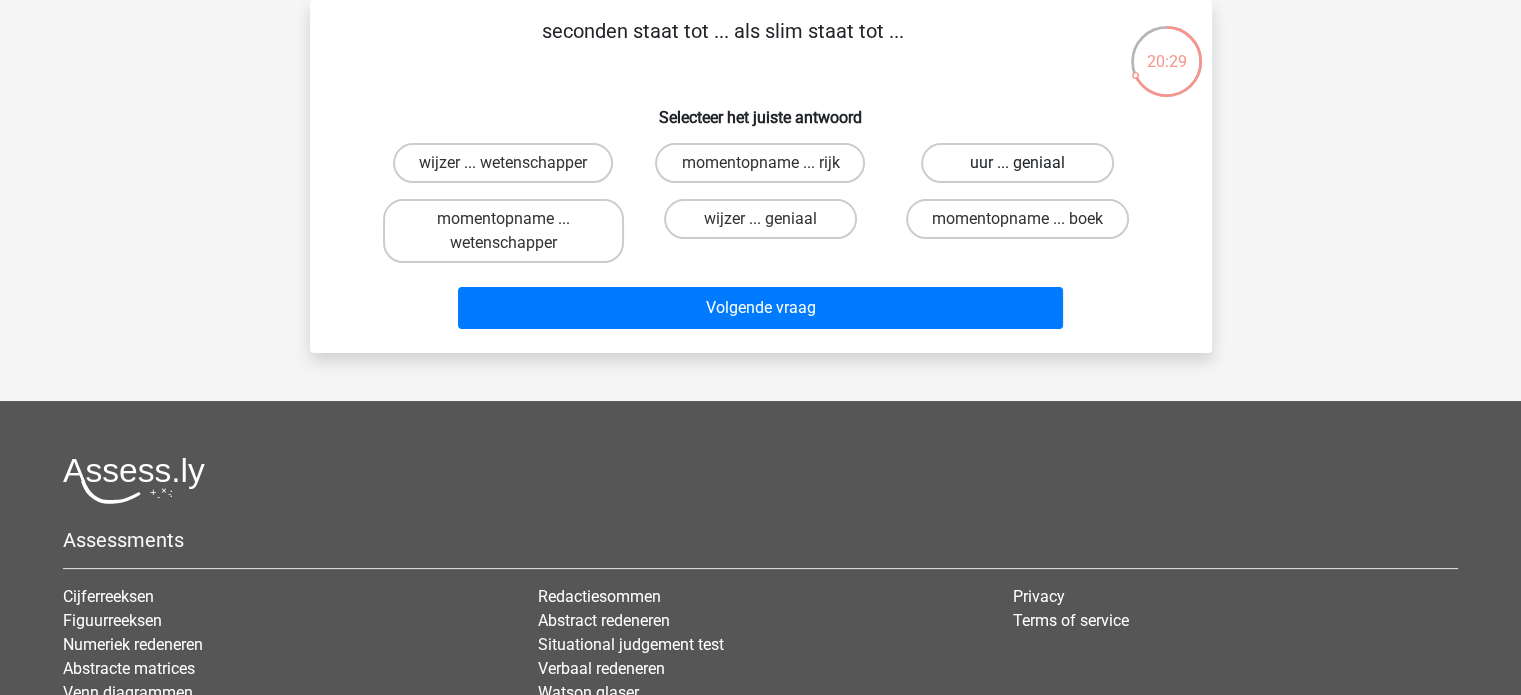 click on "uur ... geniaal" at bounding box center [1017, 163] 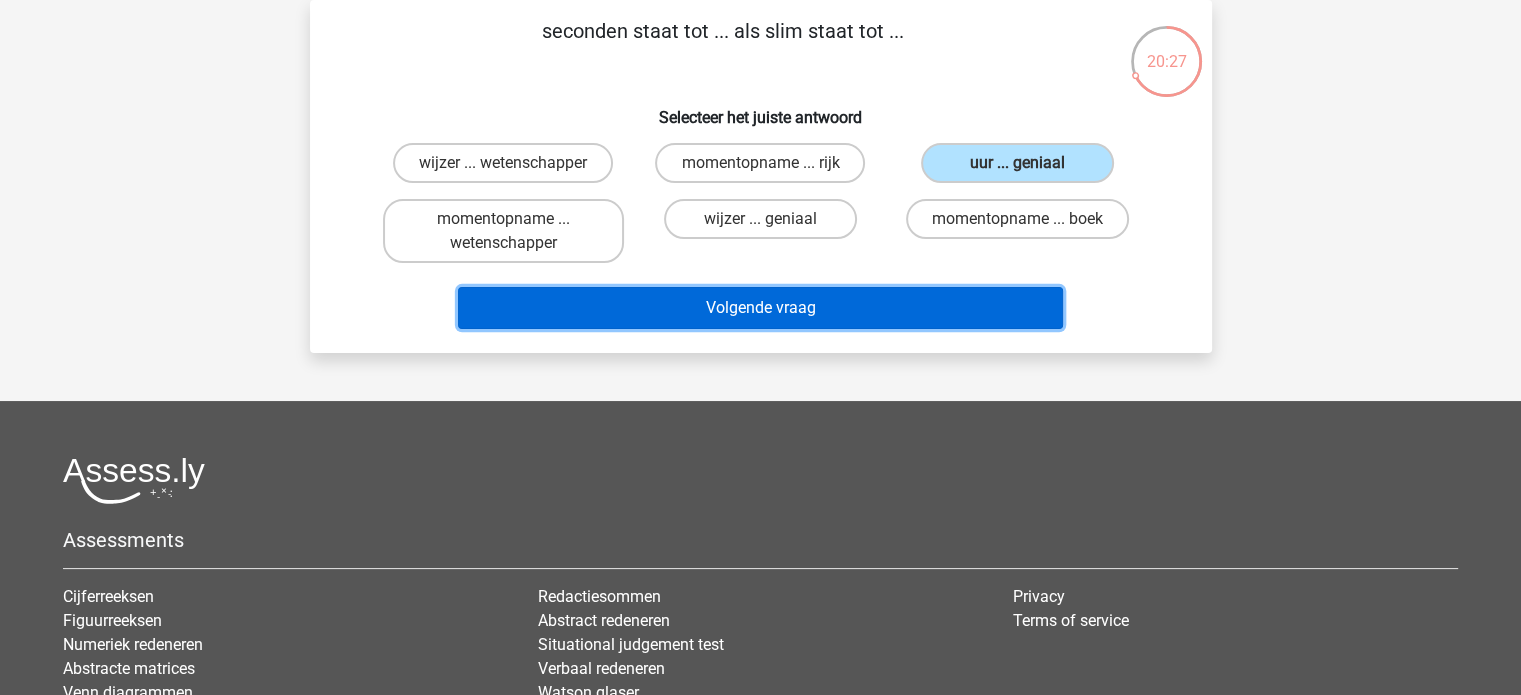 click on "Volgende vraag" at bounding box center [760, 308] 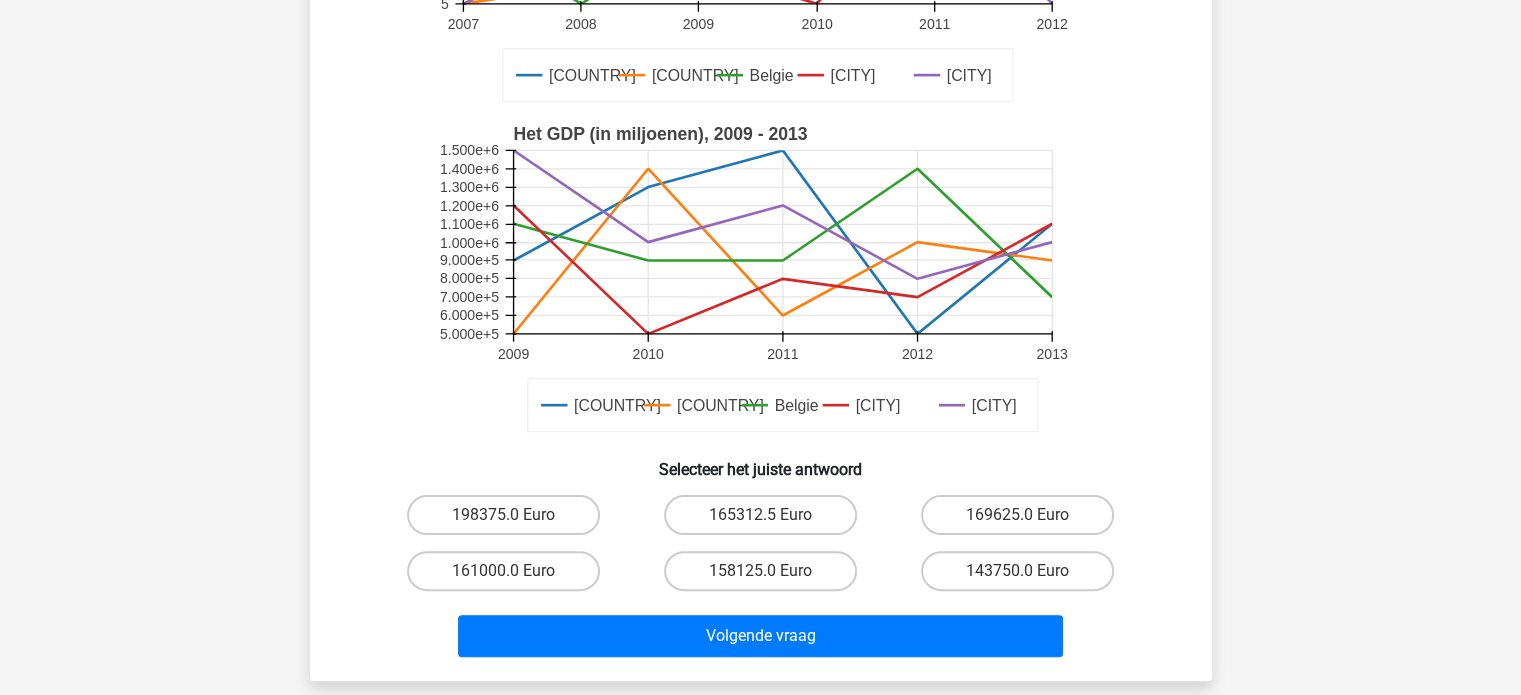 scroll, scrollTop: 300, scrollLeft: 0, axis: vertical 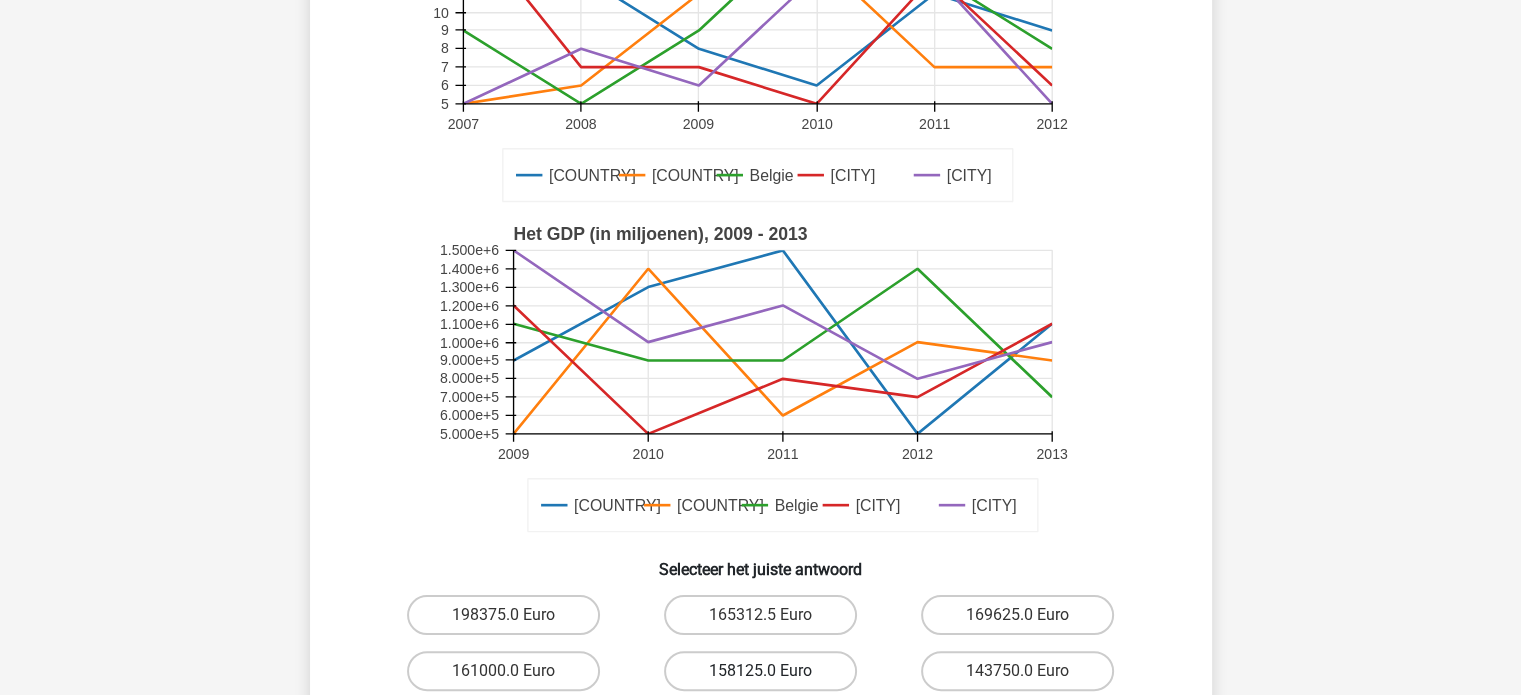 click on "158125.0 Euro" at bounding box center (760, 671) 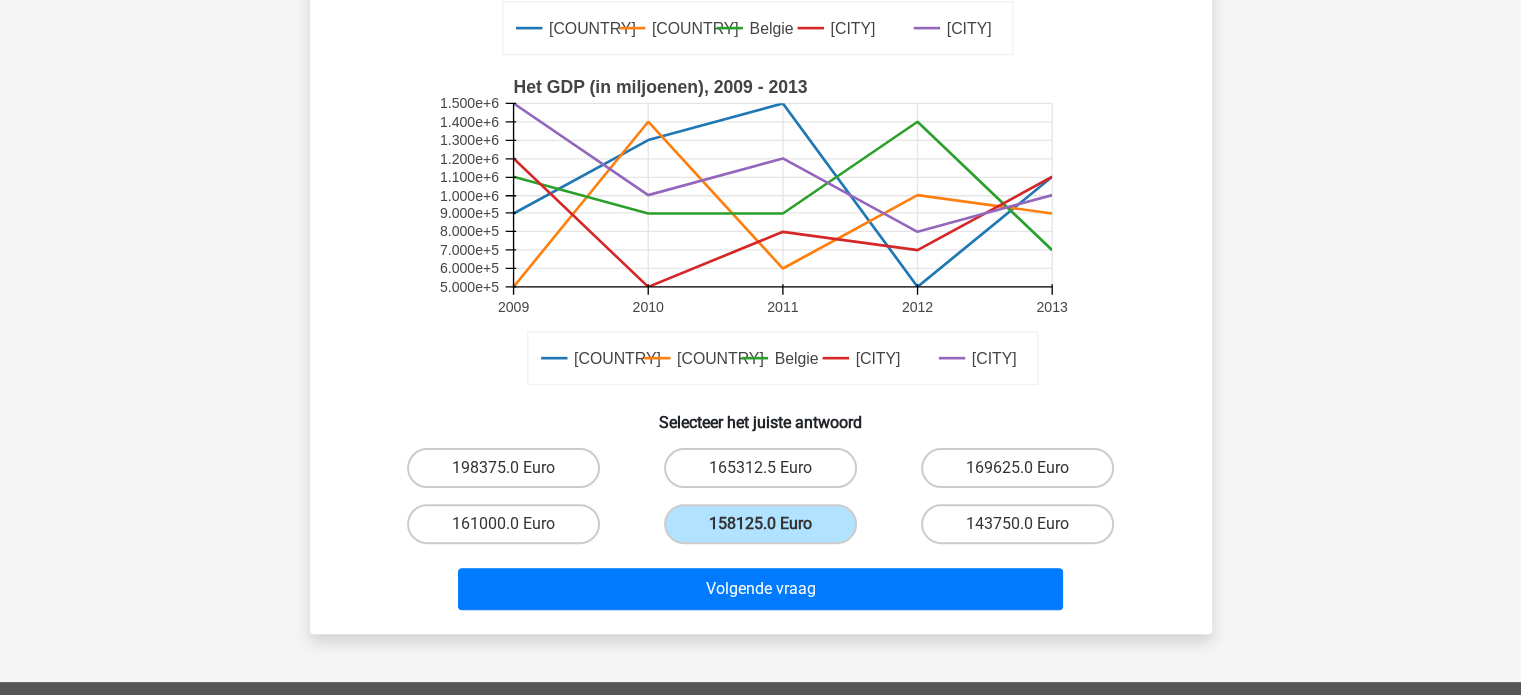 scroll, scrollTop: 600, scrollLeft: 0, axis: vertical 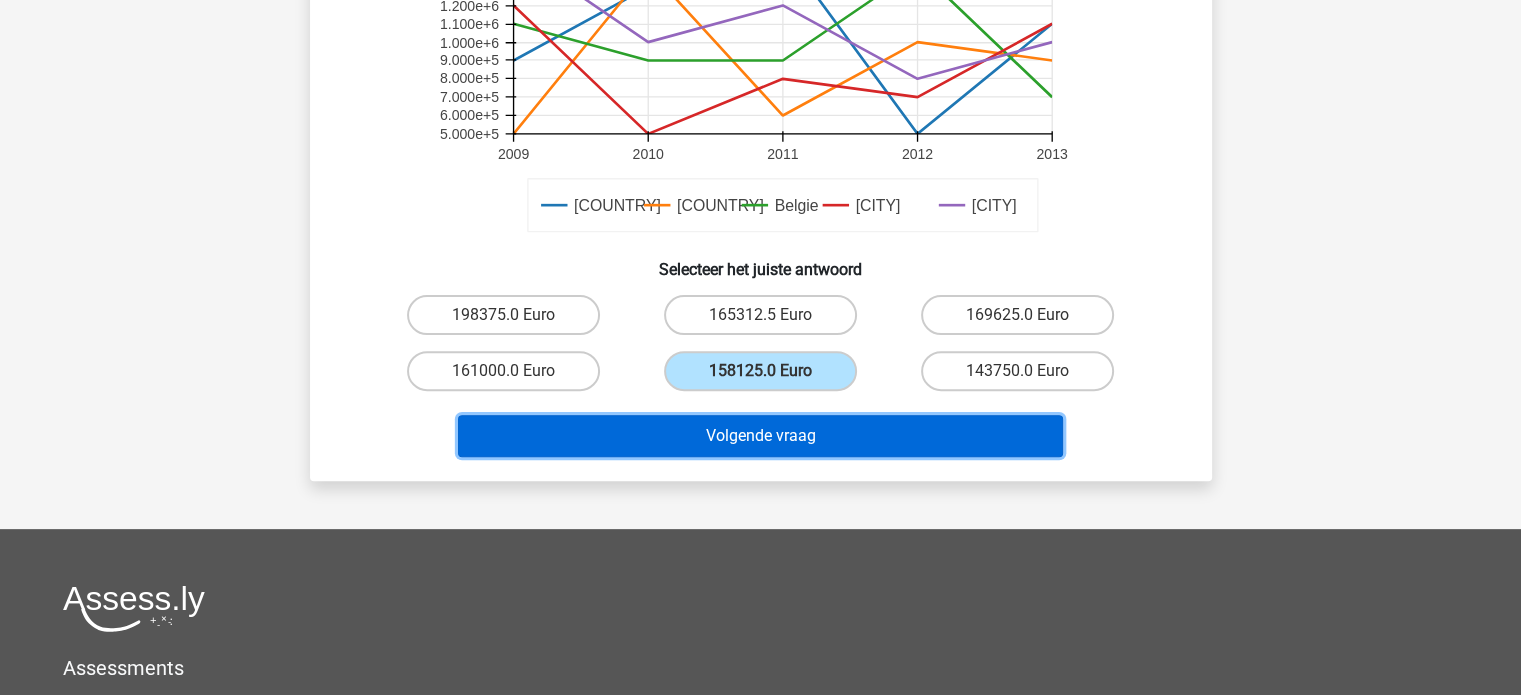 click on "Volgende vraag" at bounding box center (760, 436) 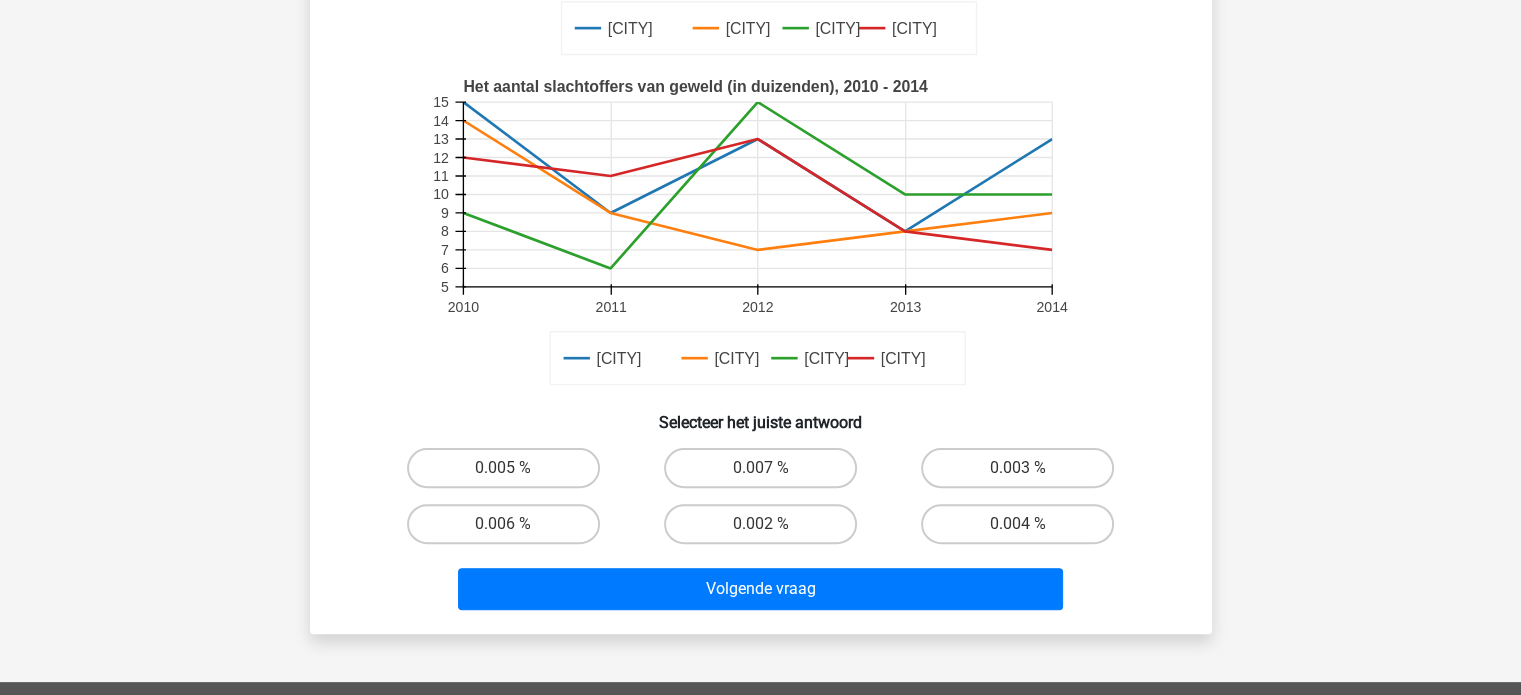 scroll, scrollTop: 492, scrollLeft: 0, axis: vertical 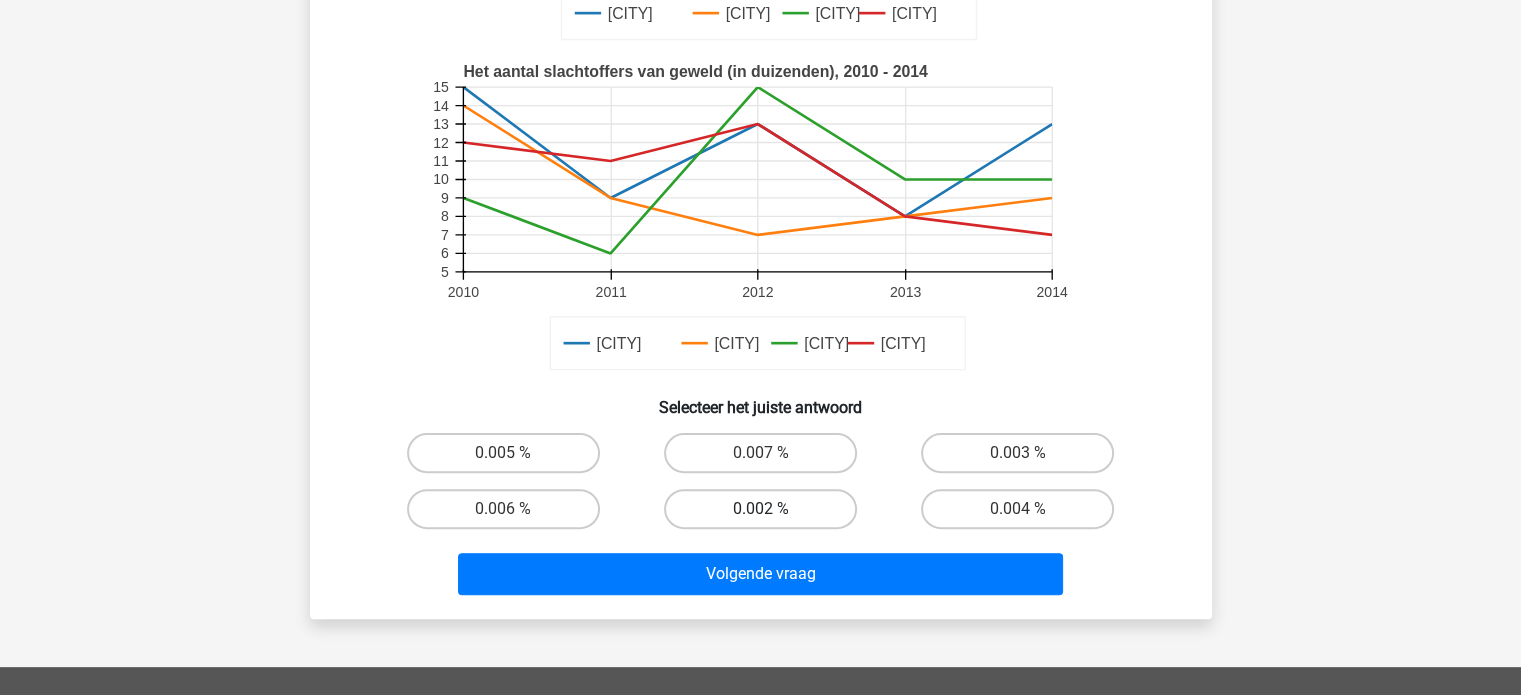 click on "0.002 %" at bounding box center (760, 509) 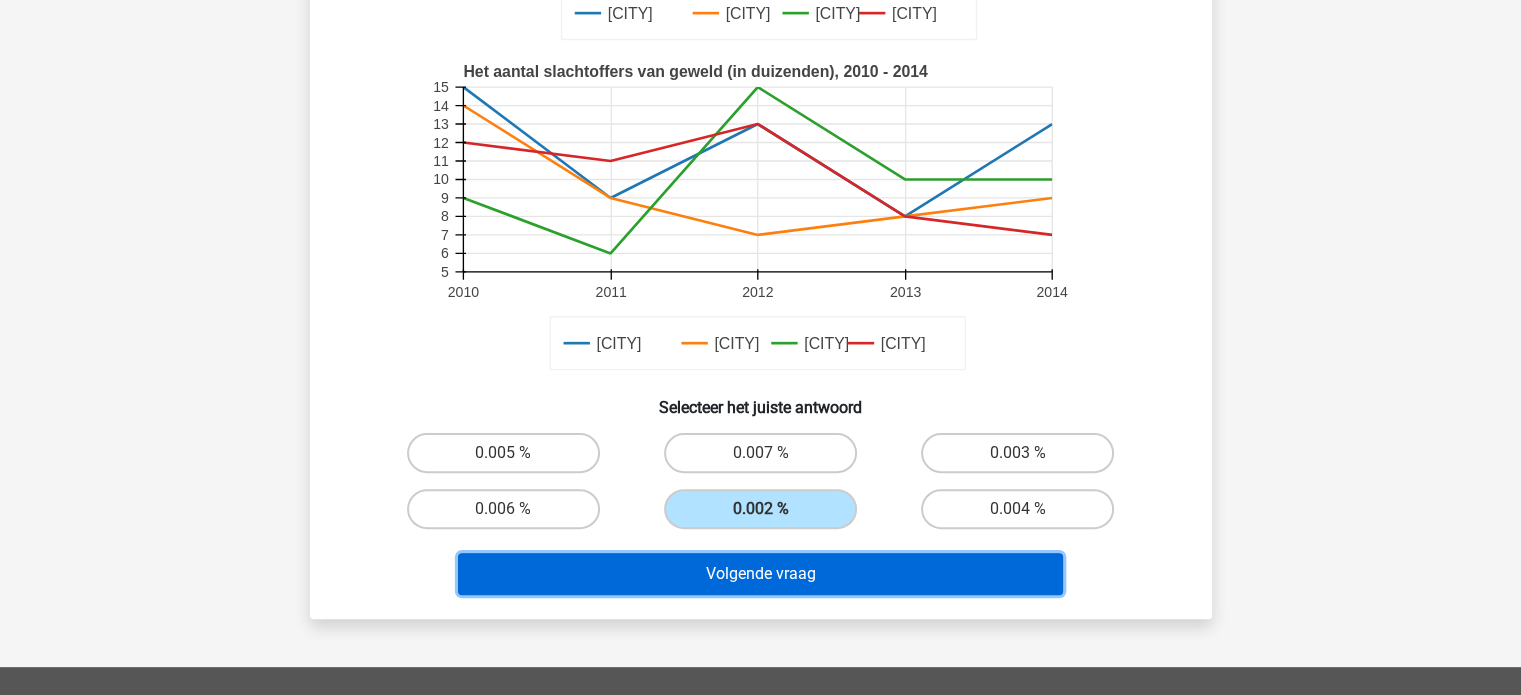 click on "Volgende vraag" at bounding box center [760, 574] 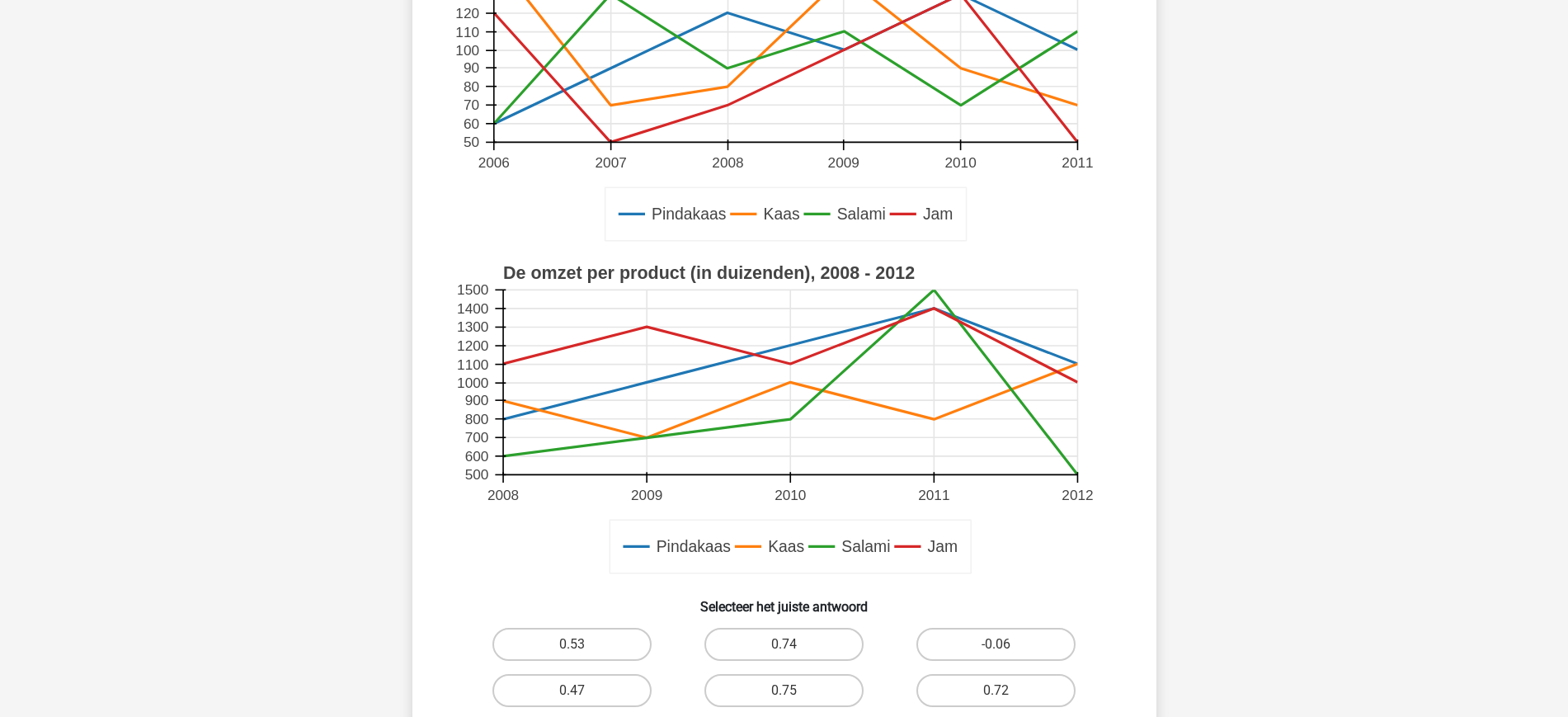 scroll, scrollTop: 413, scrollLeft: 0, axis: vertical 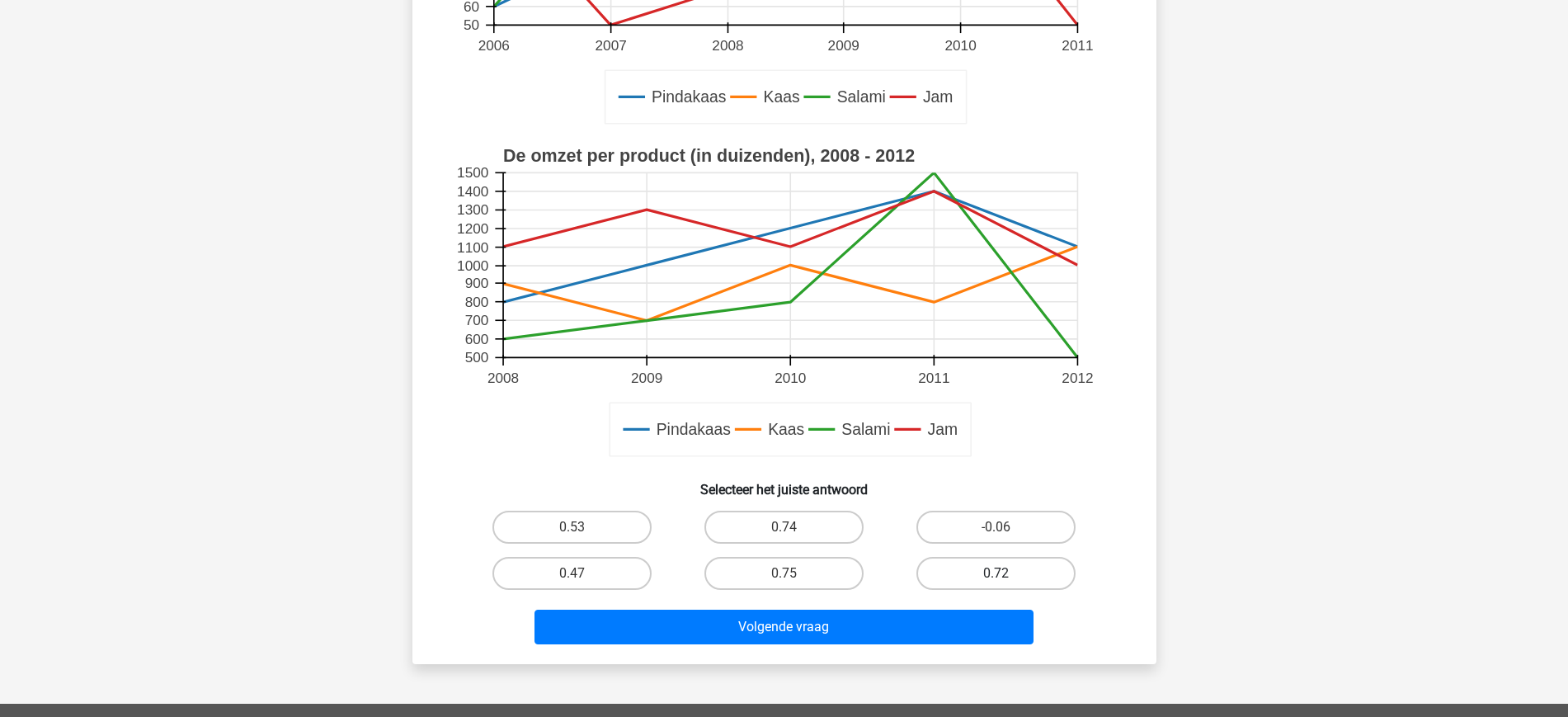 click on "0.72" at bounding box center [996, 573] 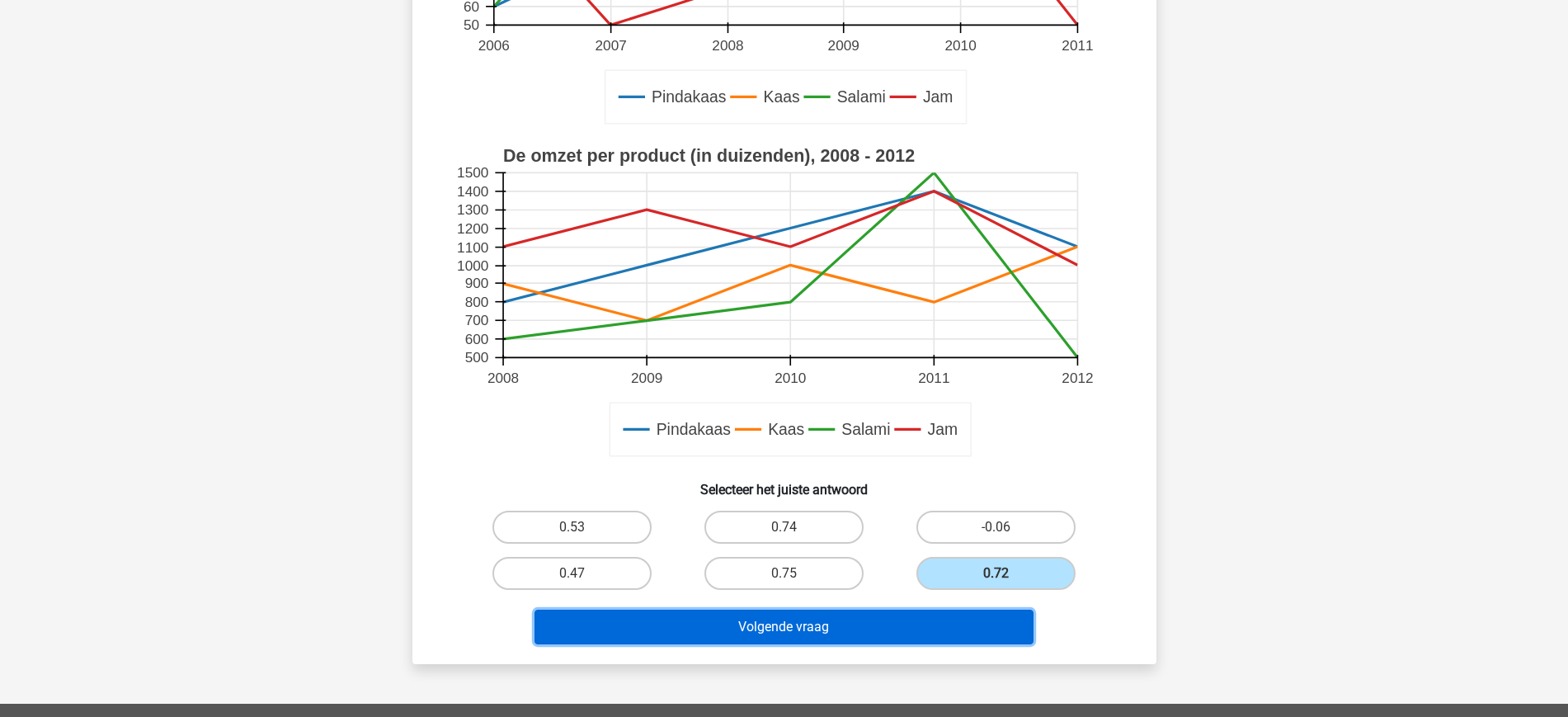 click on "Volgende vraag" at bounding box center (784, 627) 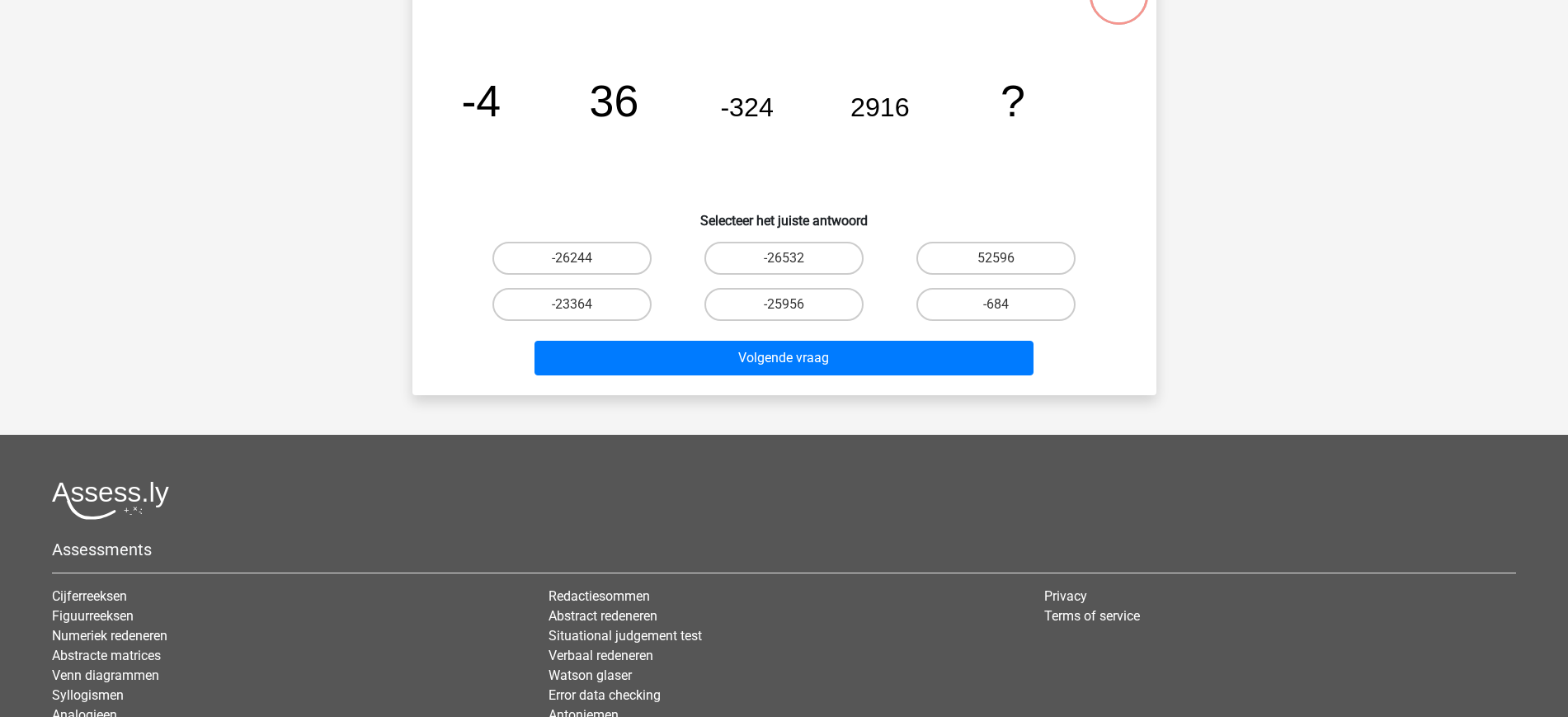 scroll, scrollTop: 83, scrollLeft: 0, axis: vertical 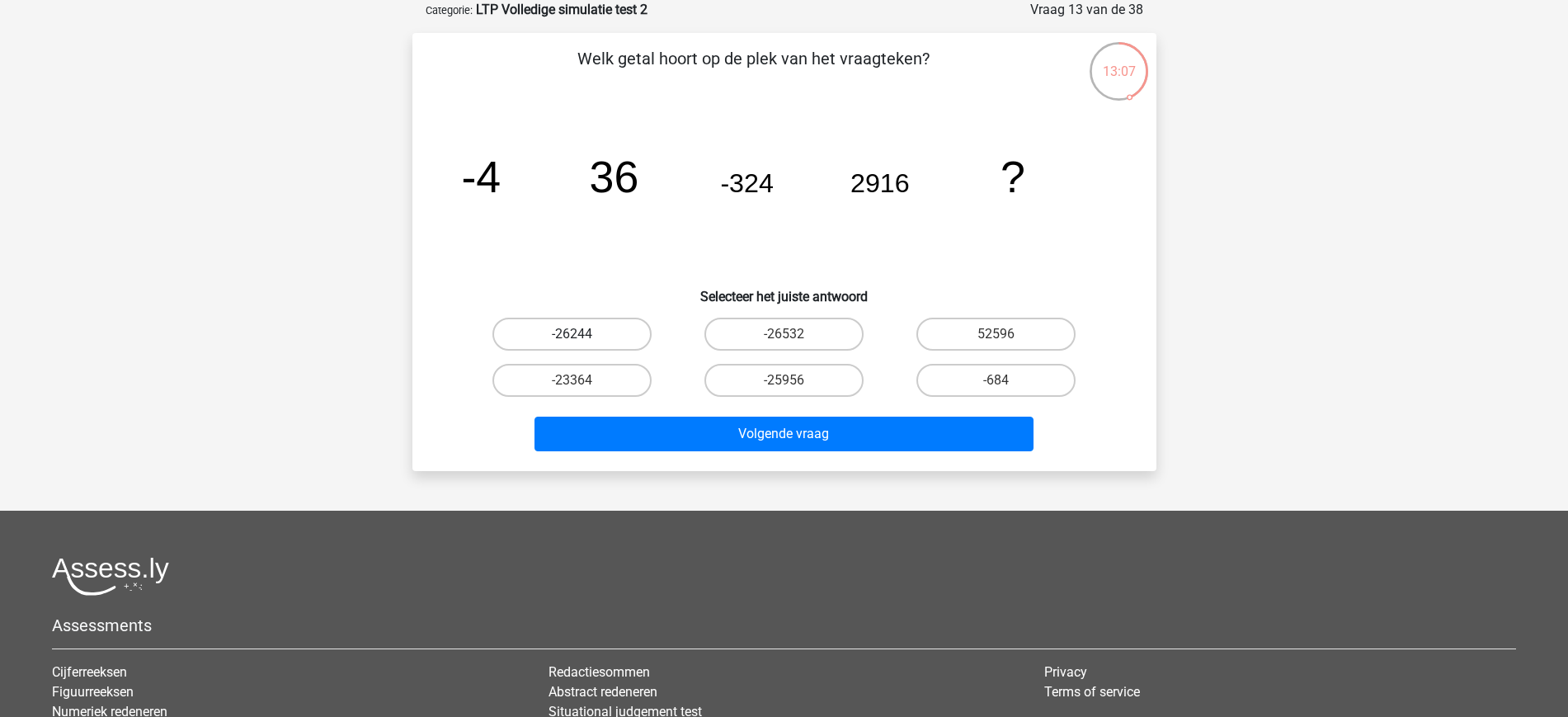 click on "-26244" at bounding box center [572, 334] 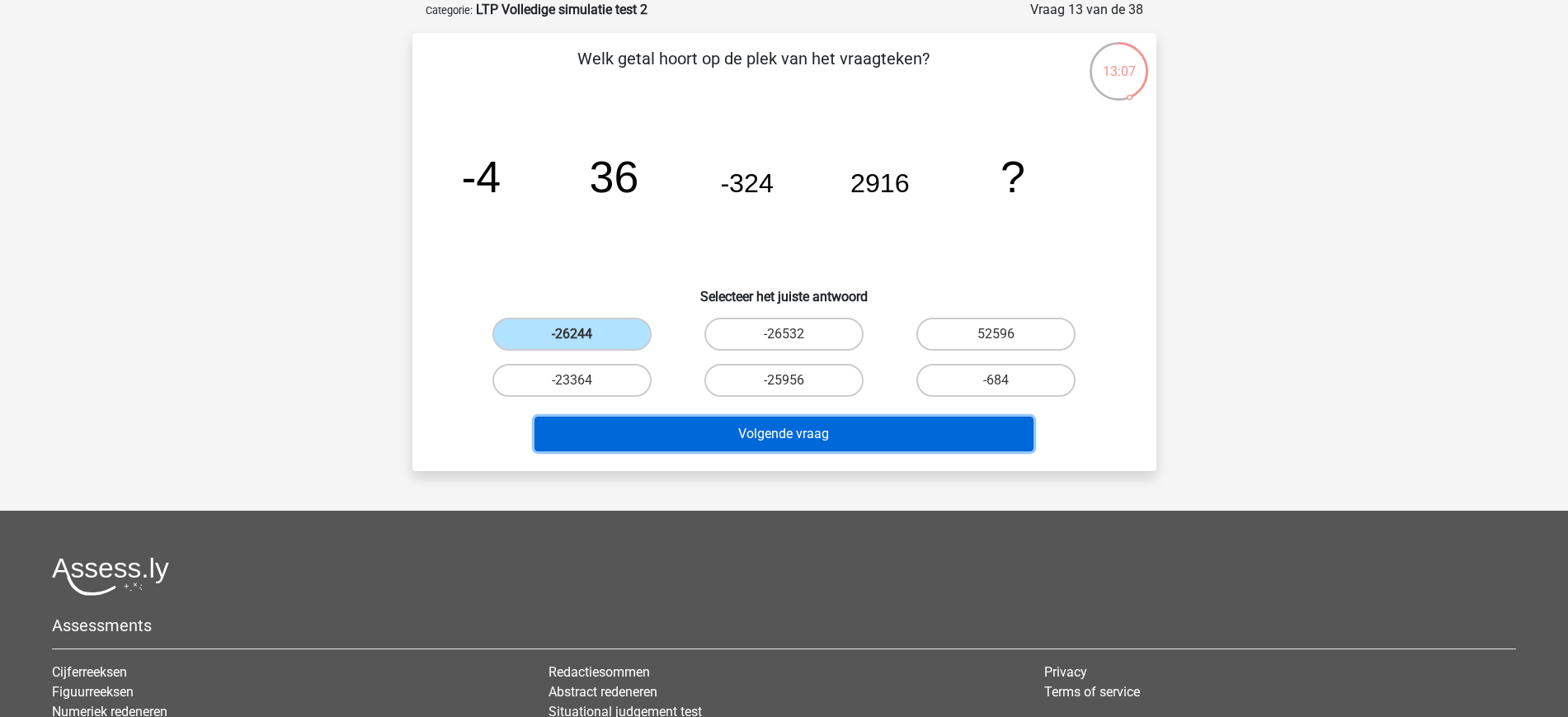 click on "Volgende vraag" at bounding box center [784, 434] 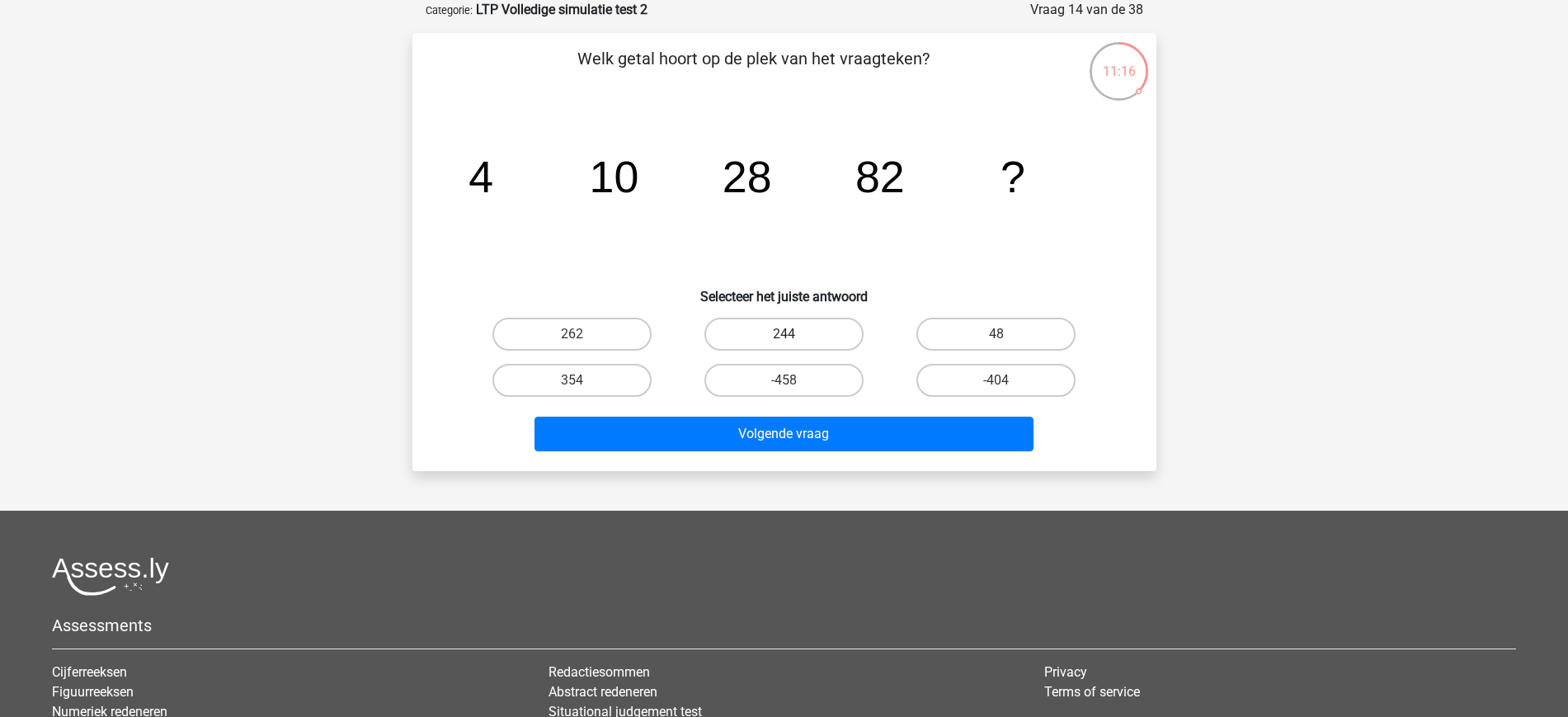click on "244" at bounding box center [784, 334] 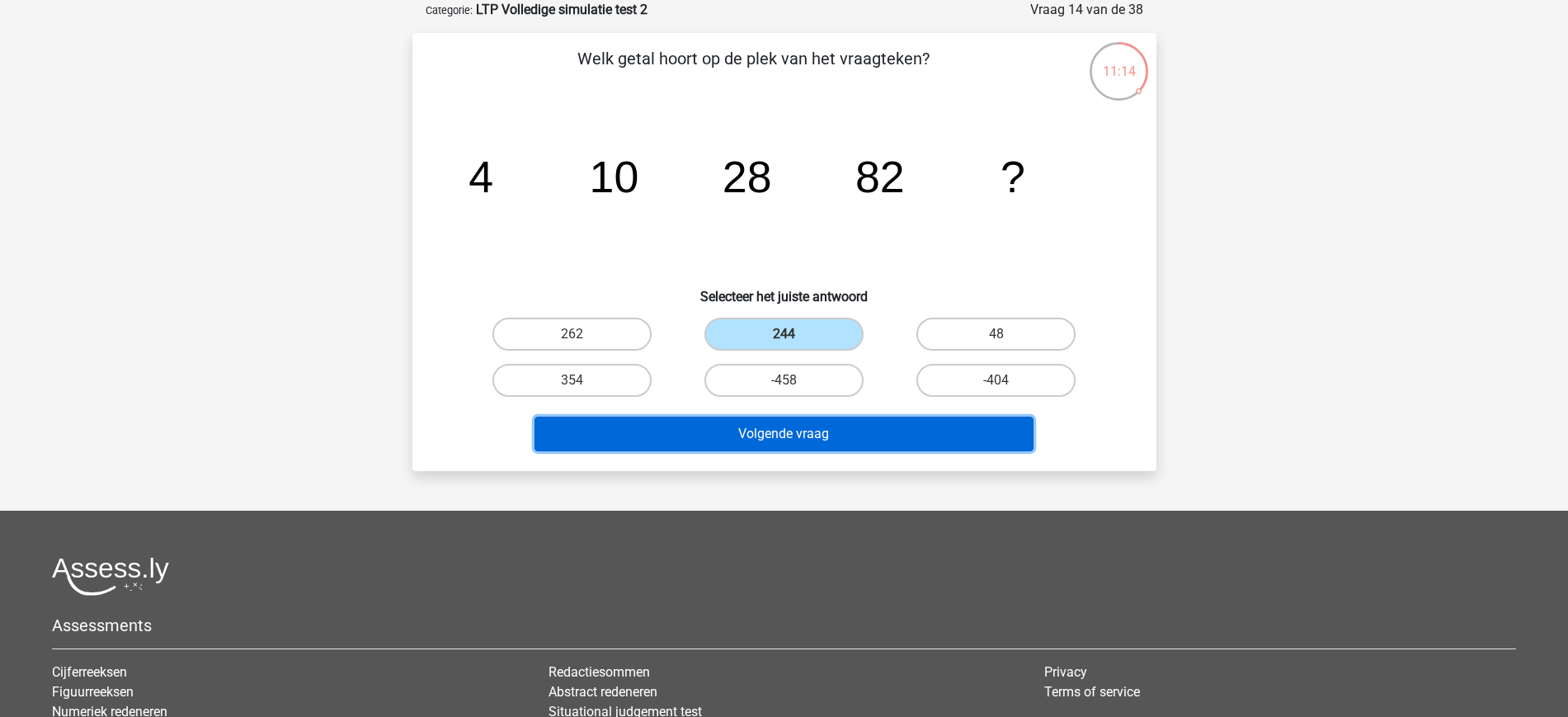 click on "Volgende vraag" at bounding box center (784, 434) 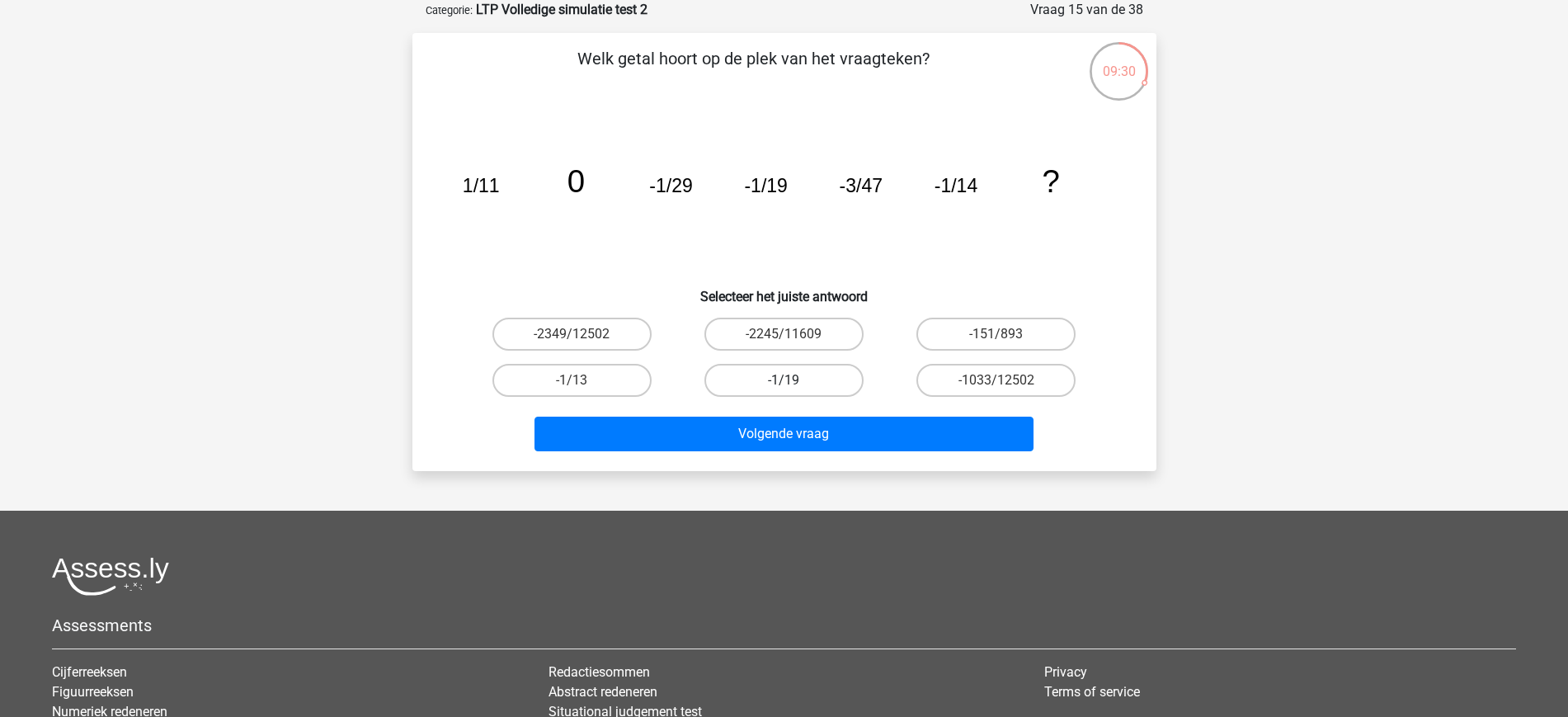 click on "-1/19" at bounding box center (784, 380) 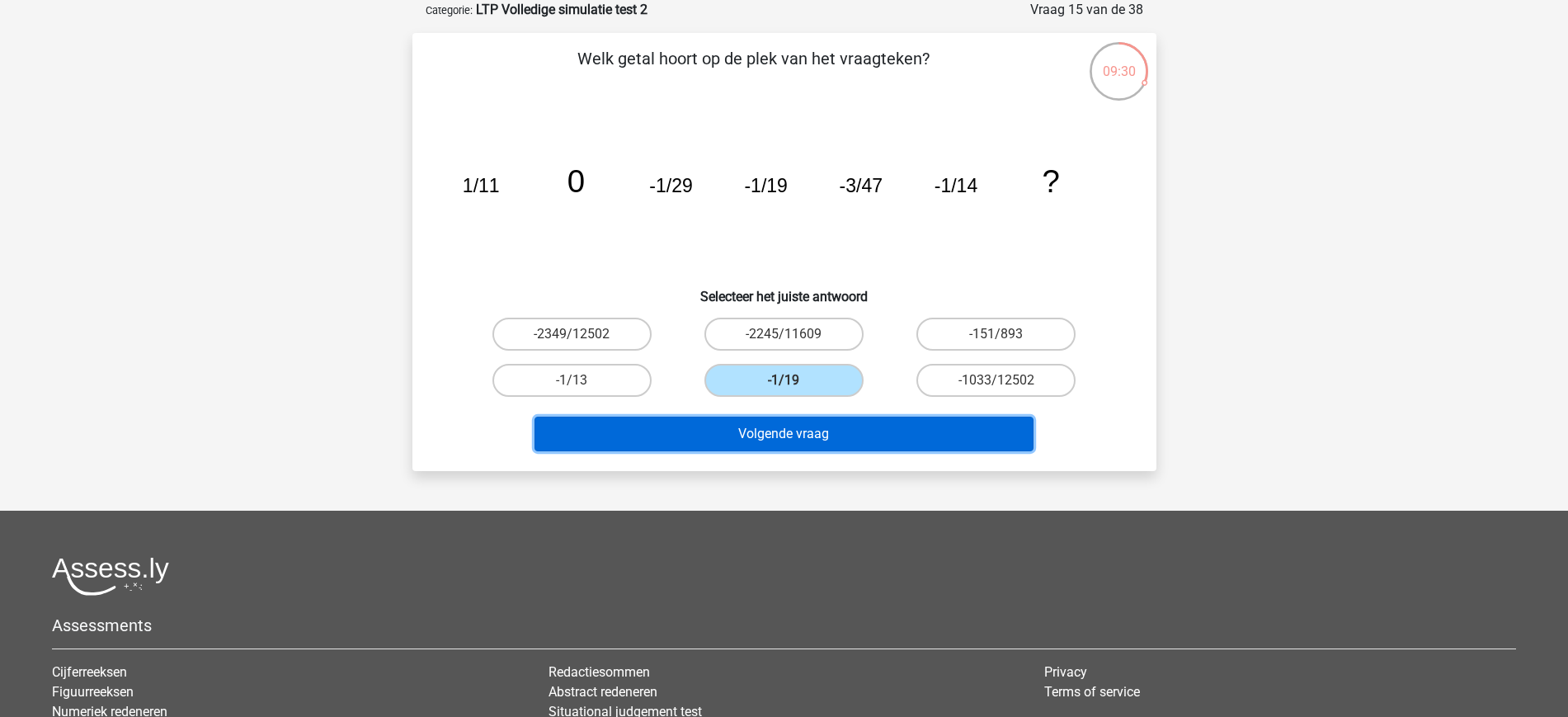 click on "Volgende vraag" at bounding box center (784, 434) 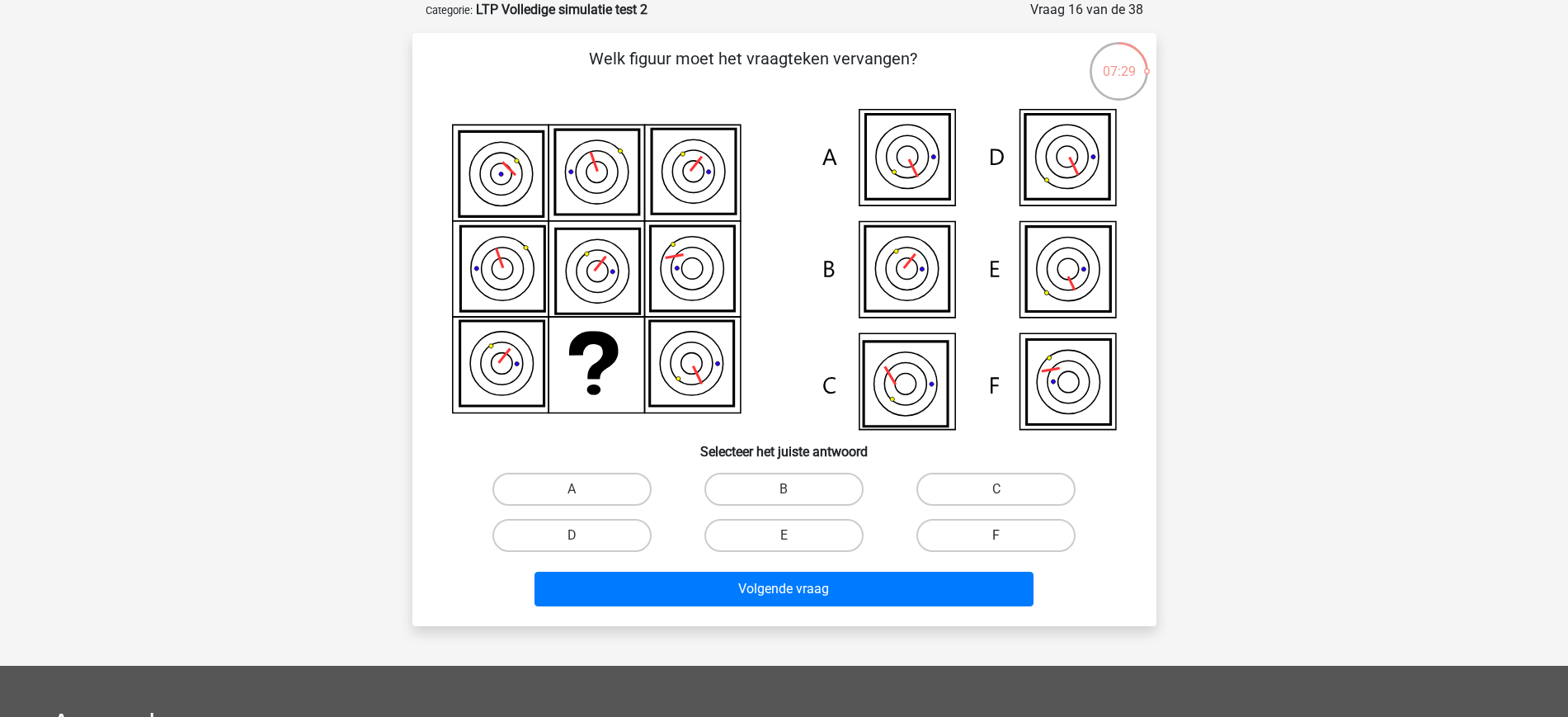 click on "F" at bounding box center (996, 535) 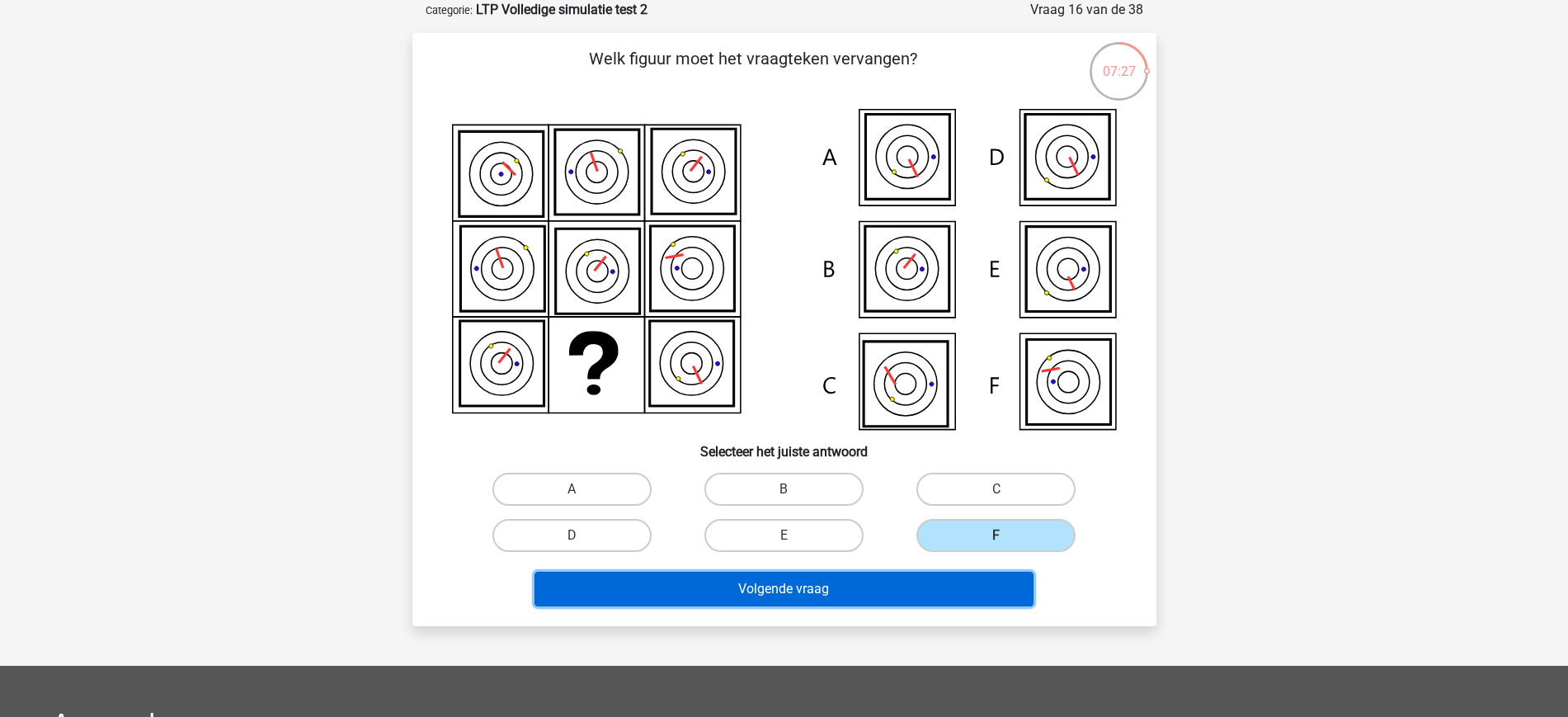 click on "Volgende vraag" at bounding box center [784, 589] 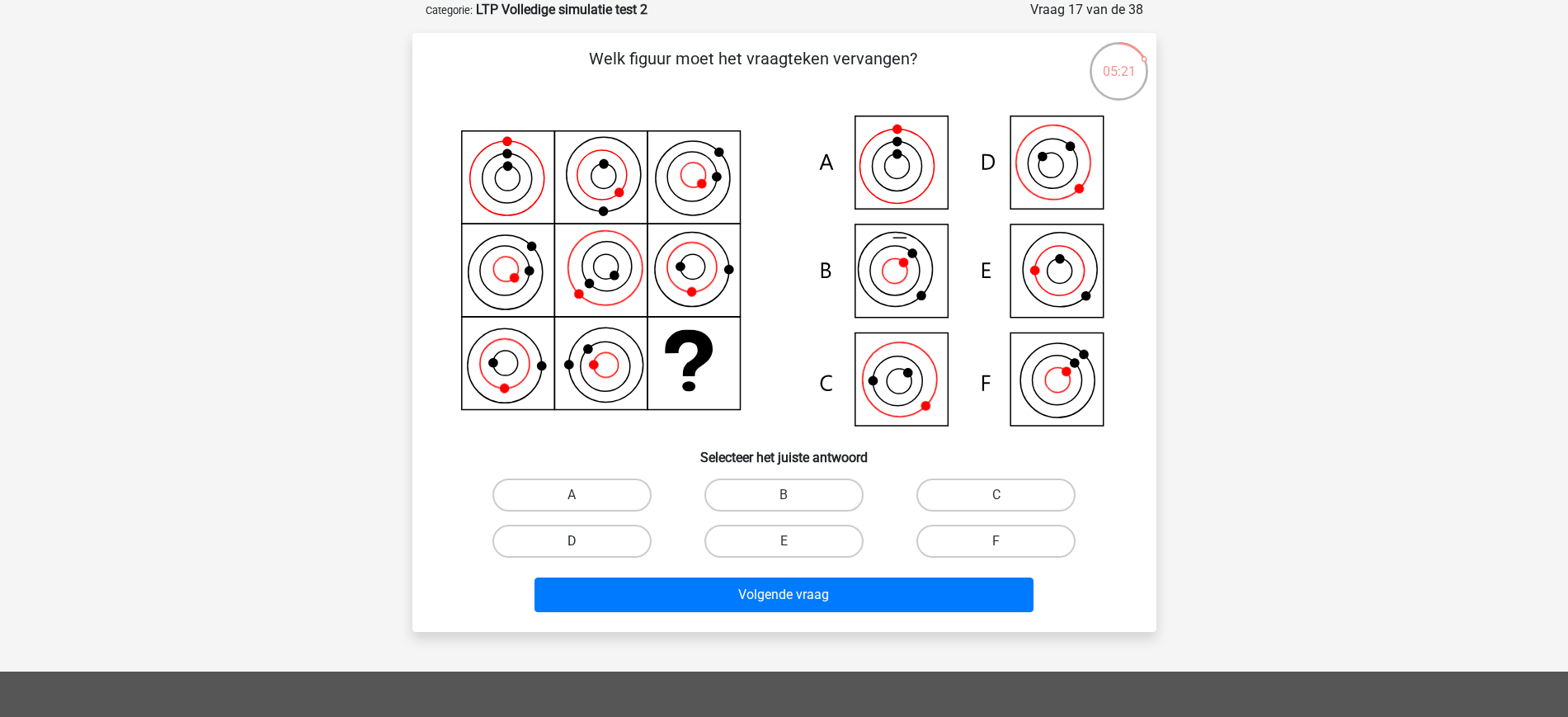 click on "D" at bounding box center [572, 541] 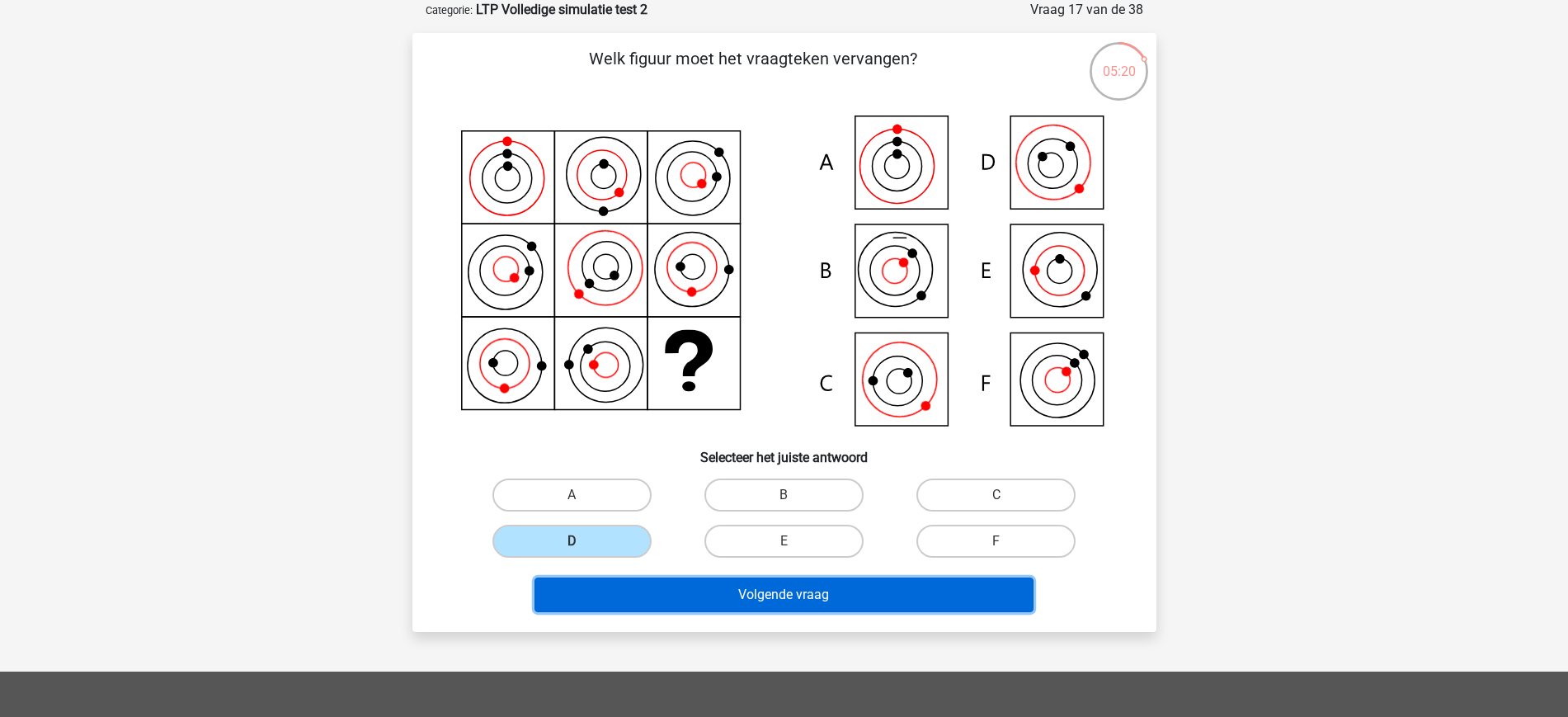 click on "Volgende vraag" at bounding box center [784, 595] 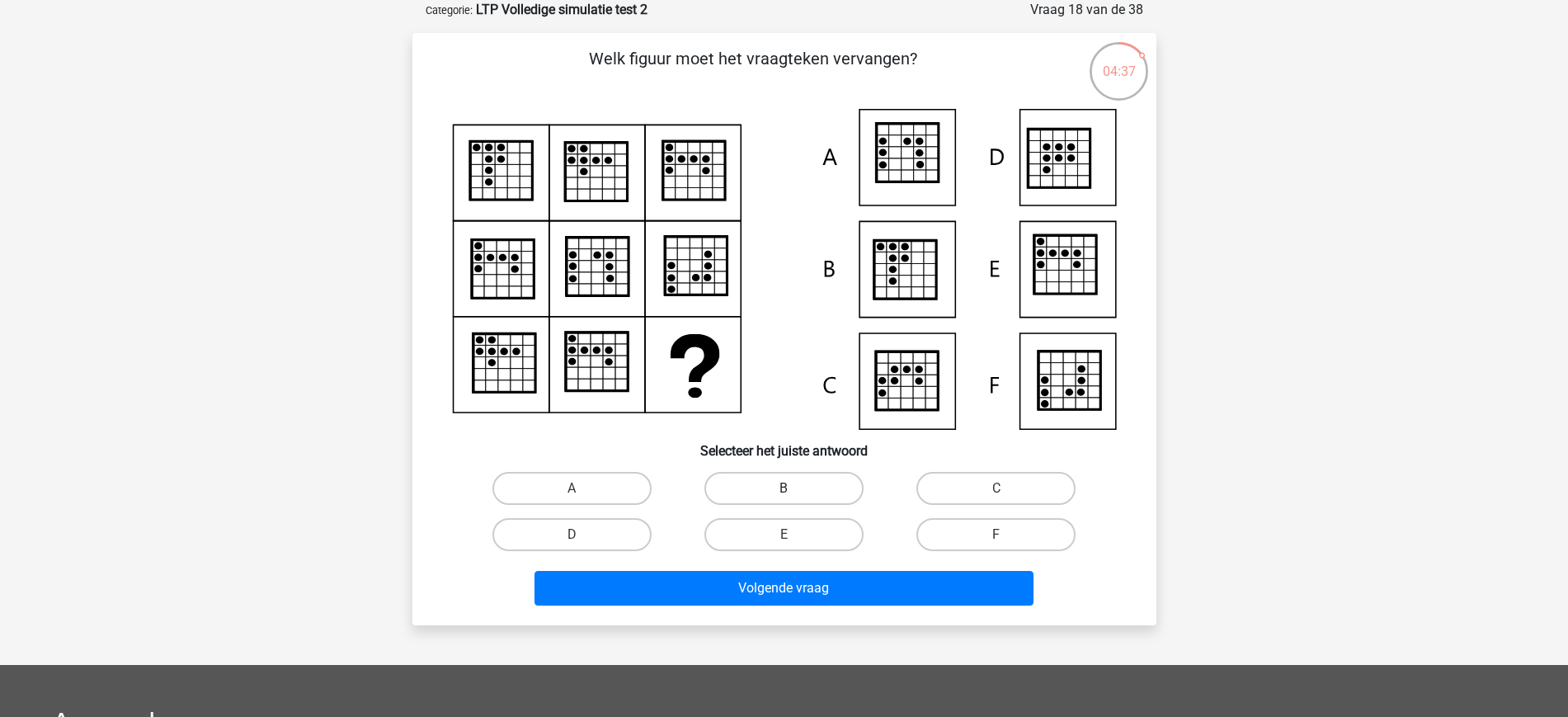 click on "B" at bounding box center (784, 488) 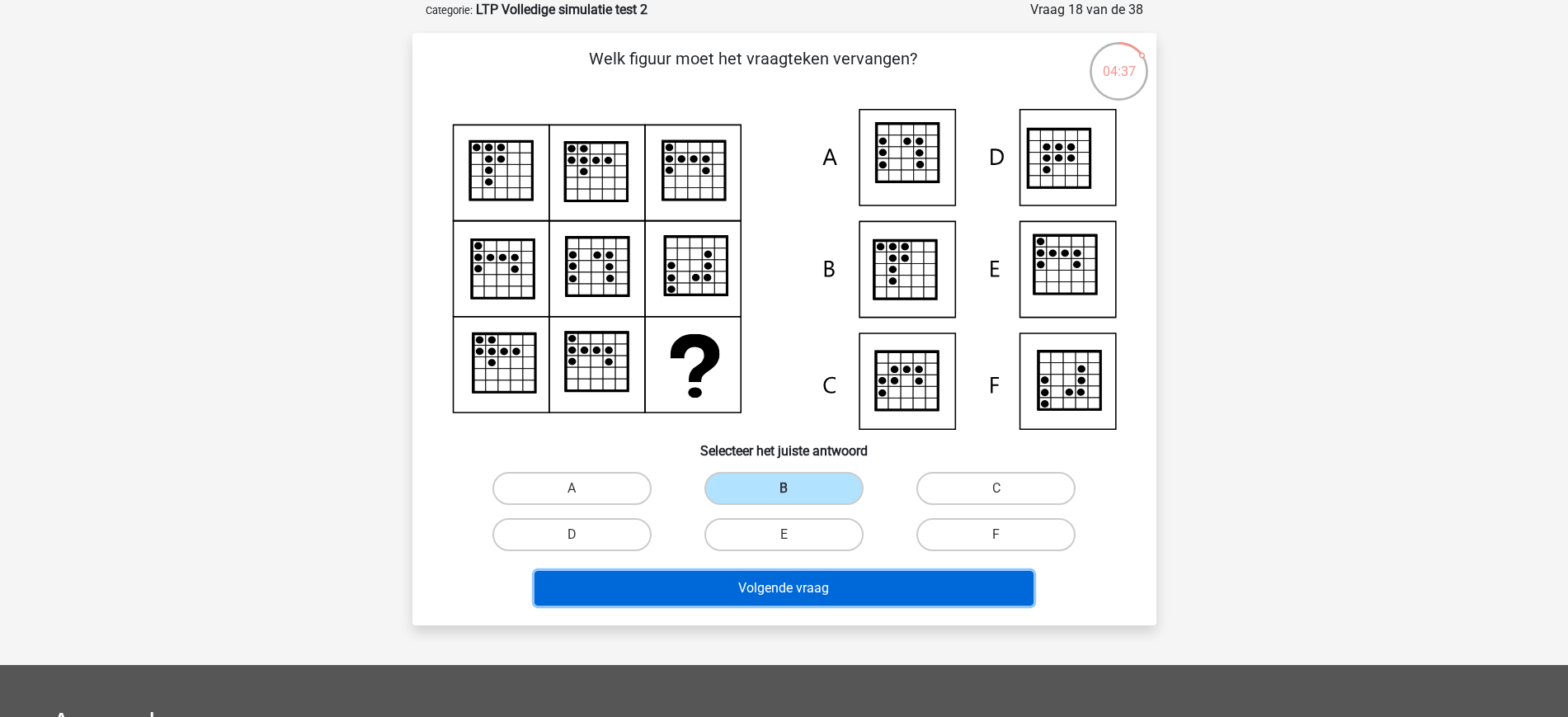 click on "Volgende vraag" at bounding box center (784, 588) 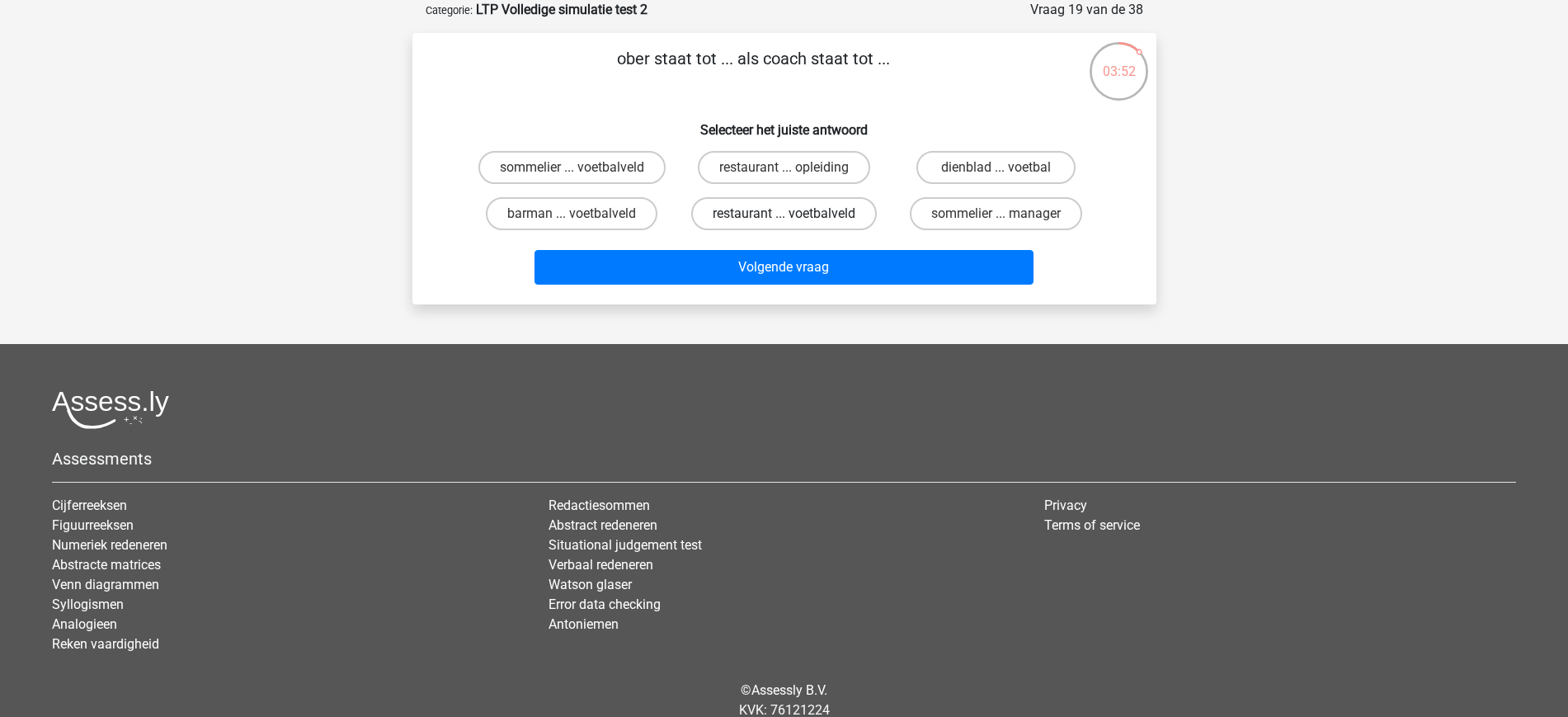 click on "restaurant ... voetbalveld" at bounding box center (784, 214) 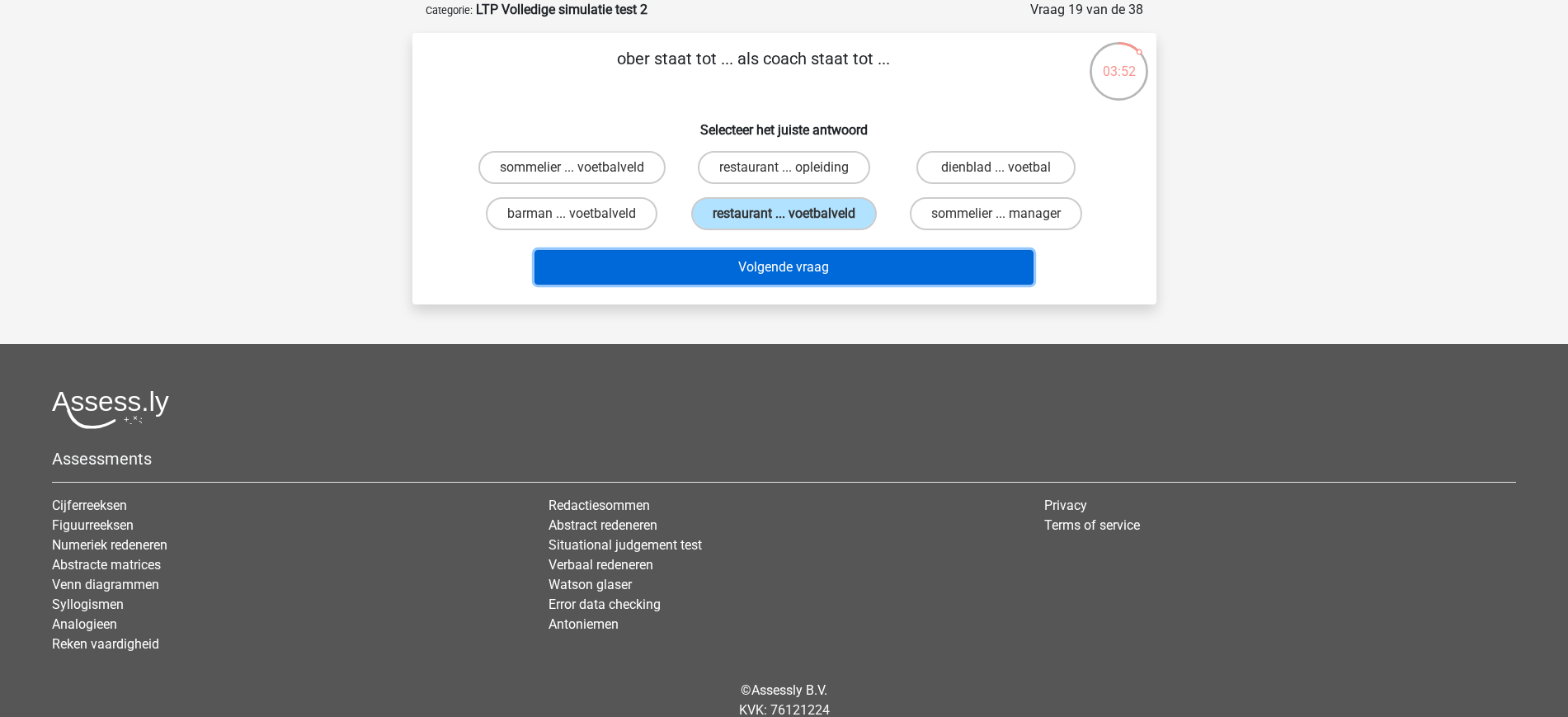 click on "Volgende vraag" at bounding box center (784, 267) 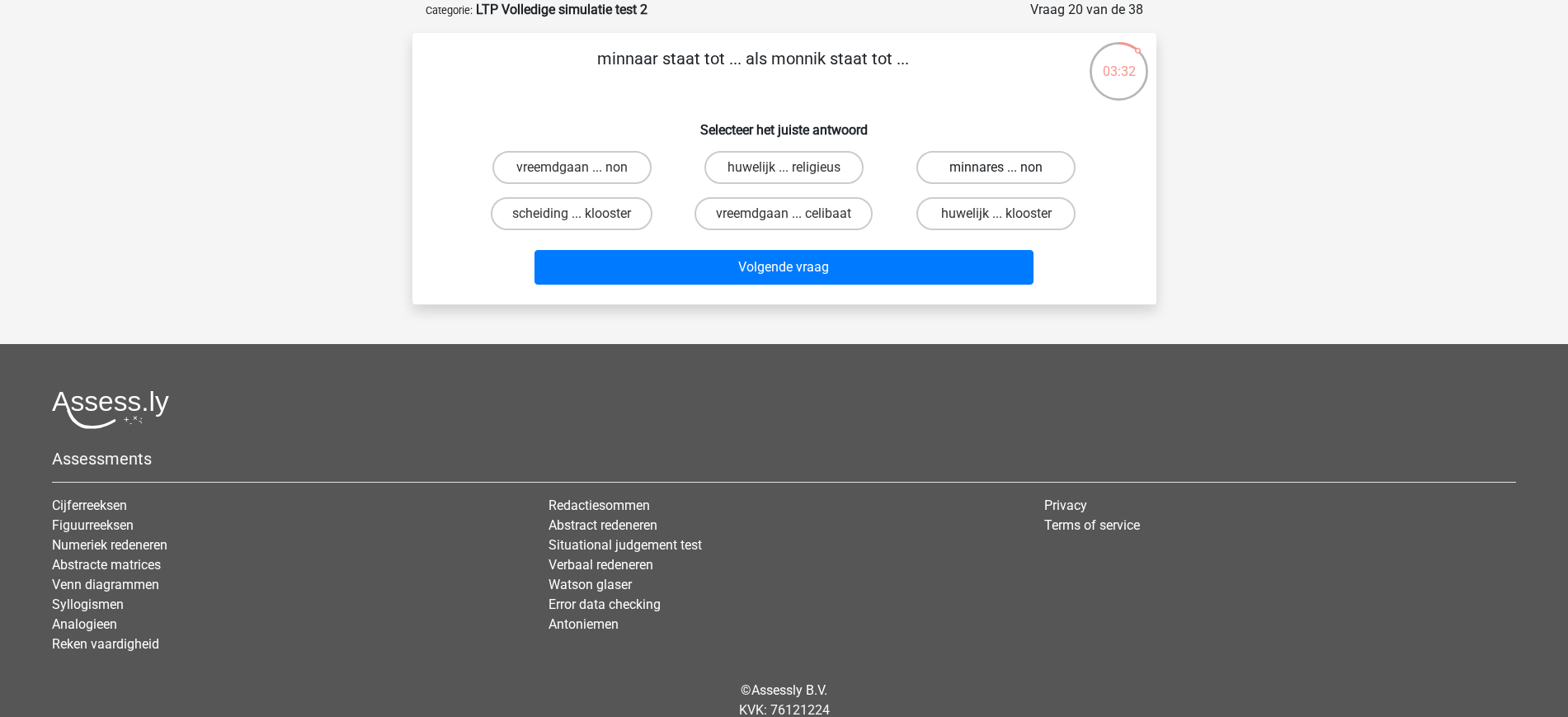 click on "minnares ... non" at bounding box center [996, 167] 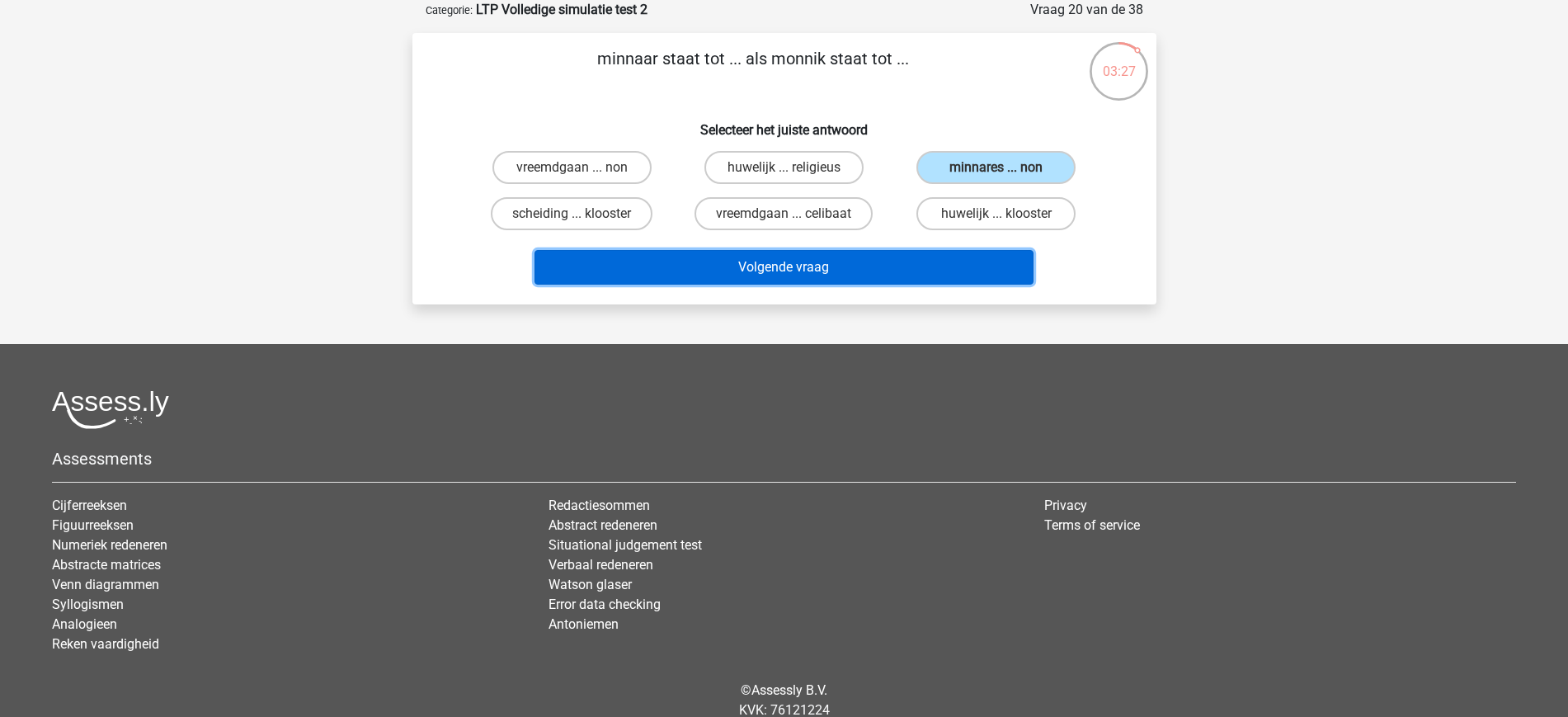 click on "Volgende vraag" at bounding box center (784, 267) 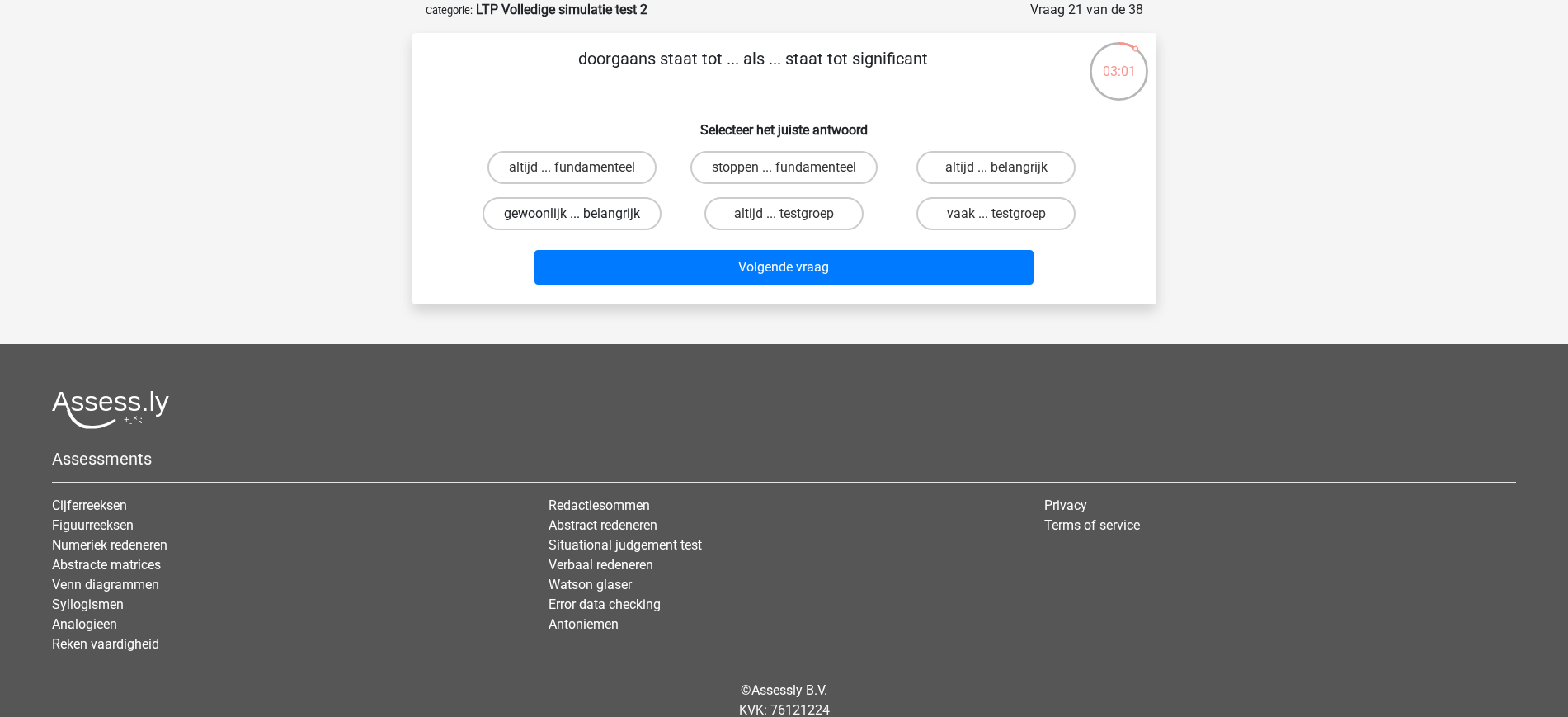 click on "gewoonlijk ... belangrijk" at bounding box center [572, 214] 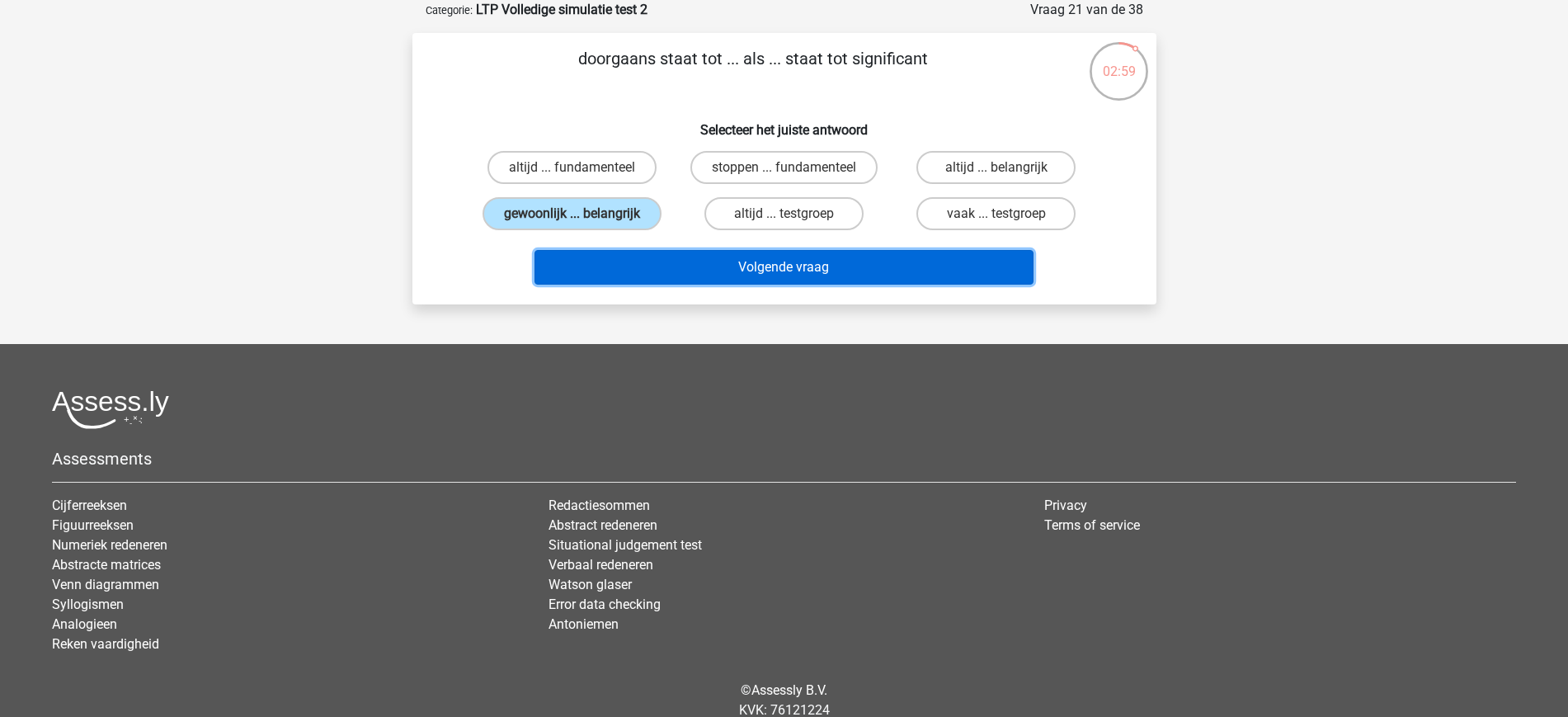 click on "Volgende vraag" at bounding box center (784, 267) 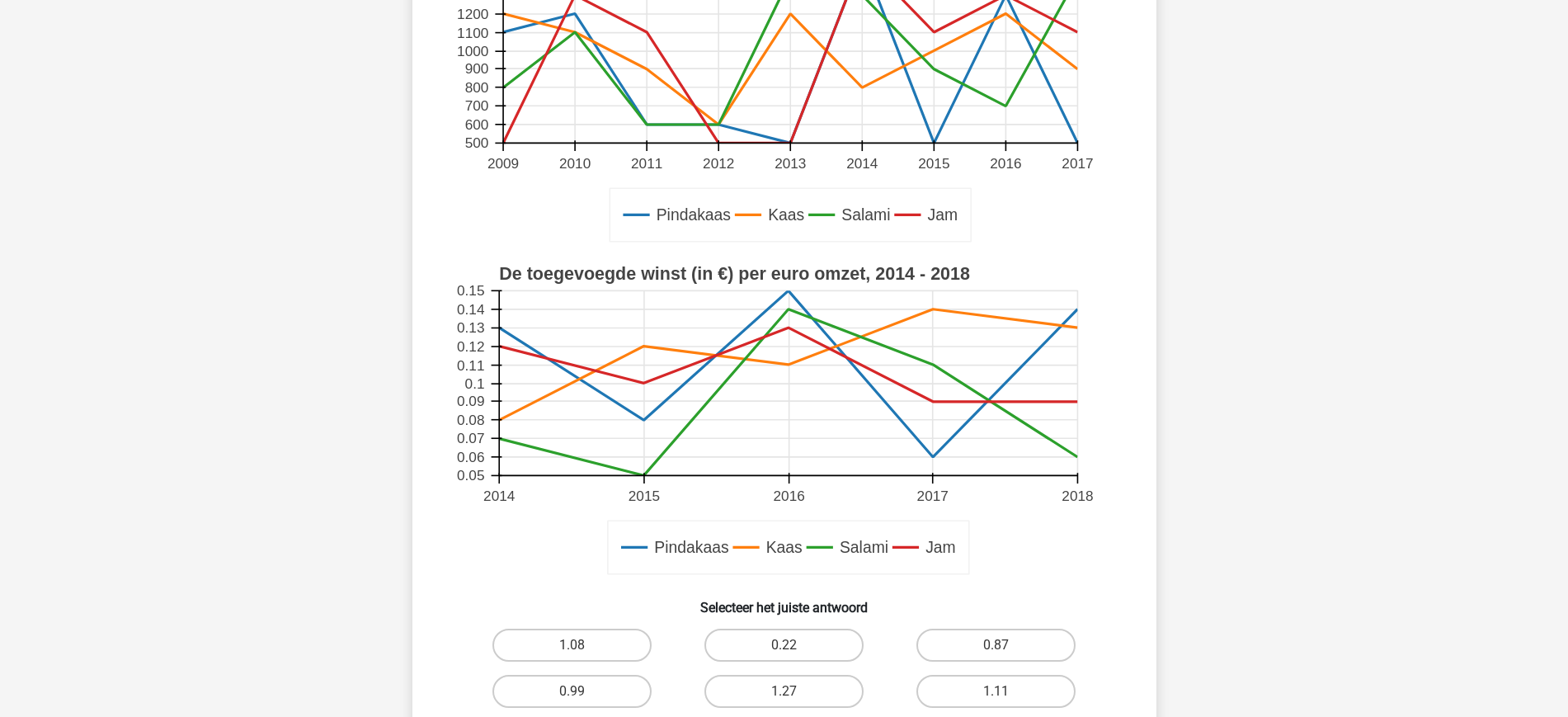 scroll, scrollTop: 289, scrollLeft: 0, axis: vertical 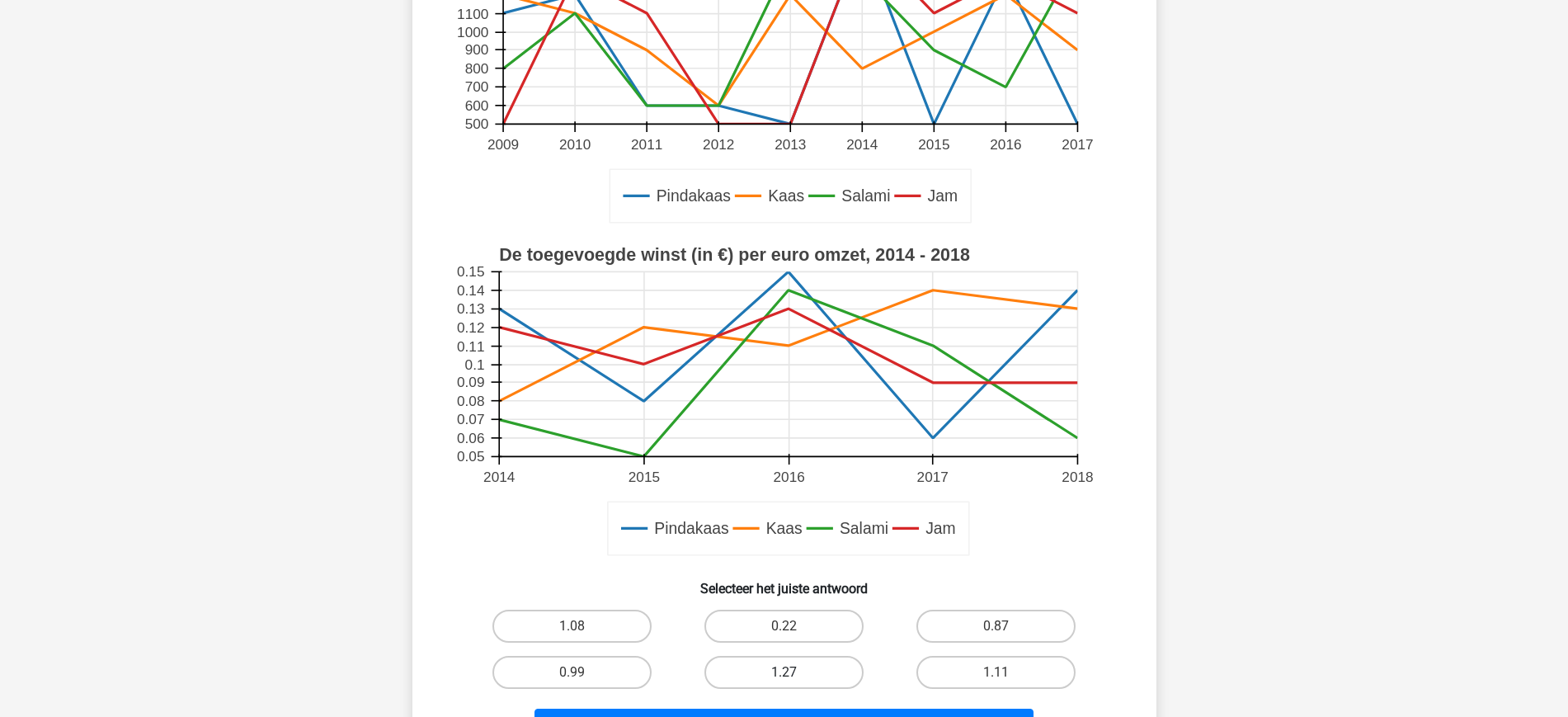 click on "1.27" at bounding box center [784, 672] 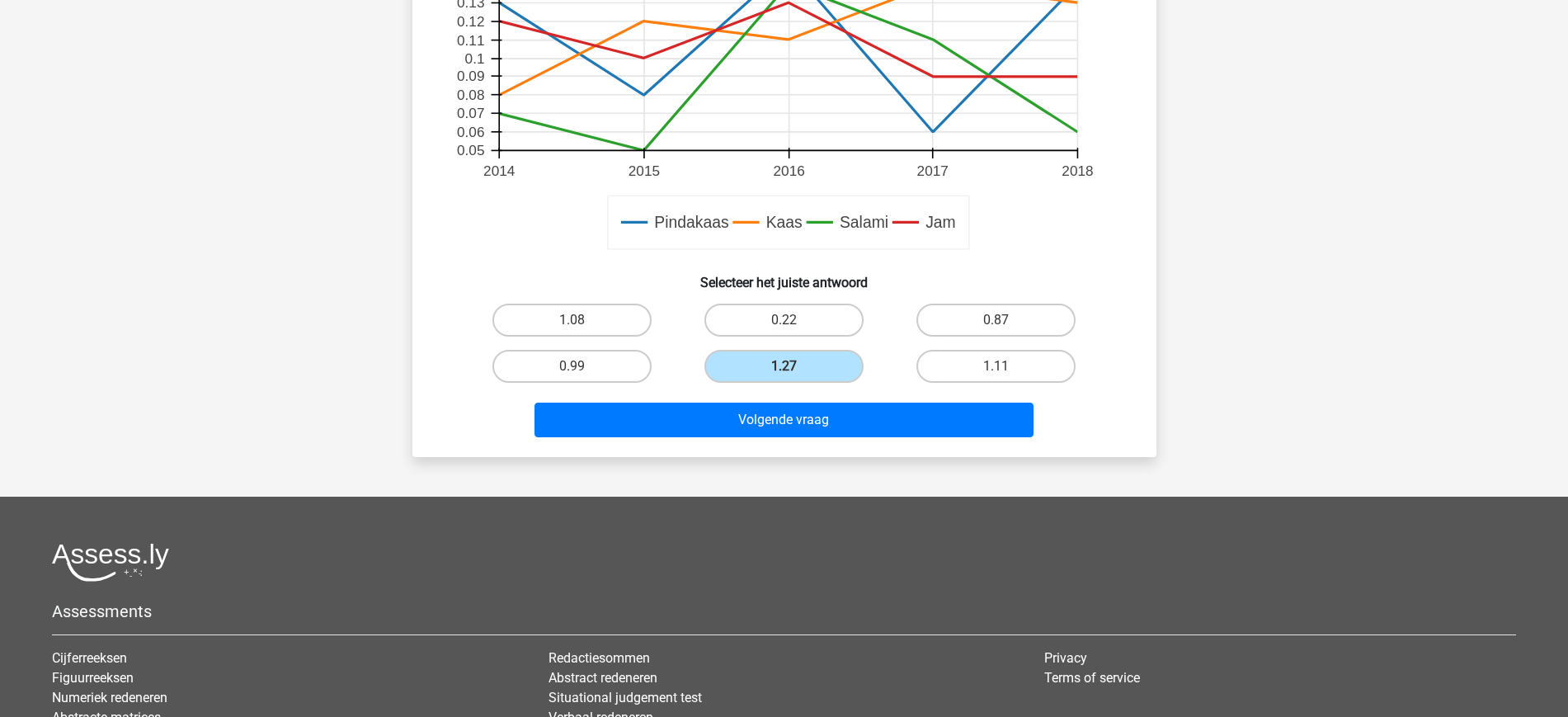 scroll, scrollTop: 598, scrollLeft: 0, axis: vertical 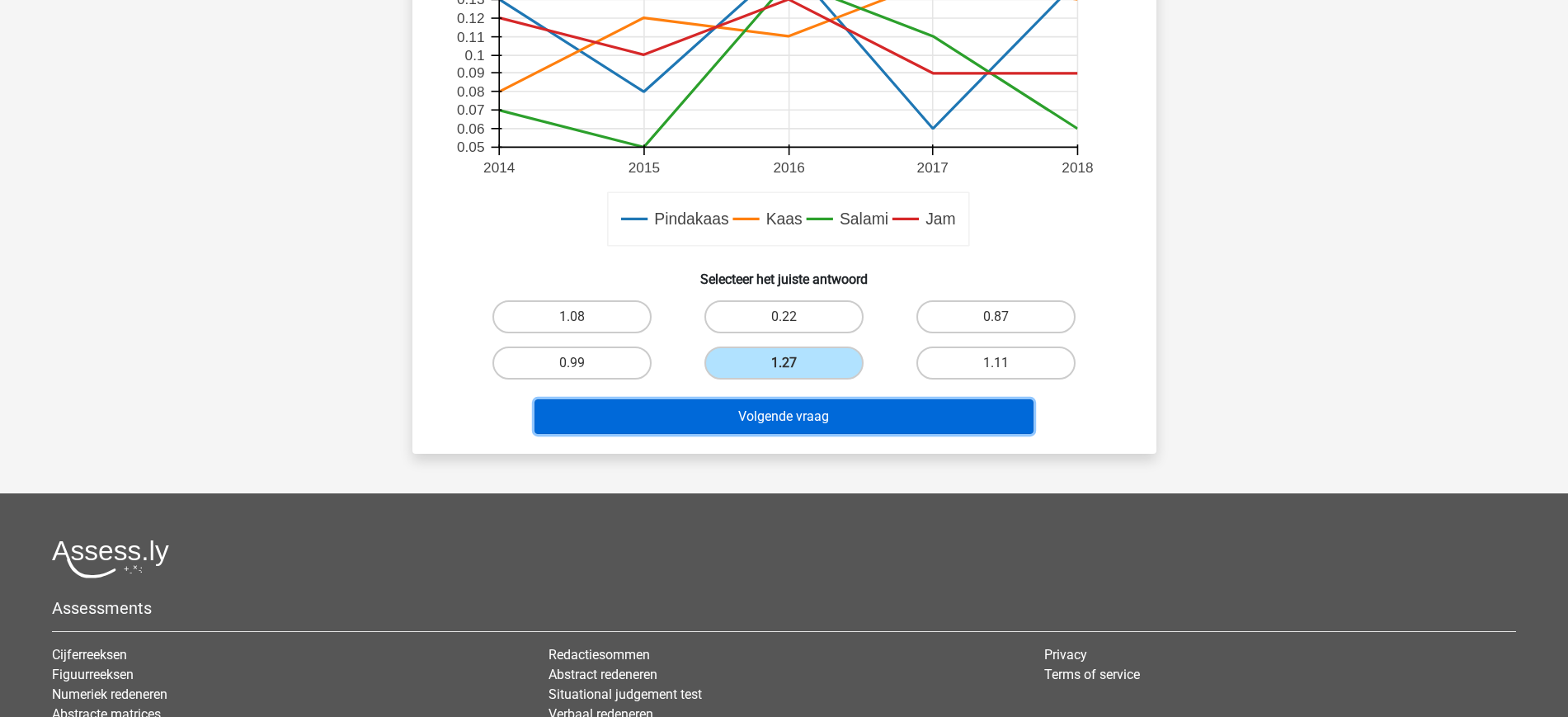 click on "Volgende vraag" at bounding box center (784, 417) 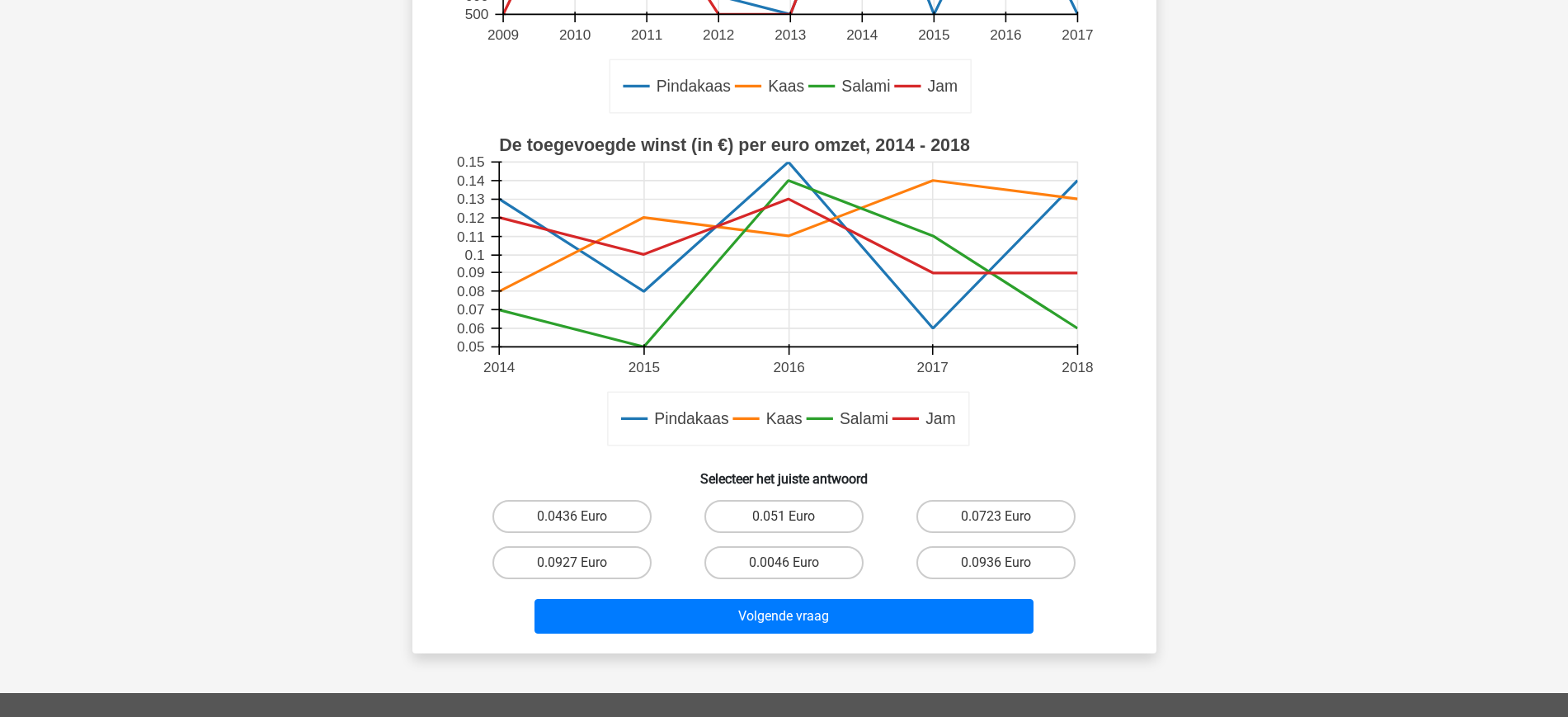 scroll, scrollTop: 516, scrollLeft: 0, axis: vertical 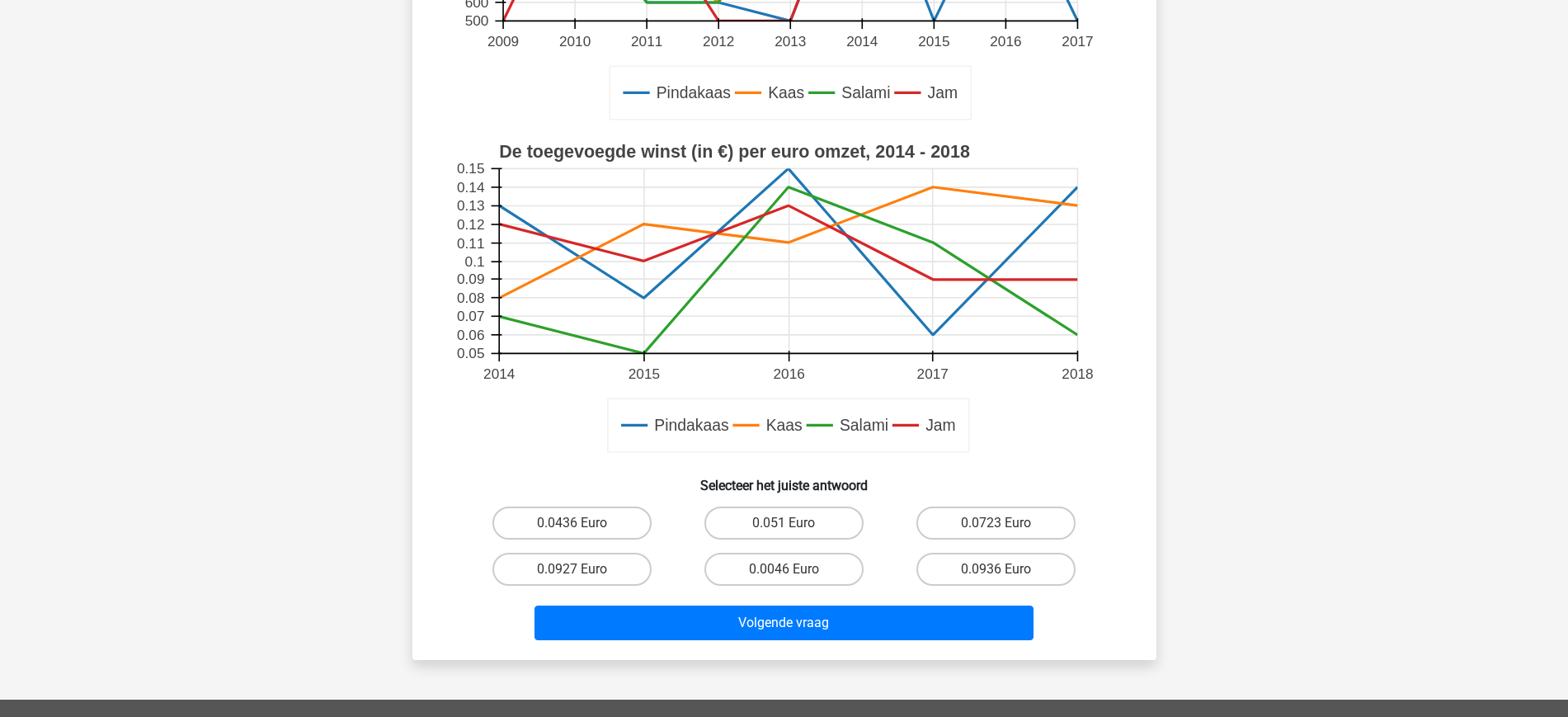 click on "0.0927 Euro" at bounding box center [572, 523] 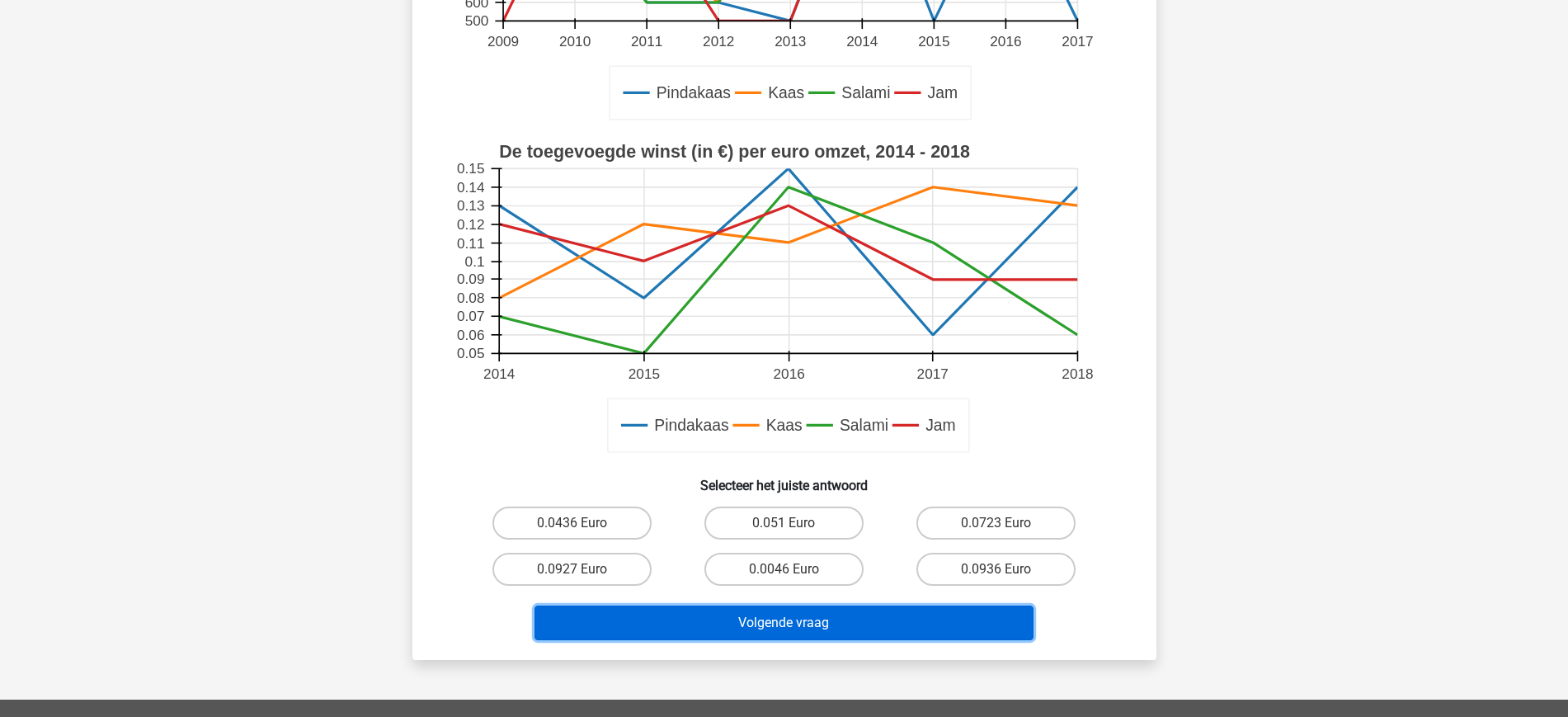 click on "Volgende vraag" at bounding box center [784, 623] 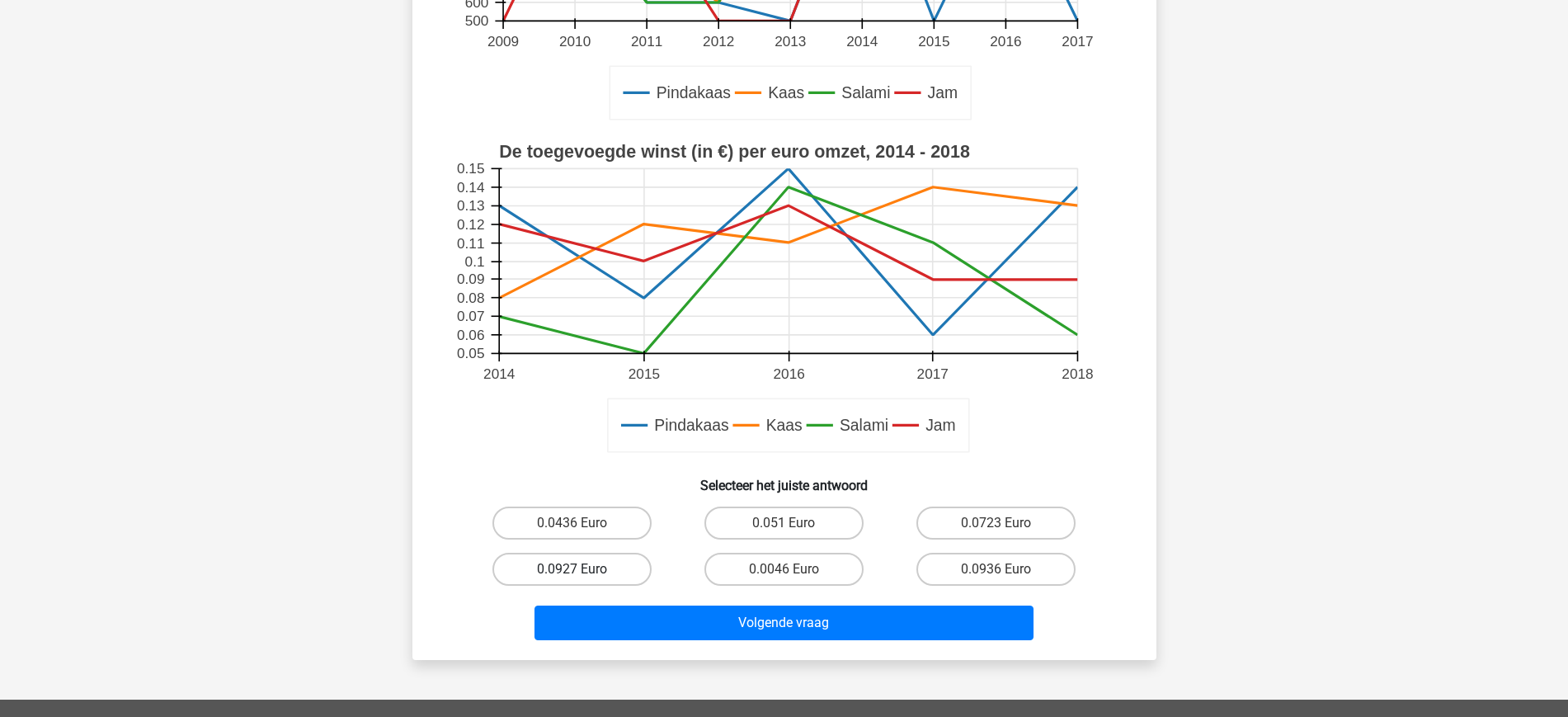 click on "0.0927 Euro" at bounding box center (572, 569) 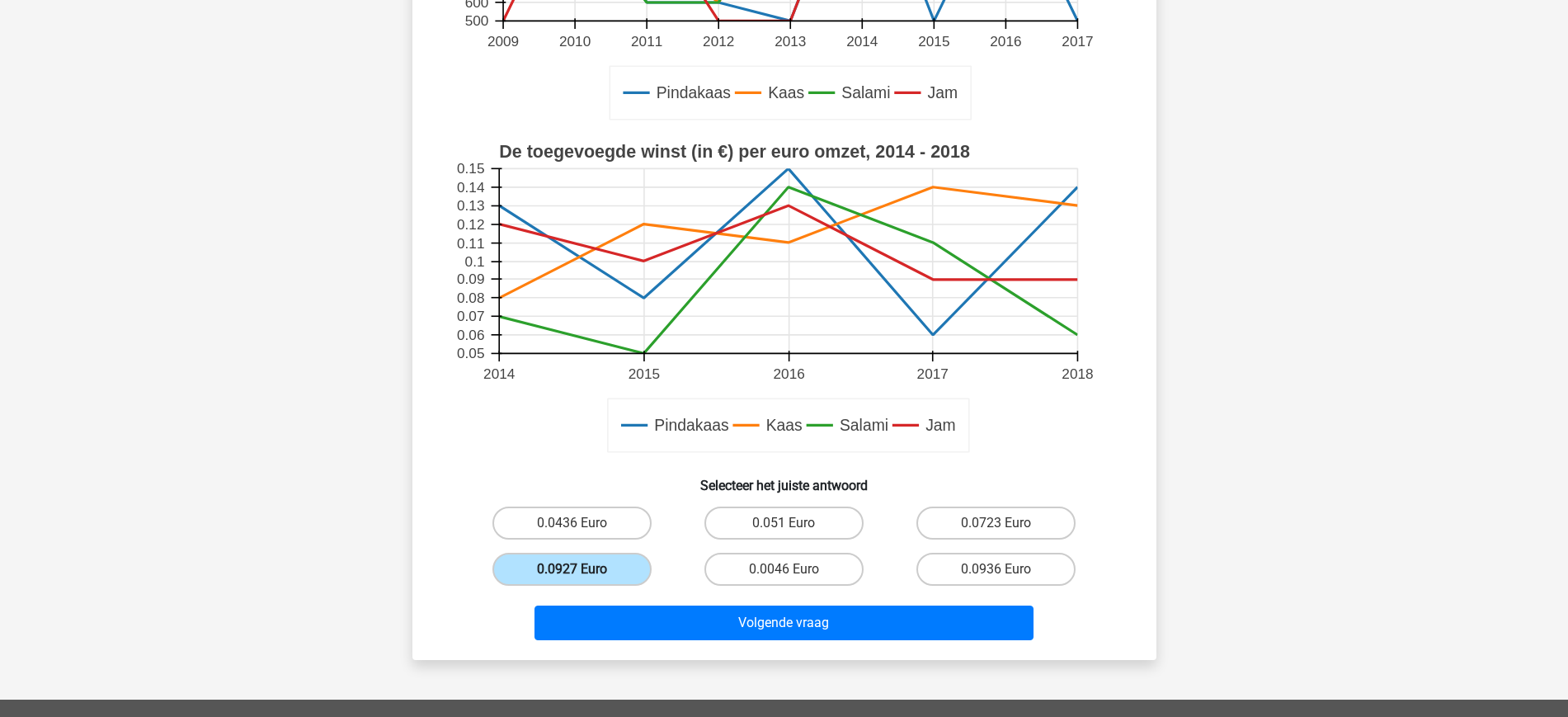 click on "0.0927 Euro" at bounding box center [572, 569] 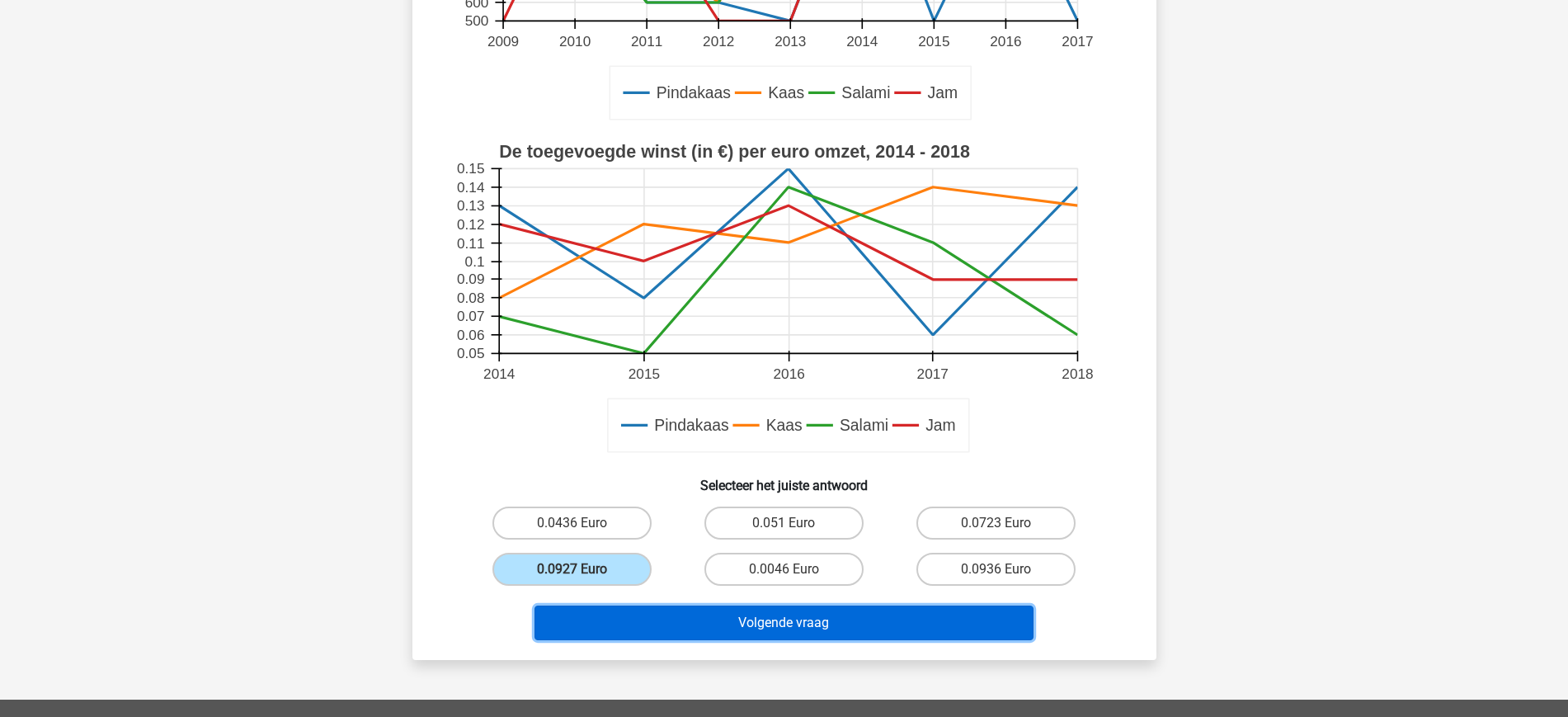 click on "Volgende vraag" at bounding box center (784, 623) 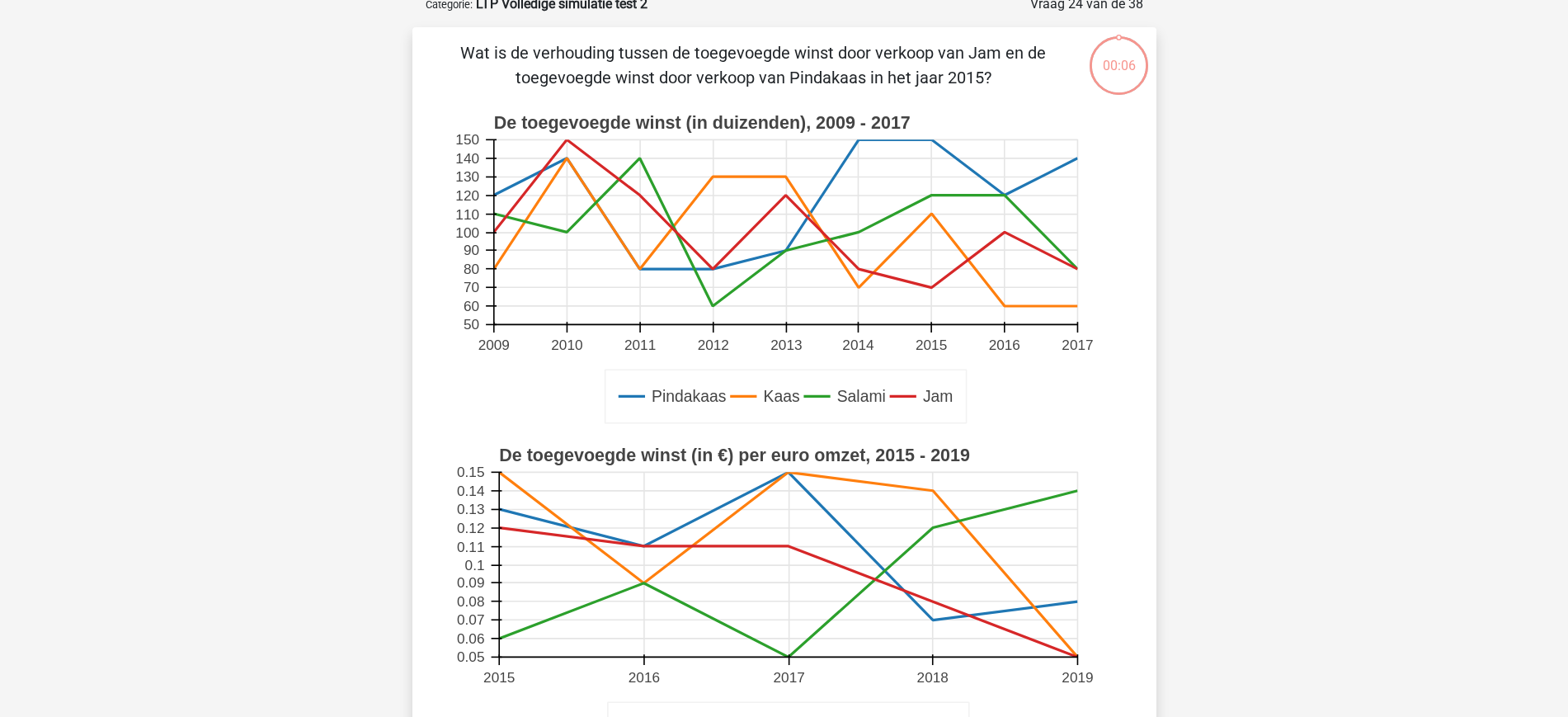 scroll, scrollTop: 83, scrollLeft: 0, axis: vertical 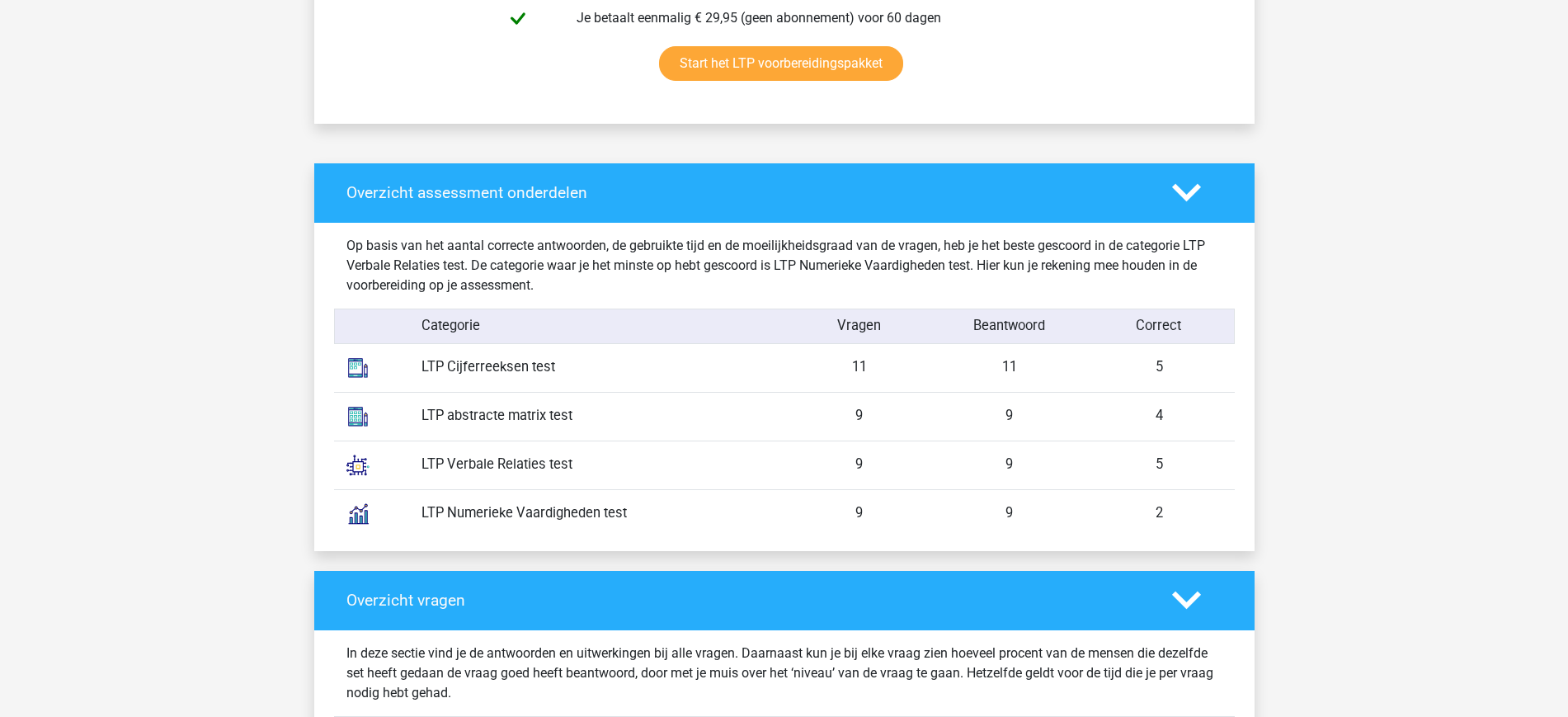 click on "LTP Numerieke Vaardigheden test" at bounding box center (596, 513) 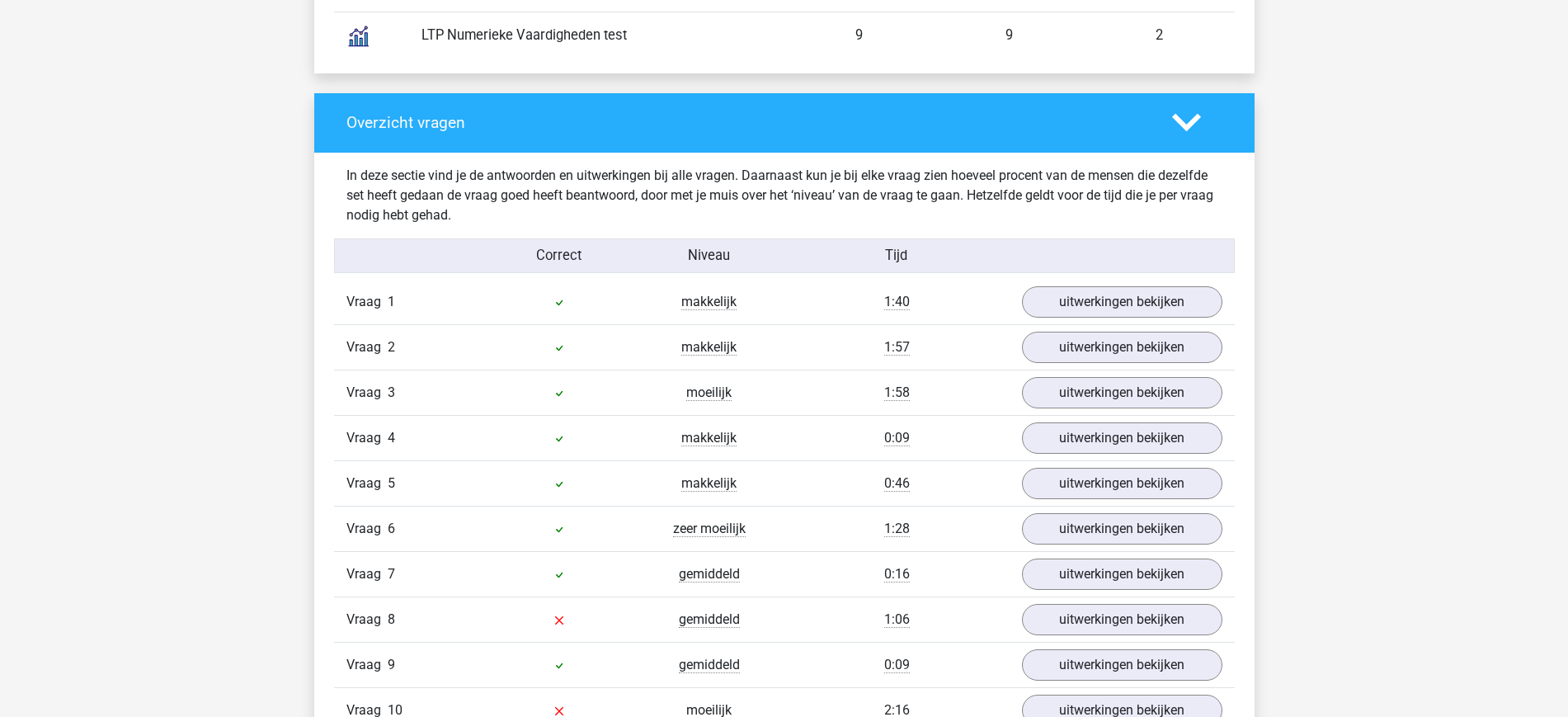 scroll, scrollTop: 1650, scrollLeft: 0, axis: vertical 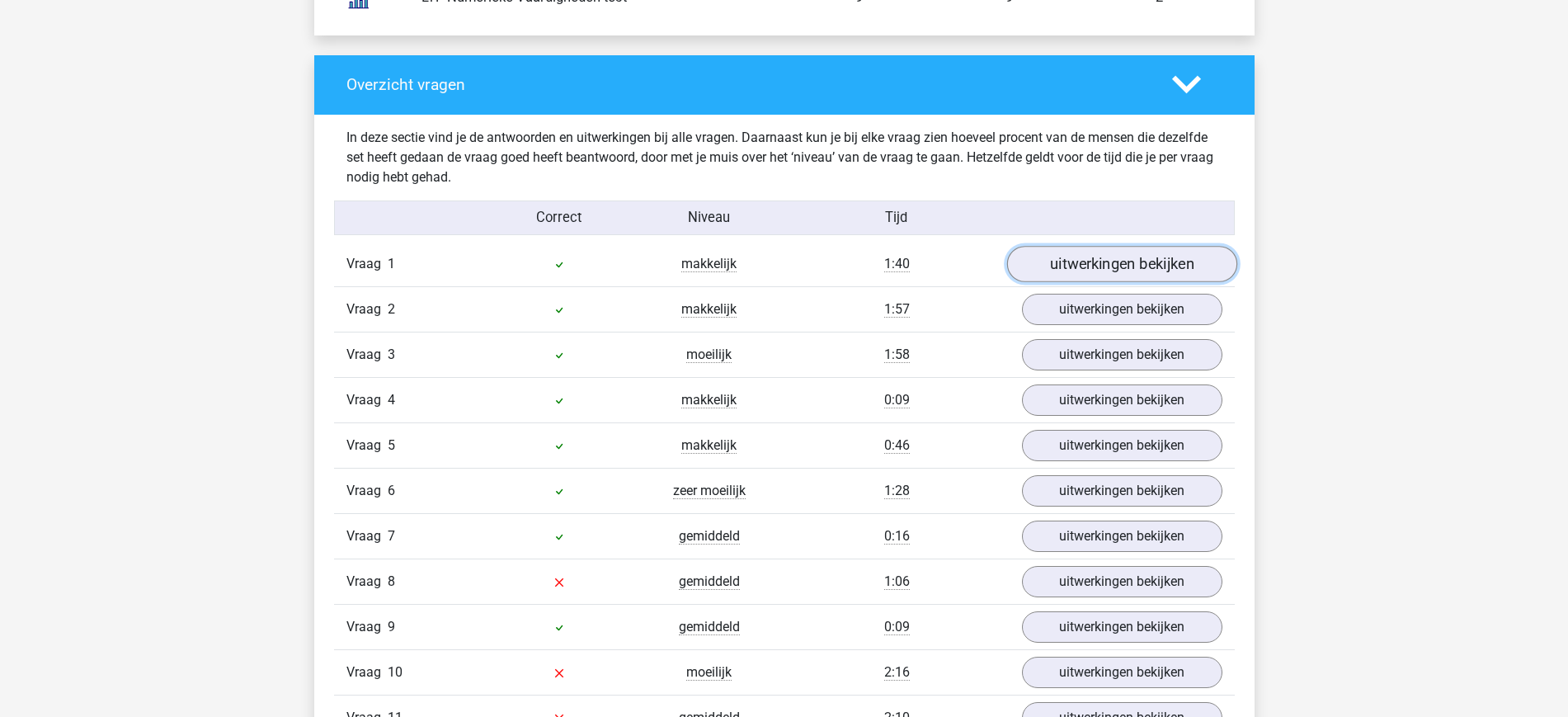 click on "uitwerkingen bekijken" at bounding box center [1121, 264] 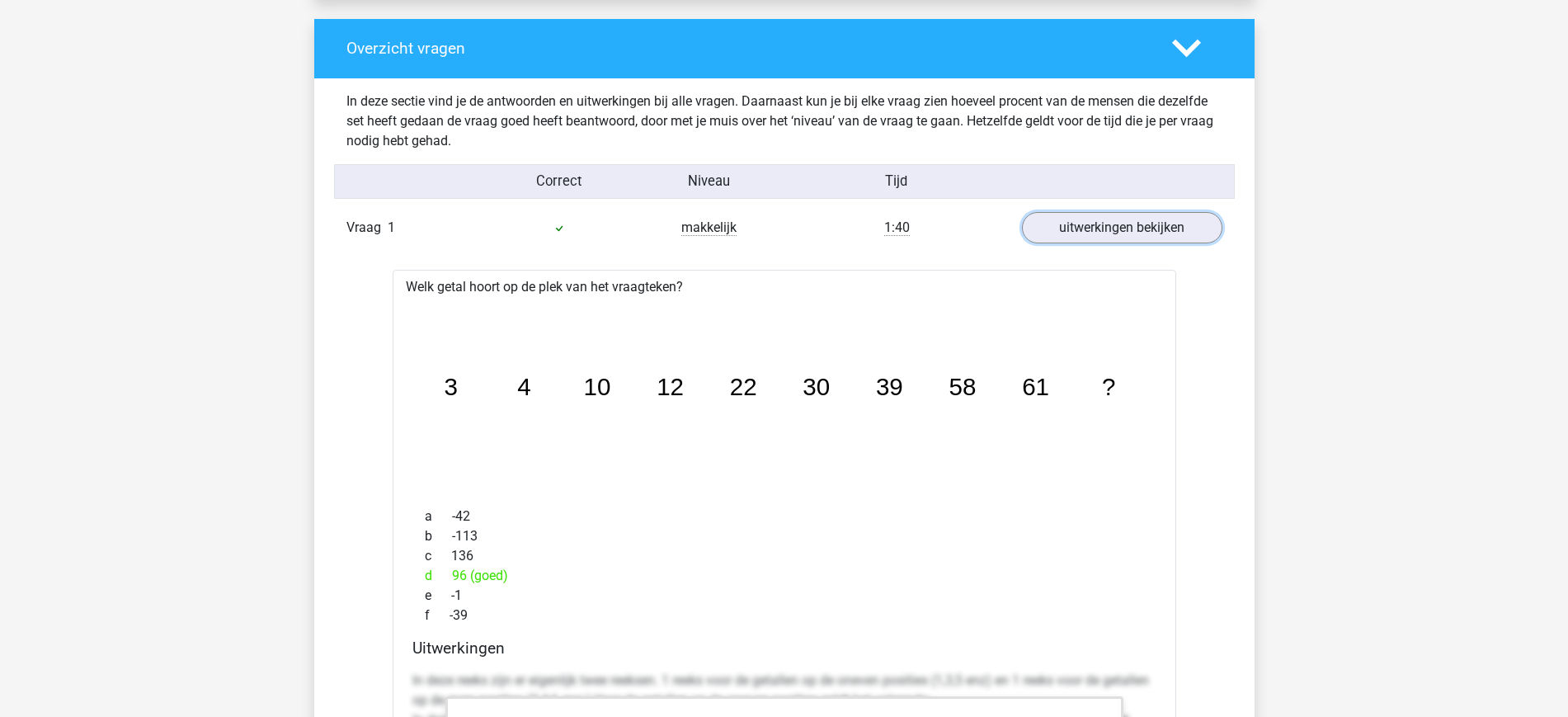 scroll, scrollTop: 1650, scrollLeft: 0, axis: vertical 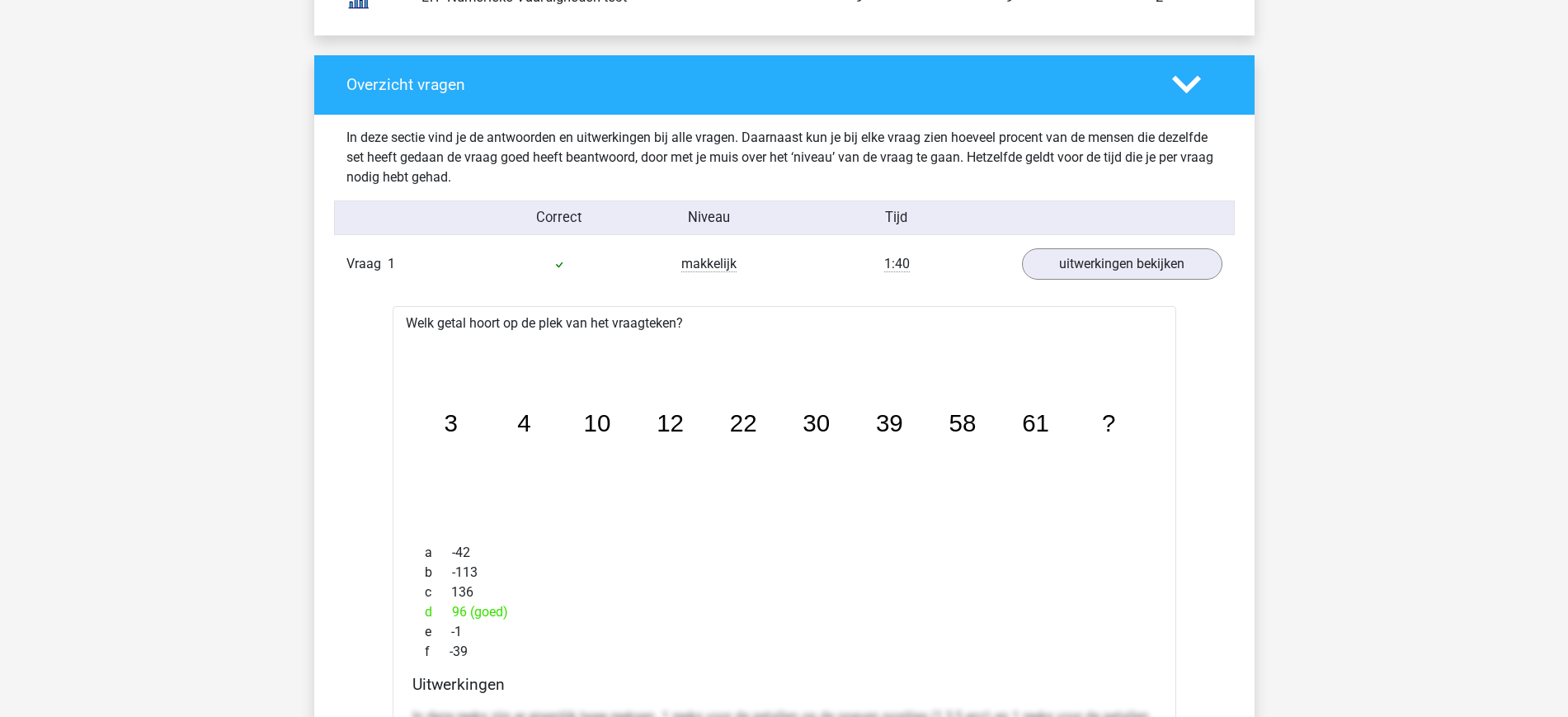click on "Kies  premium
[FIRST]
[EMAIL]" at bounding box center [784, 1554] 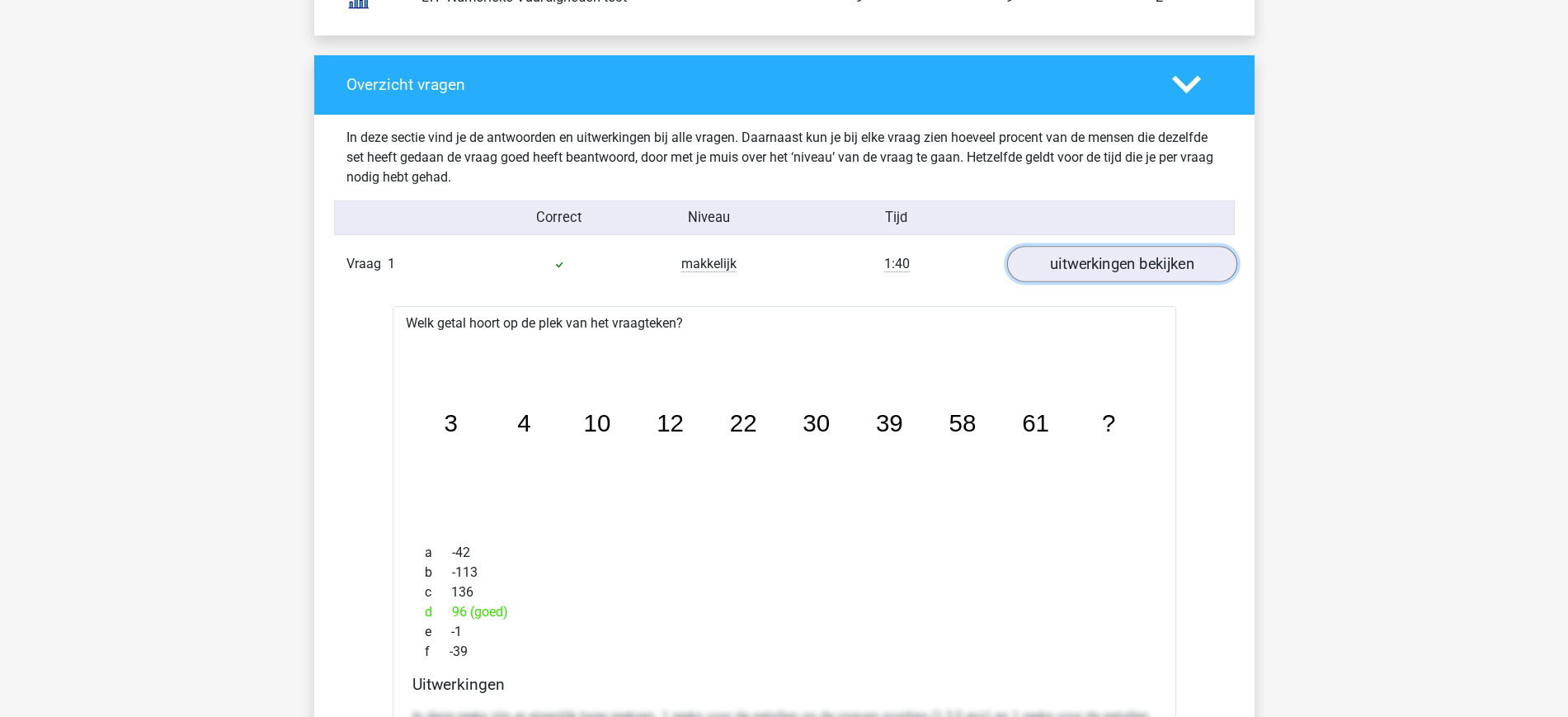 click on "uitwerkingen bekijken" at bounding box center [1121, 264] 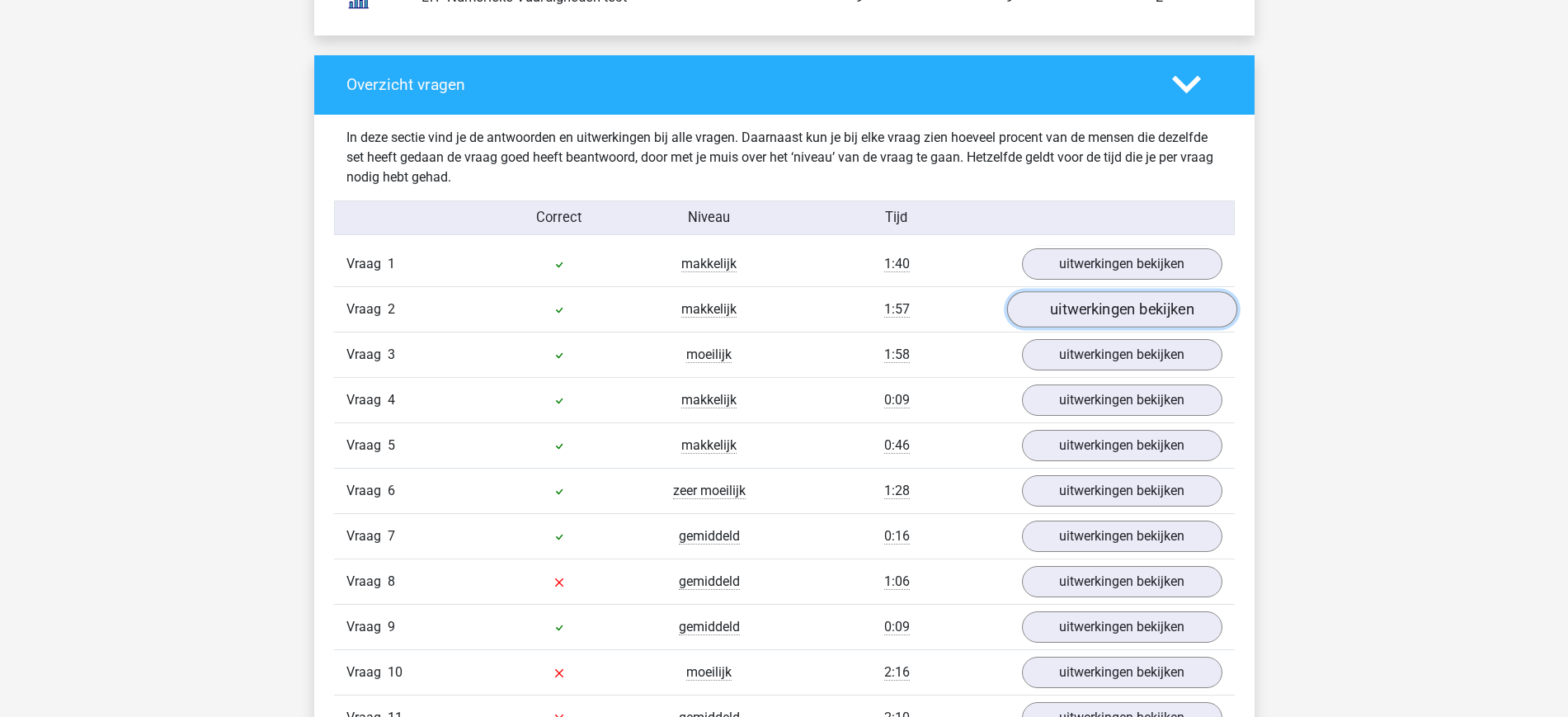 click on "uitwerkingen bekijken" at bounding box center [1121, 309] 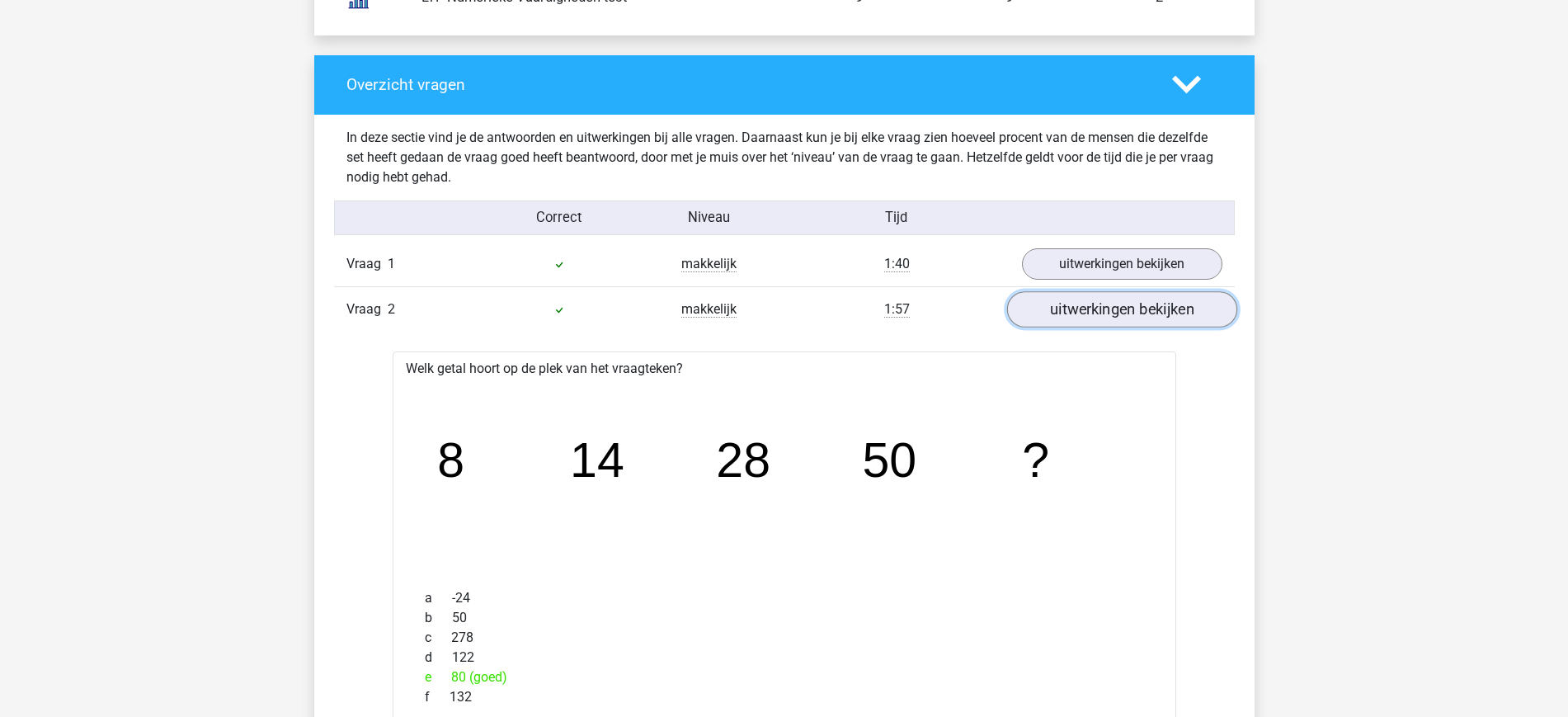 click on "uitwerkingen bekijken" at bounding box center (1121, 309) 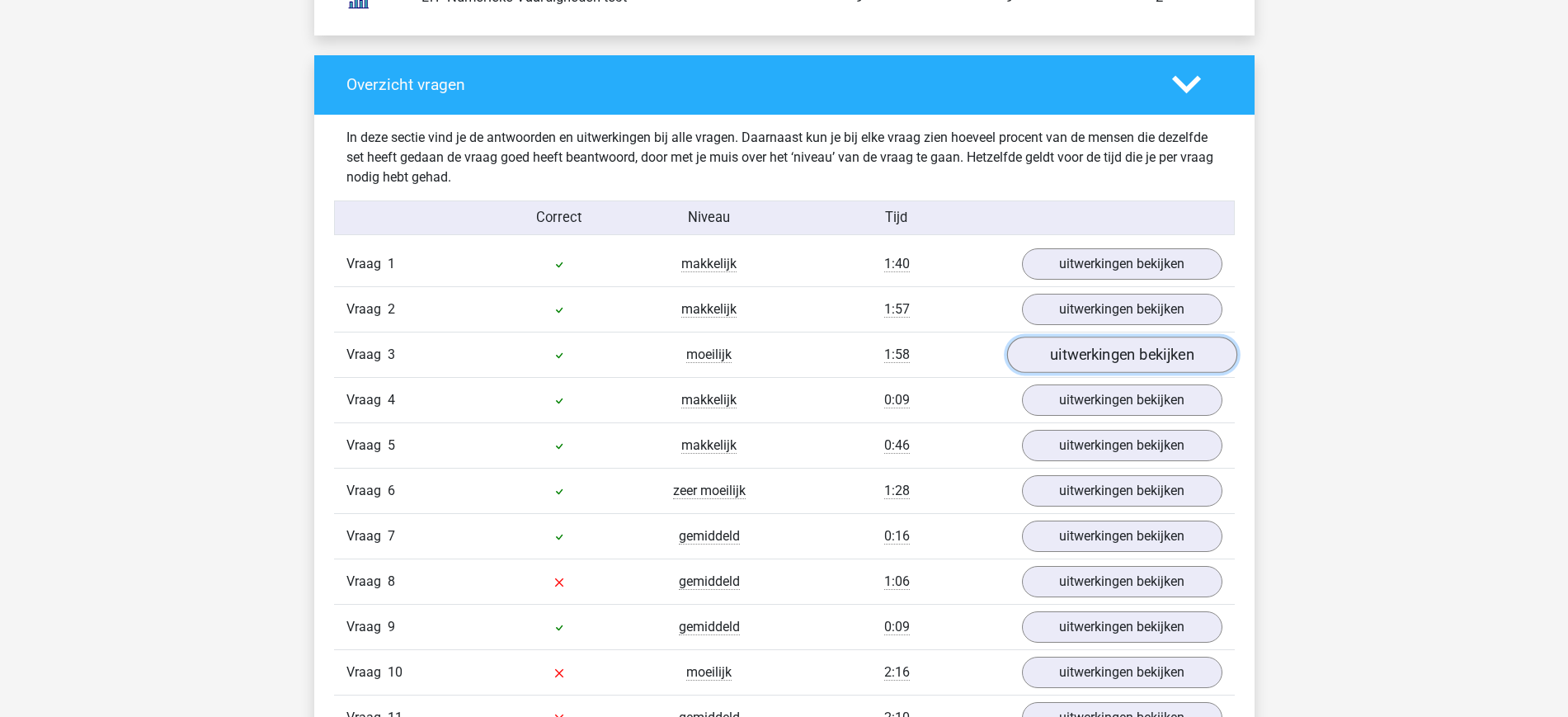click on "uitwerkingen bekijken" at bounding box center [1121, 355] 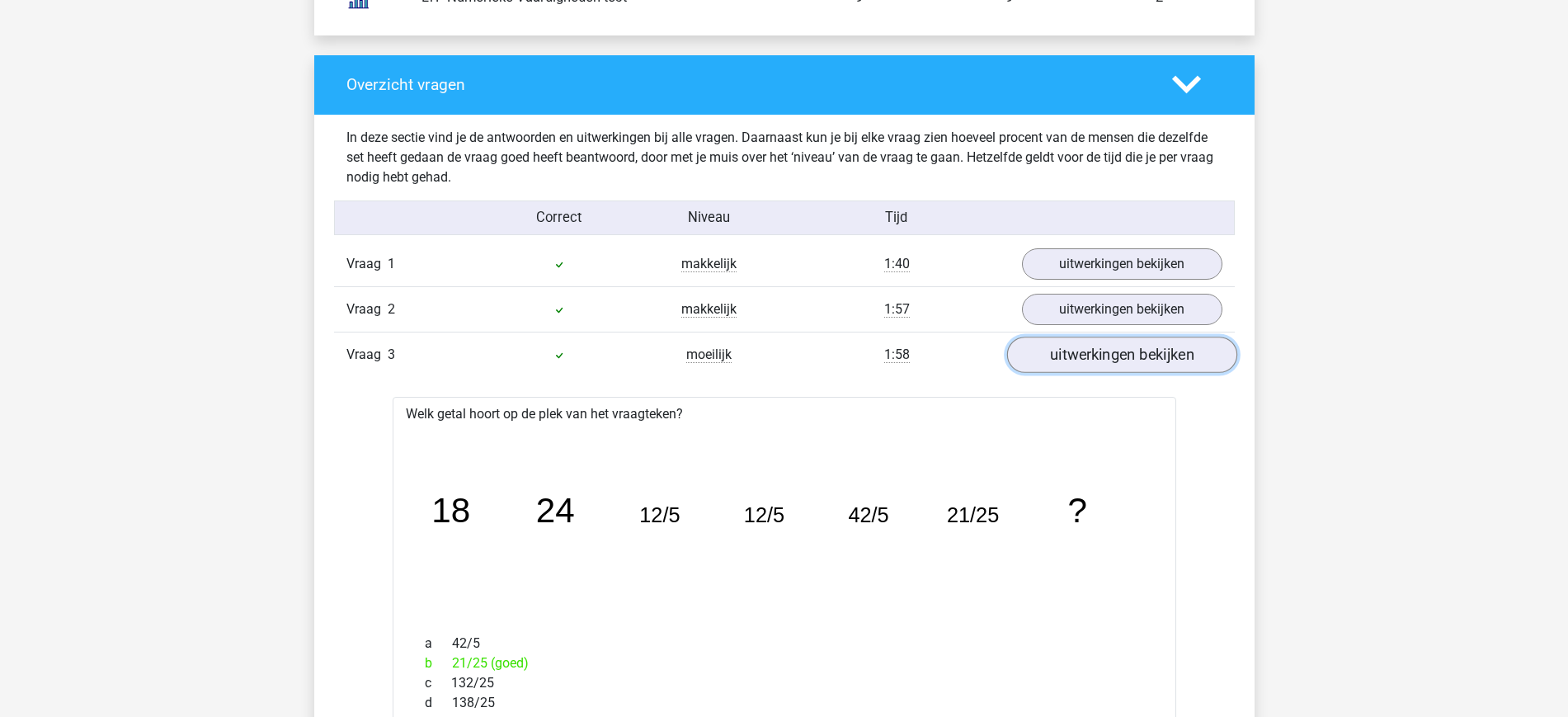 click on "uitwerkingen bekijken" at bounding box center (1121, 355) 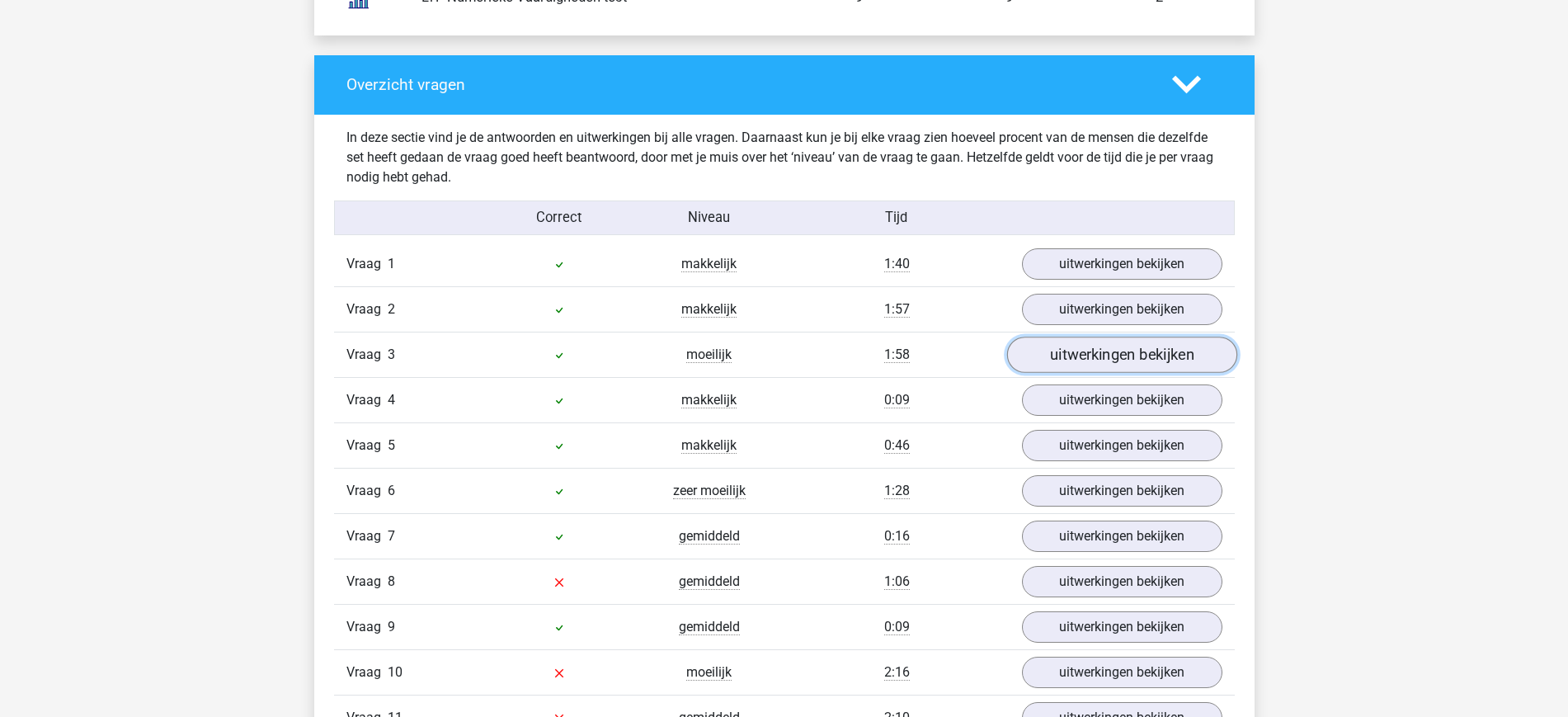 click on "uitwerkingen bekijken" at bounding box center (1121, 355) 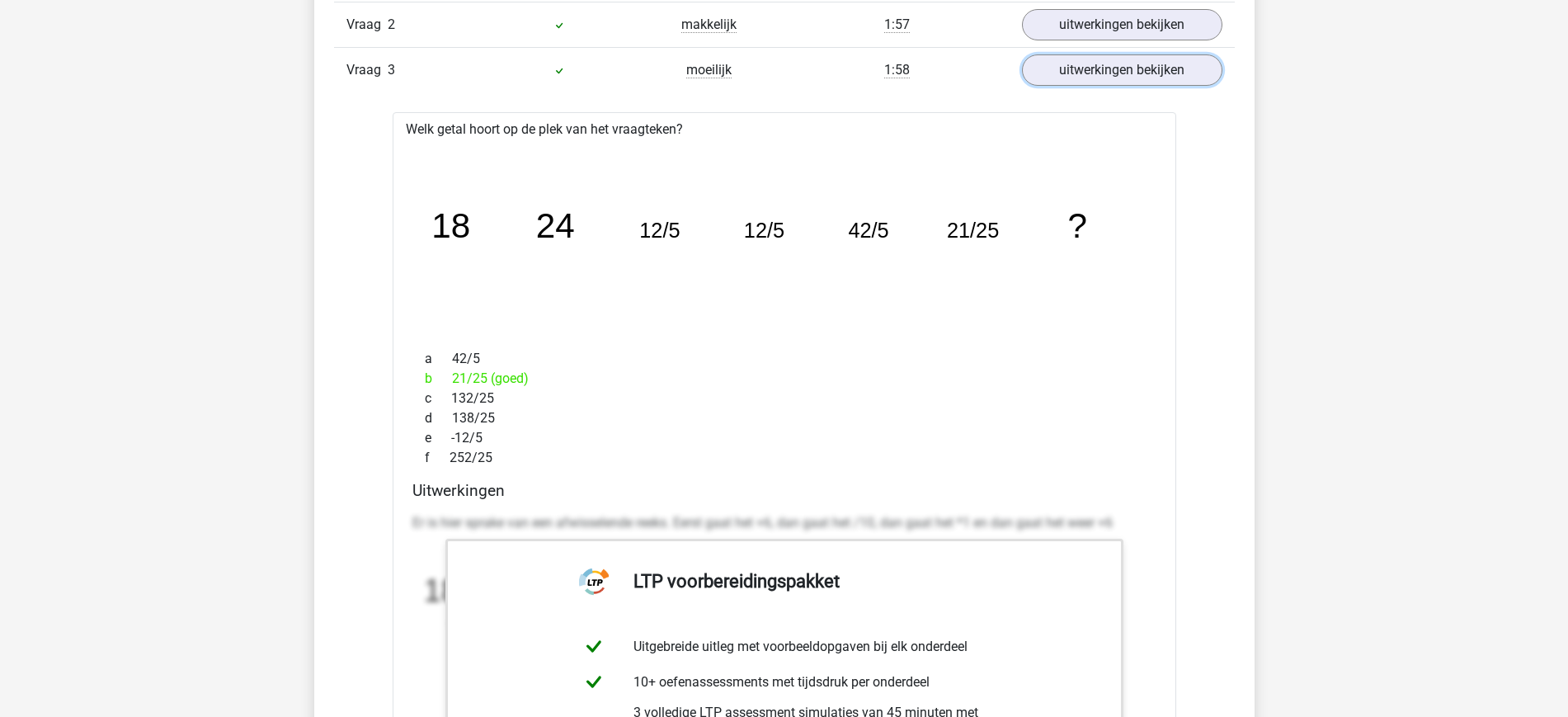 scroll, scrollTop: 1547, scrollLeft: 0, axis: vertical 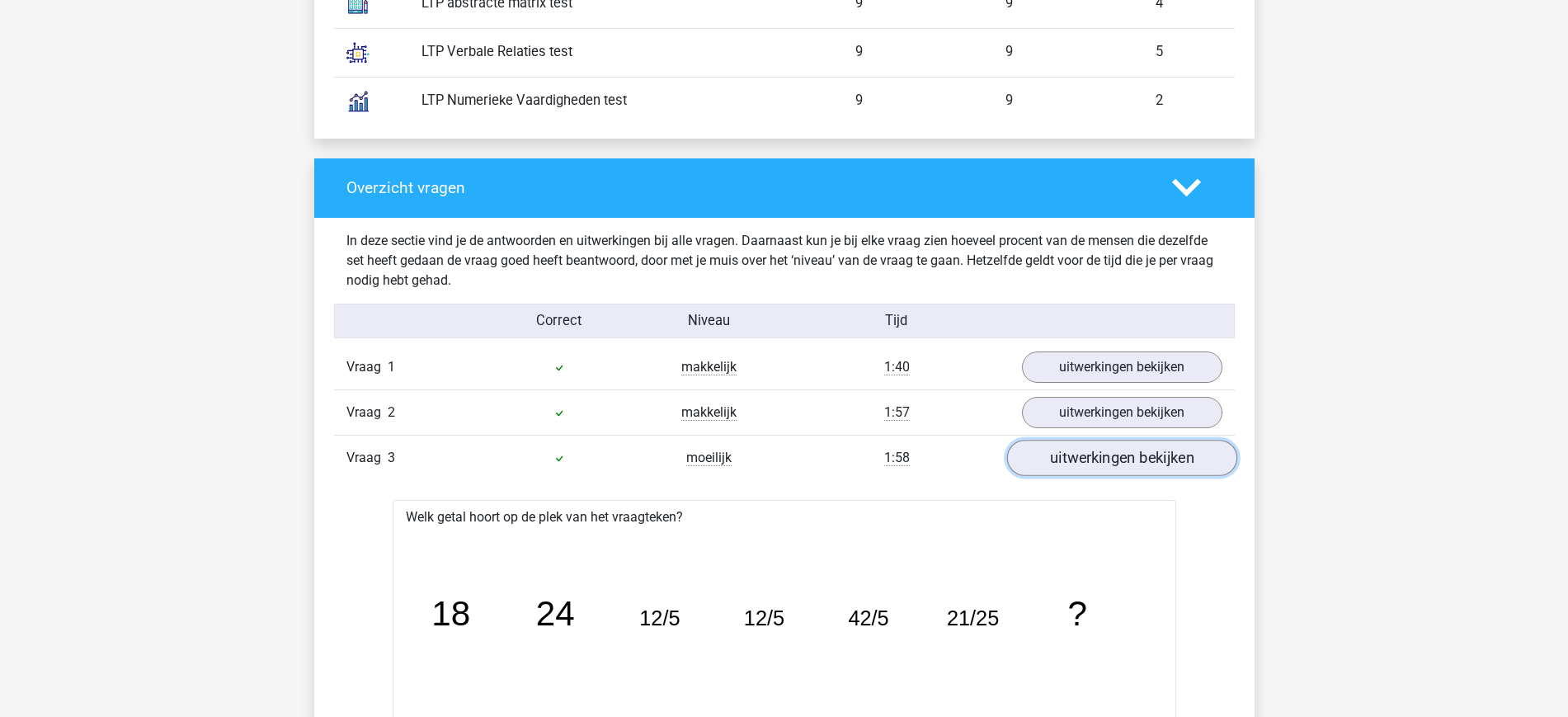 click on "uitwerkingen bekijken" at bounding box center (1121, 458) 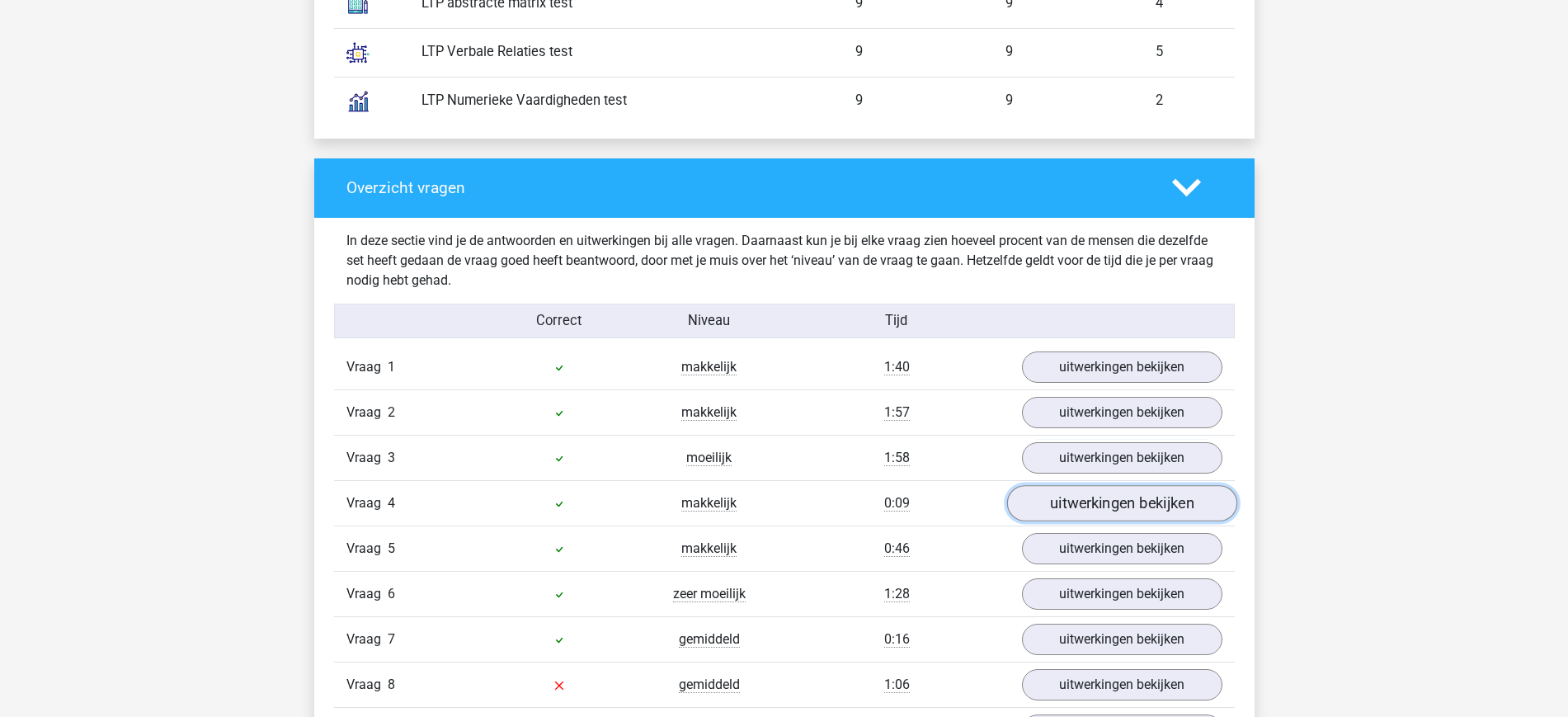 click on "uitwerkingen bekijken" at bounding box center (1121, 503) 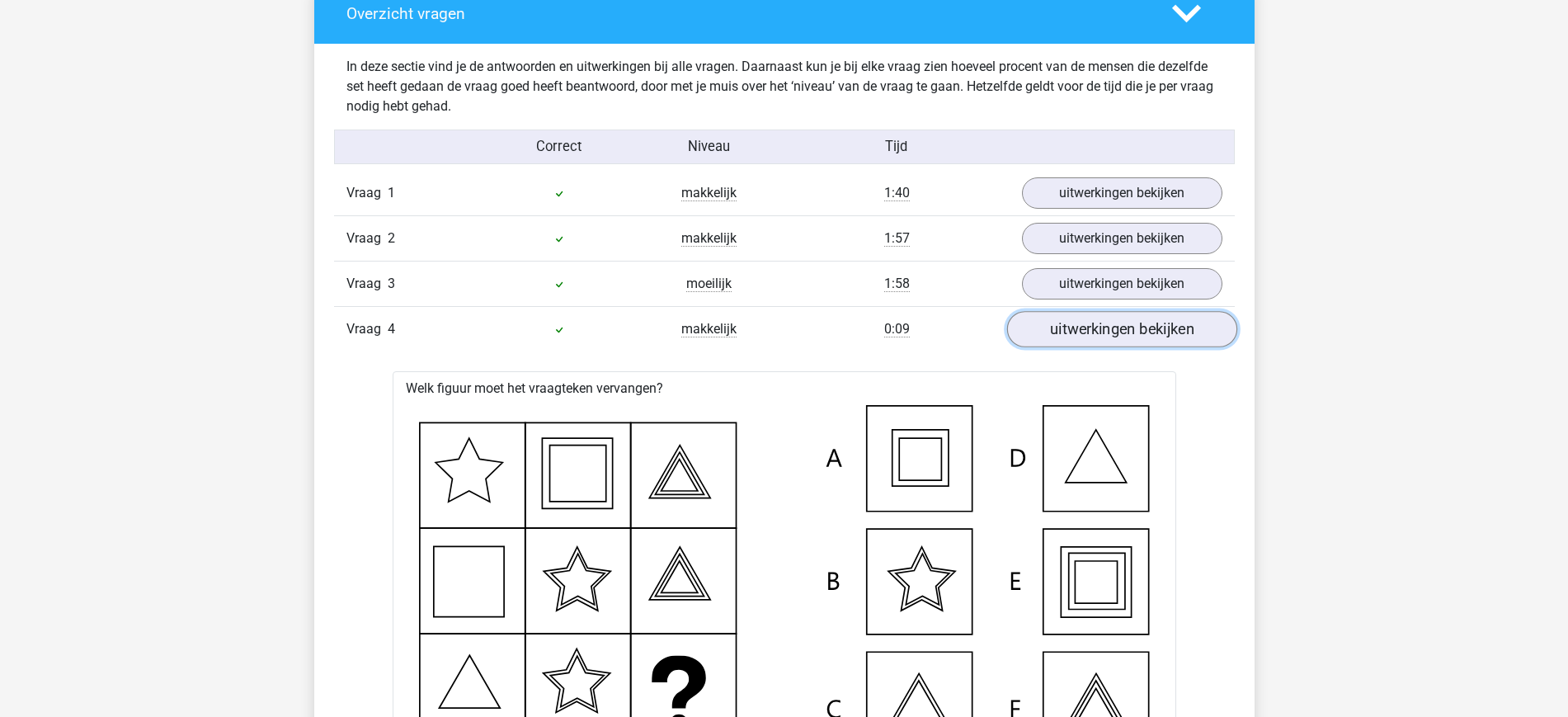 scroll, scrollTop: 1753, scrollLeft: 0, axis: vertical 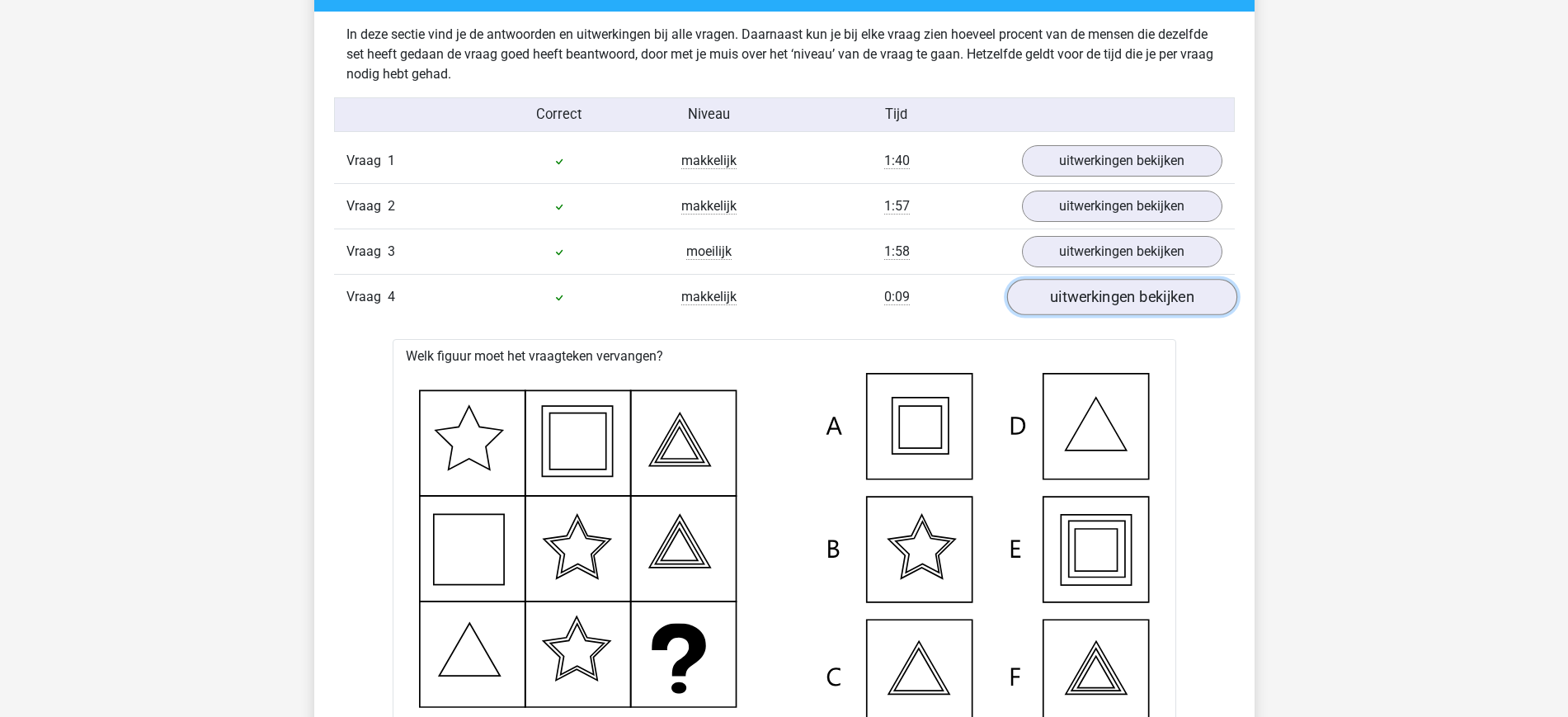 click on "uitwerkingen bekijken" at bounding box center (1121, 297) 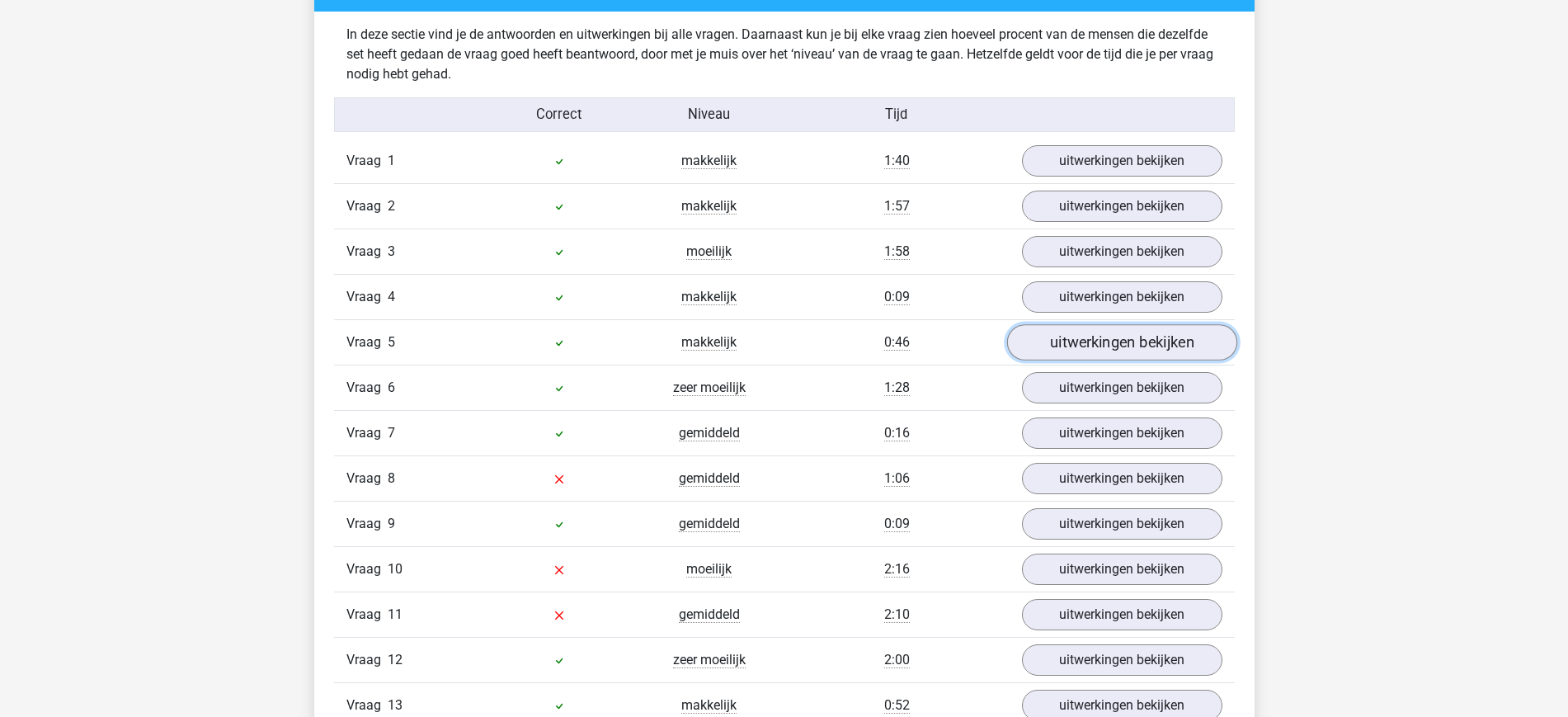 click on "uitwerkingen bekijken" at bounding box center (1121, 342) 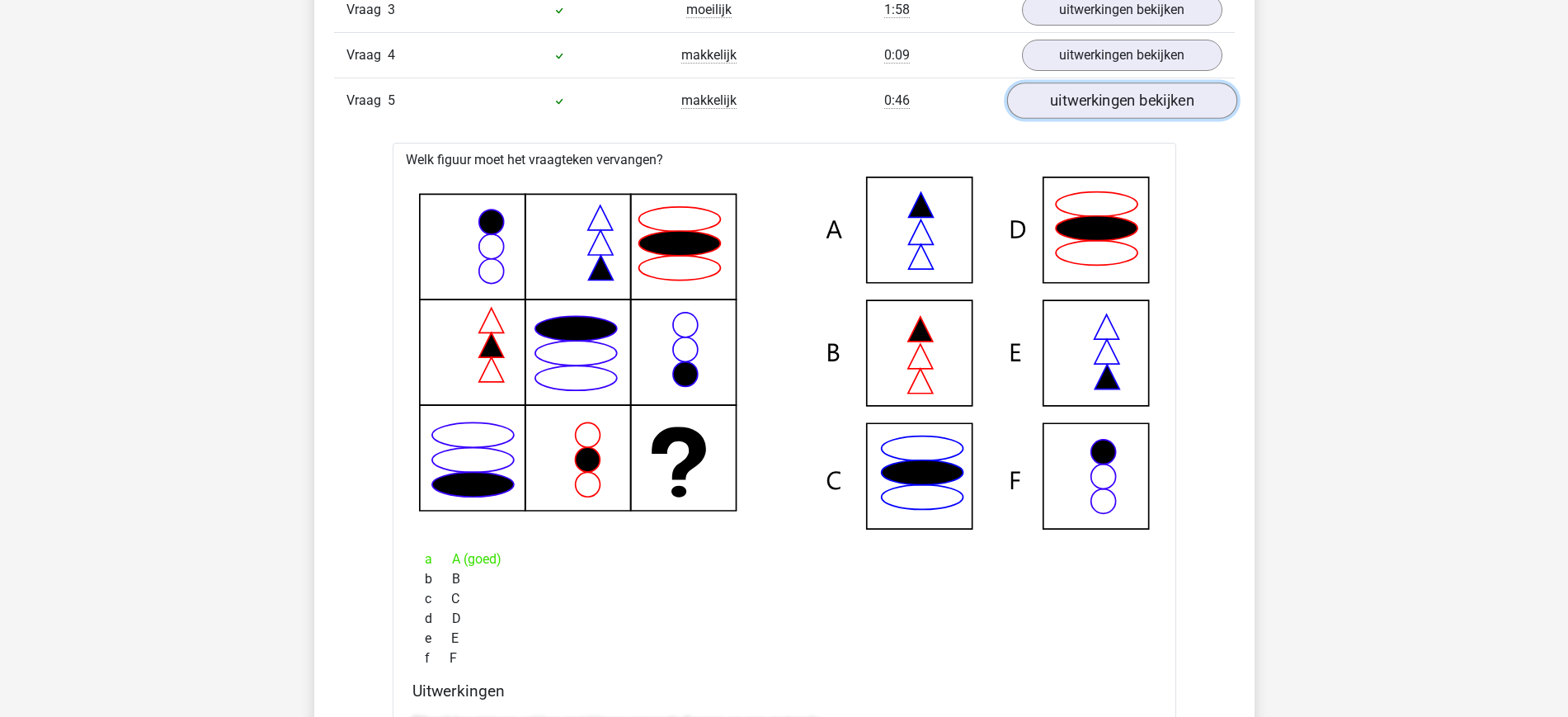 scroll, scrollTop: 1960, scrollLeft: 0, axis: vertical 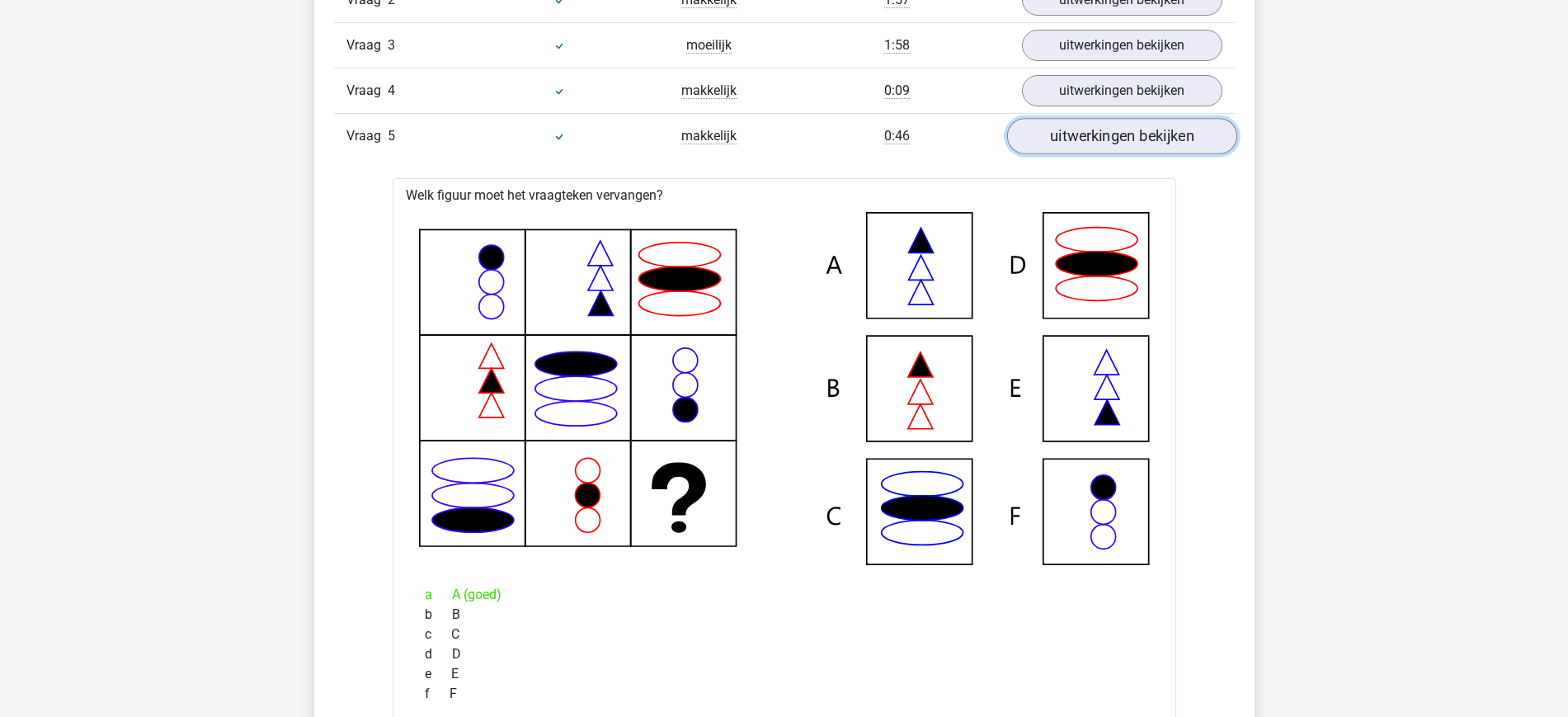 click on "uitwerkingen bekijken" at bounding box center [1121, 136] 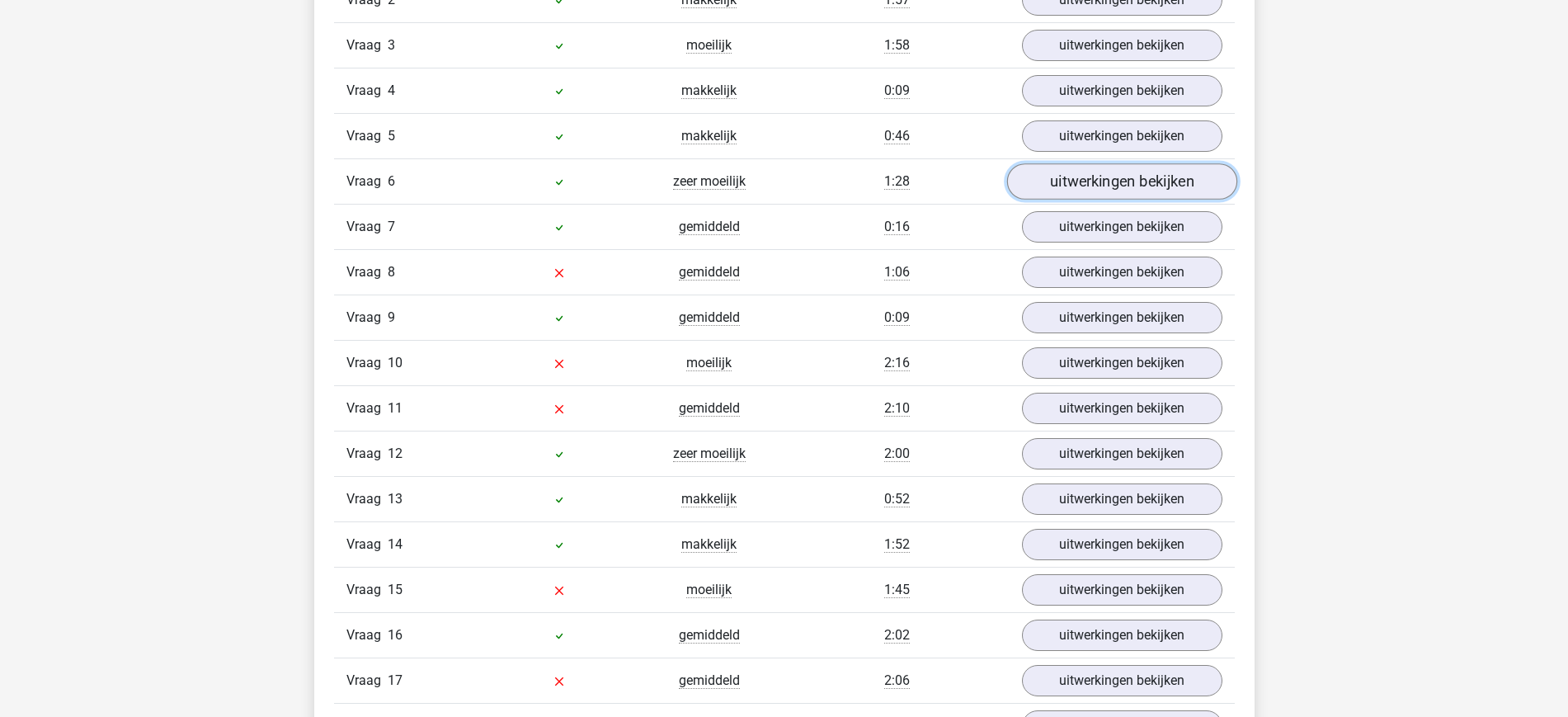 click on "uitwerkingen bekijken" at bounding box center (1121, 182) 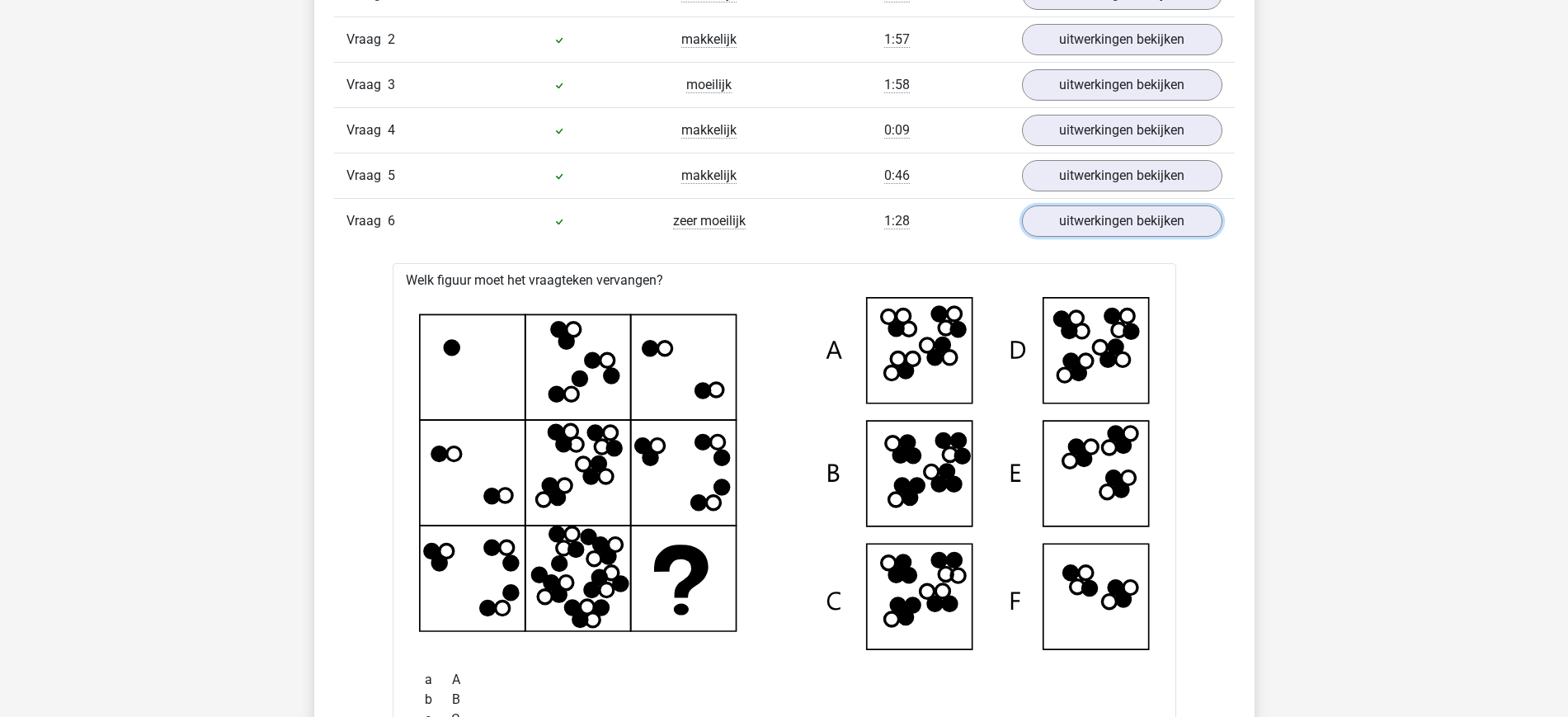 scroll, scrollTop: 1856, scrollLeft: 0, axis: vertical 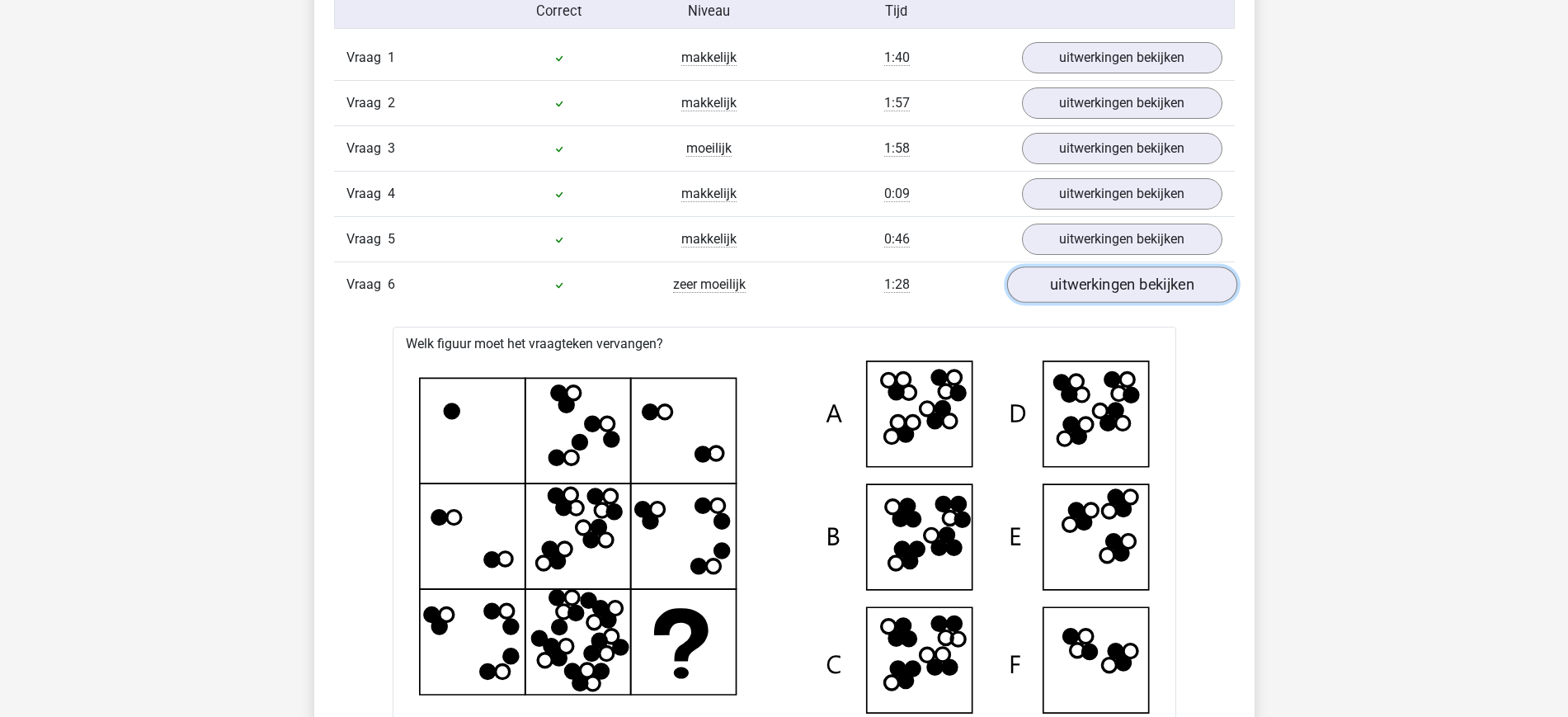 click on "uitwerkingen bekijken" at bounding box center [1121, 285] 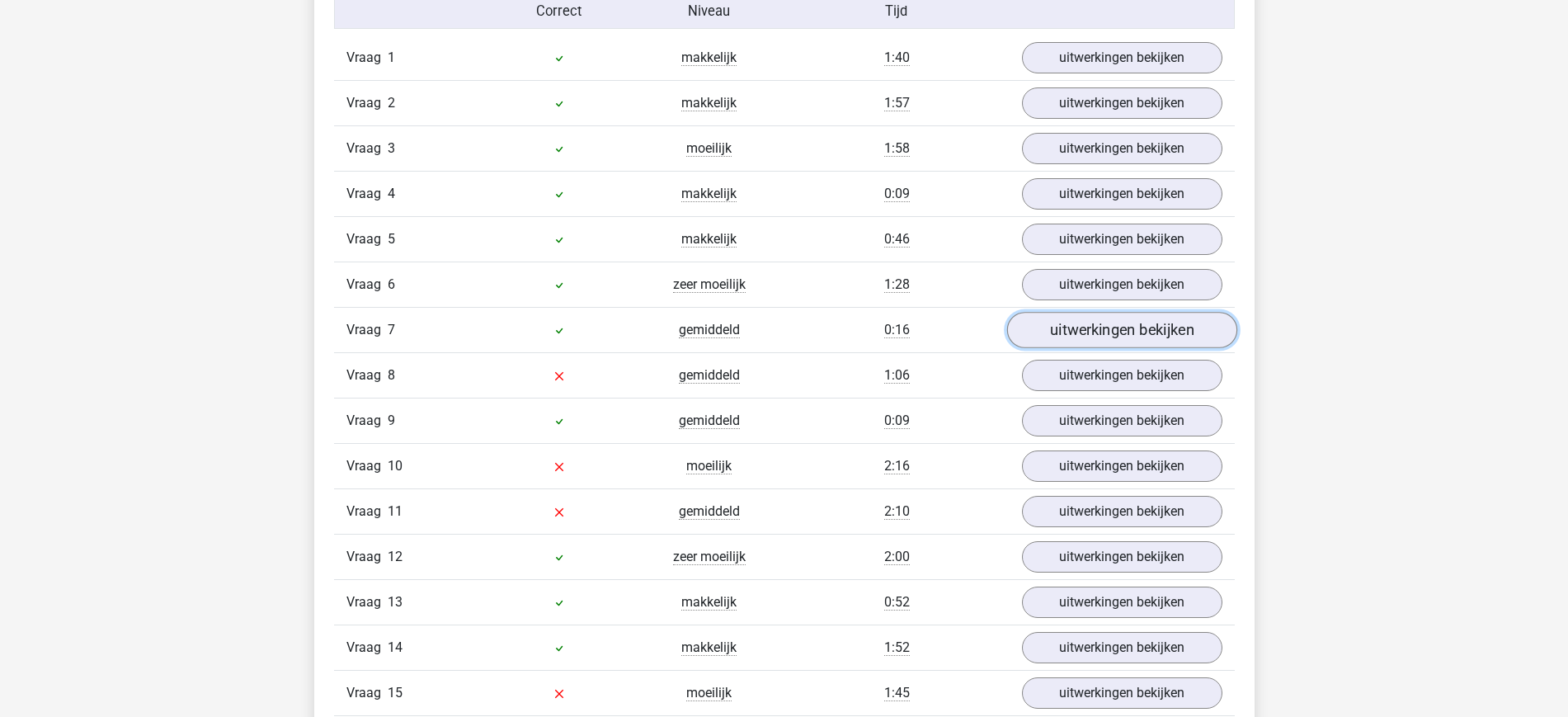 click on "uitwerkingen bekijken" at bounding box center (1121, 330) 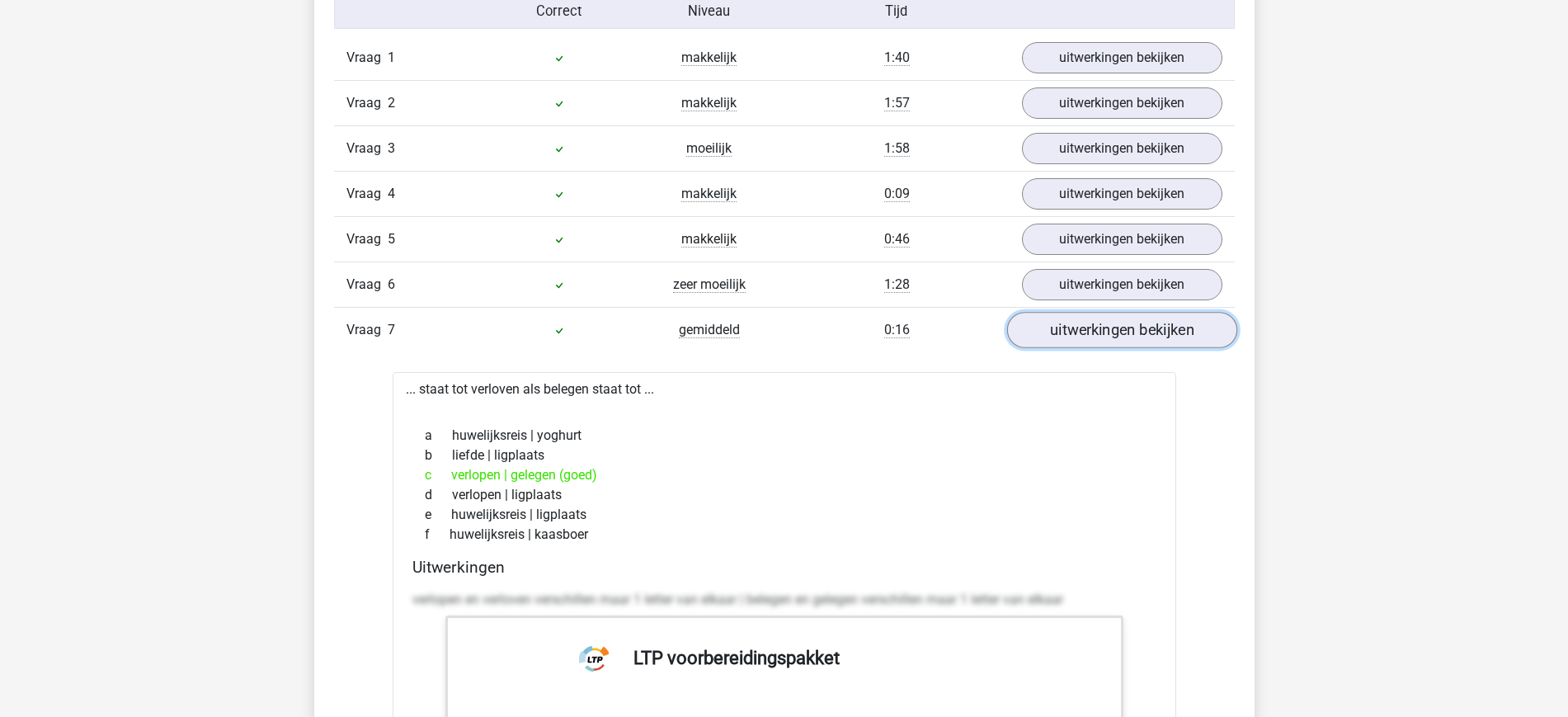 click on "uitwerkingen bekijken" at bounding box center (1121, 330) 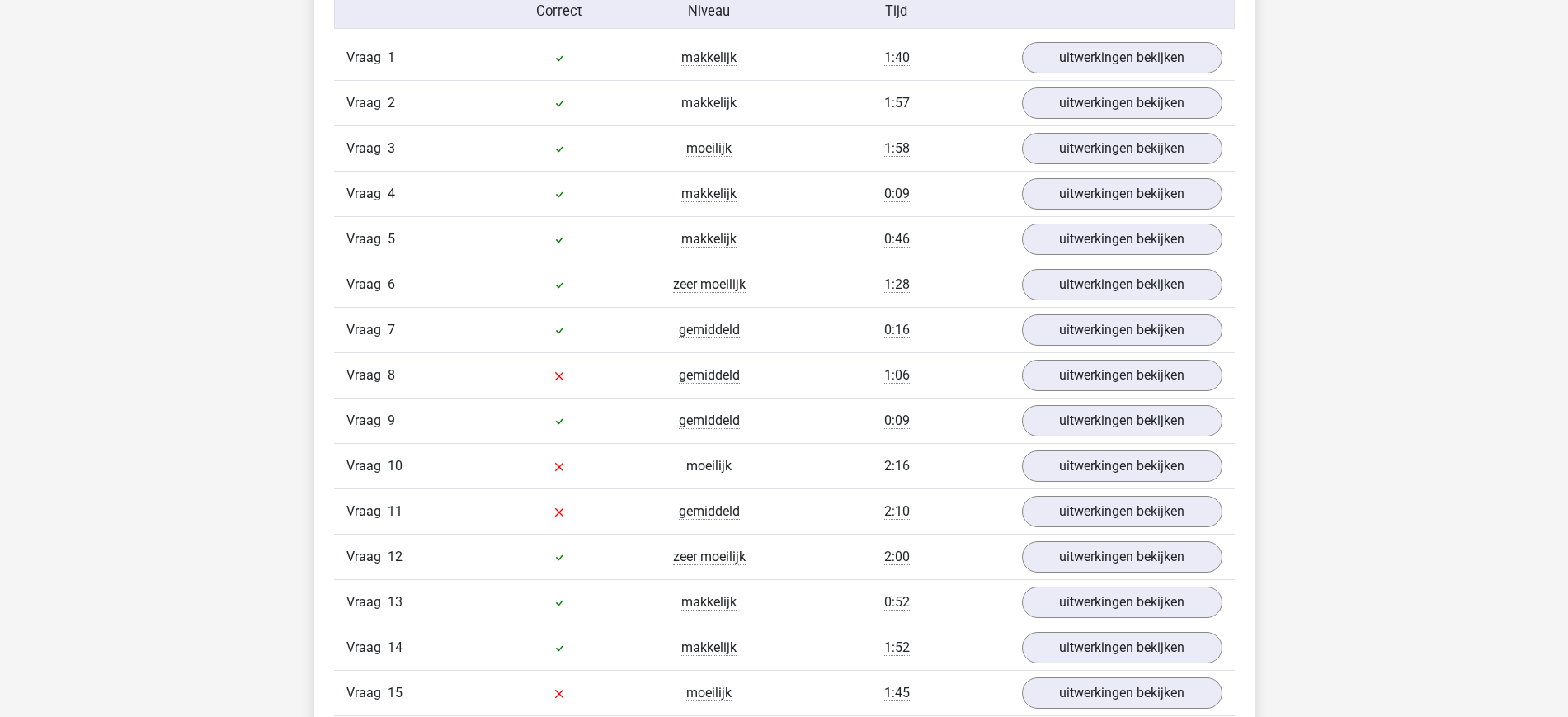 click on "Vraag
9
gemiddeld
0:09
uitwerkingen bekijken" at bounding box center [784, 420] 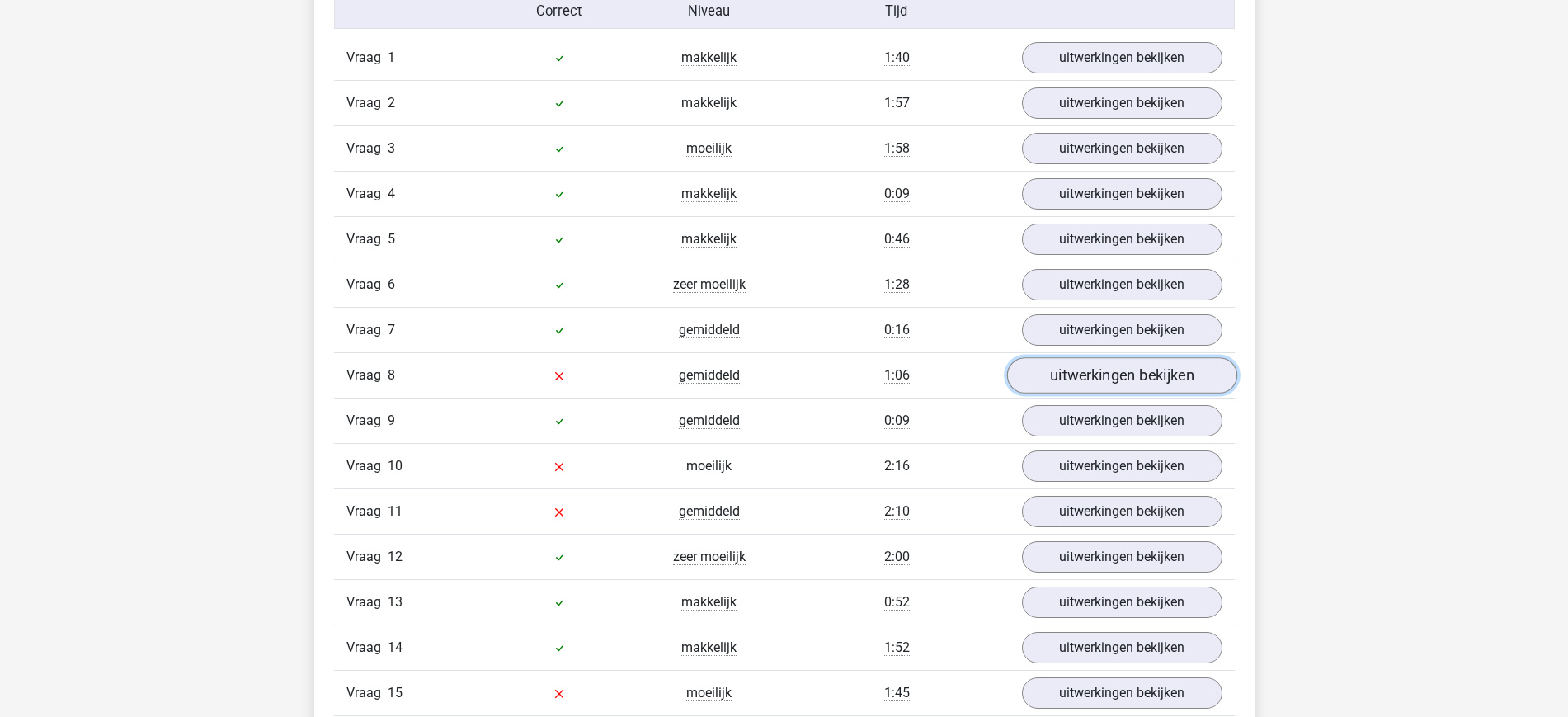 click on "uitwerkingen bekijken" at bounding box center [1121, 375] 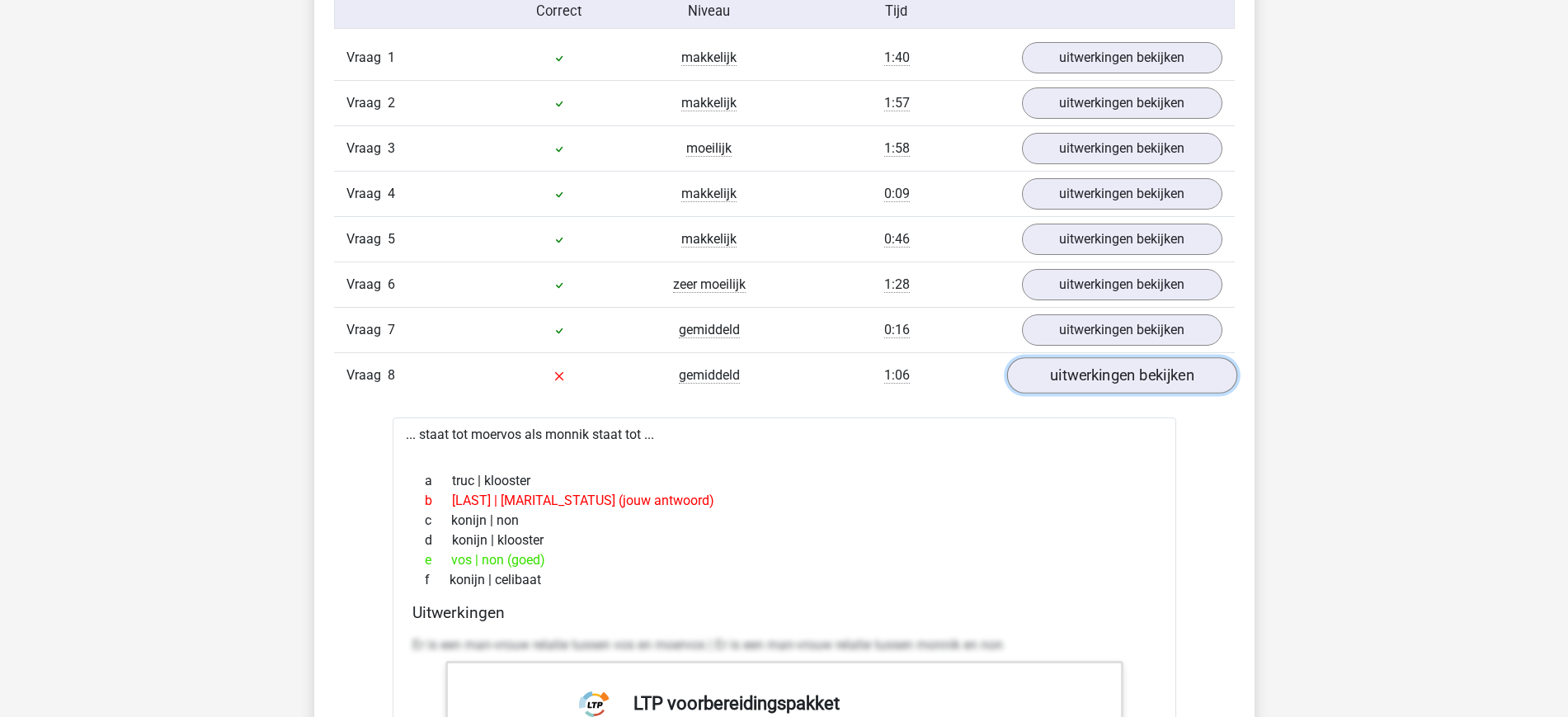 click on "uitwerkingen bekijken" at bounding box center (1121, 375) 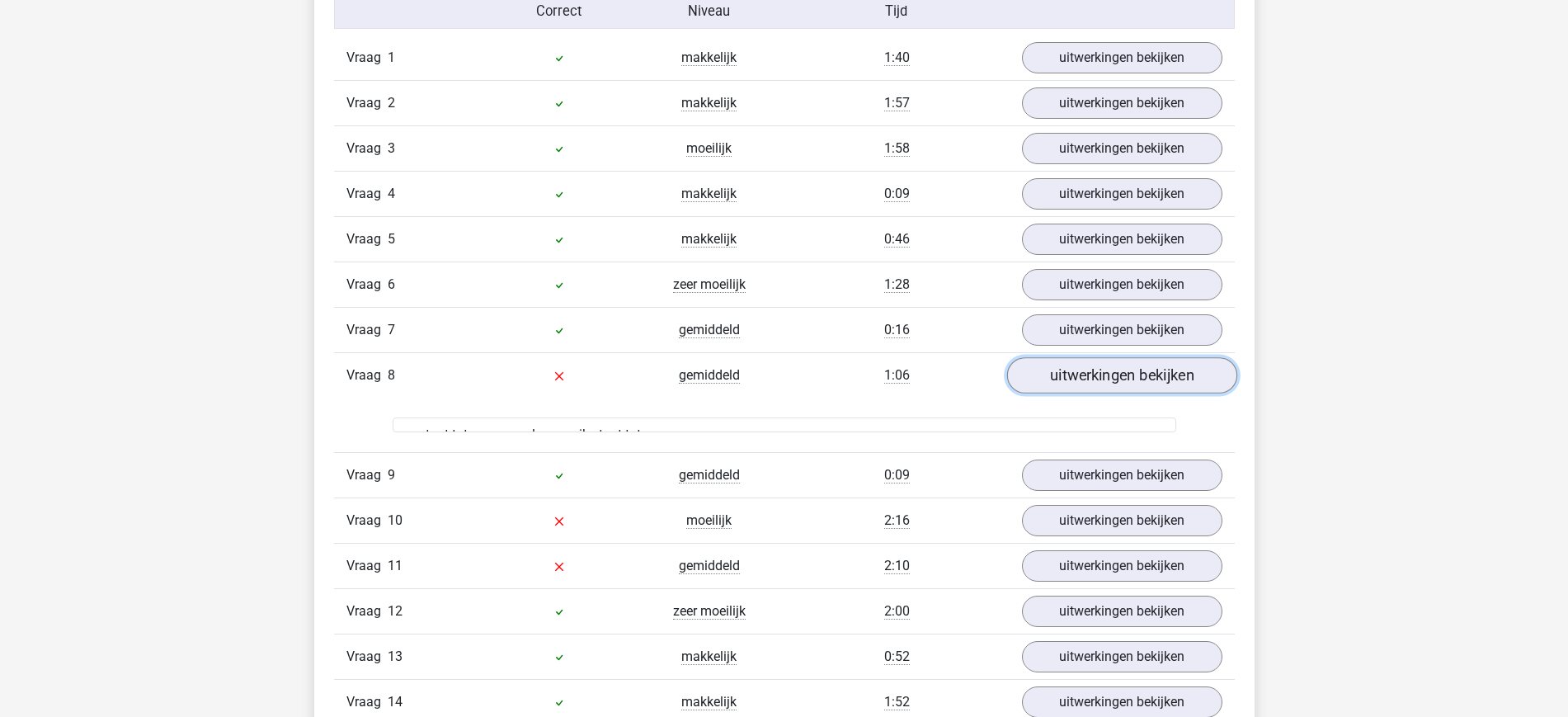 click on "uitwerkingen bekijken" at bounding box center (1121, 375) 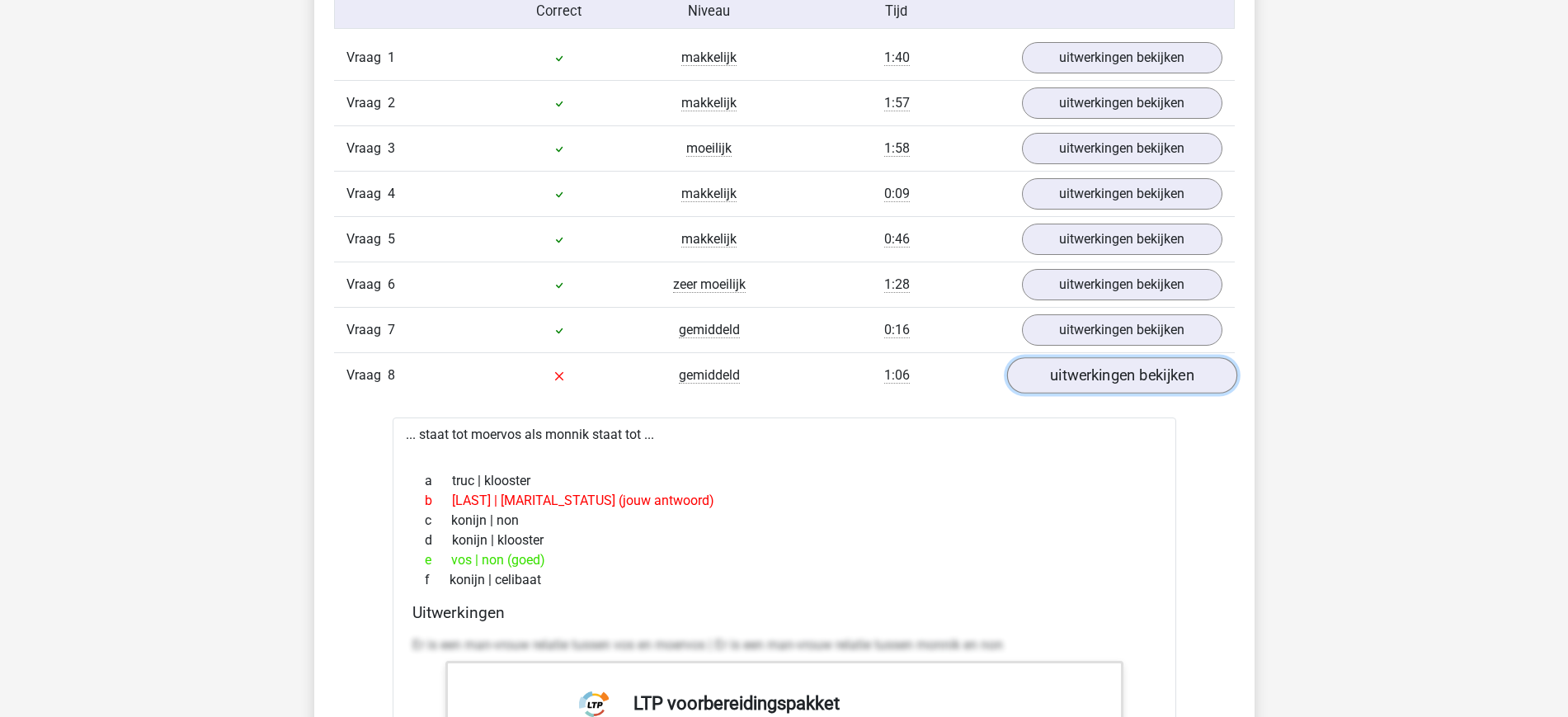 click on "uitwerkingen bekijken" at bounding box center (1121, 375) 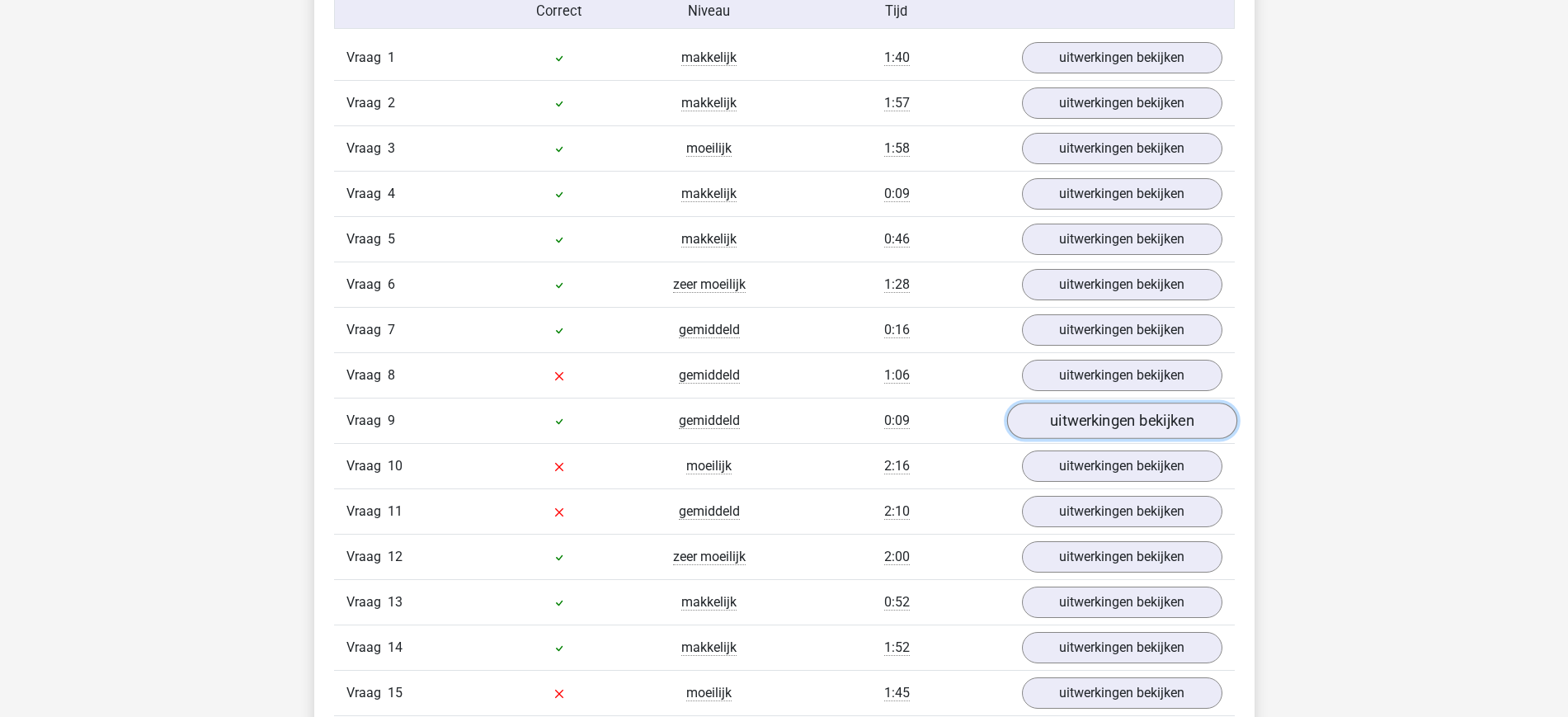 click on "uitwerkingen bekijken" at bounding box center [1121, 421] 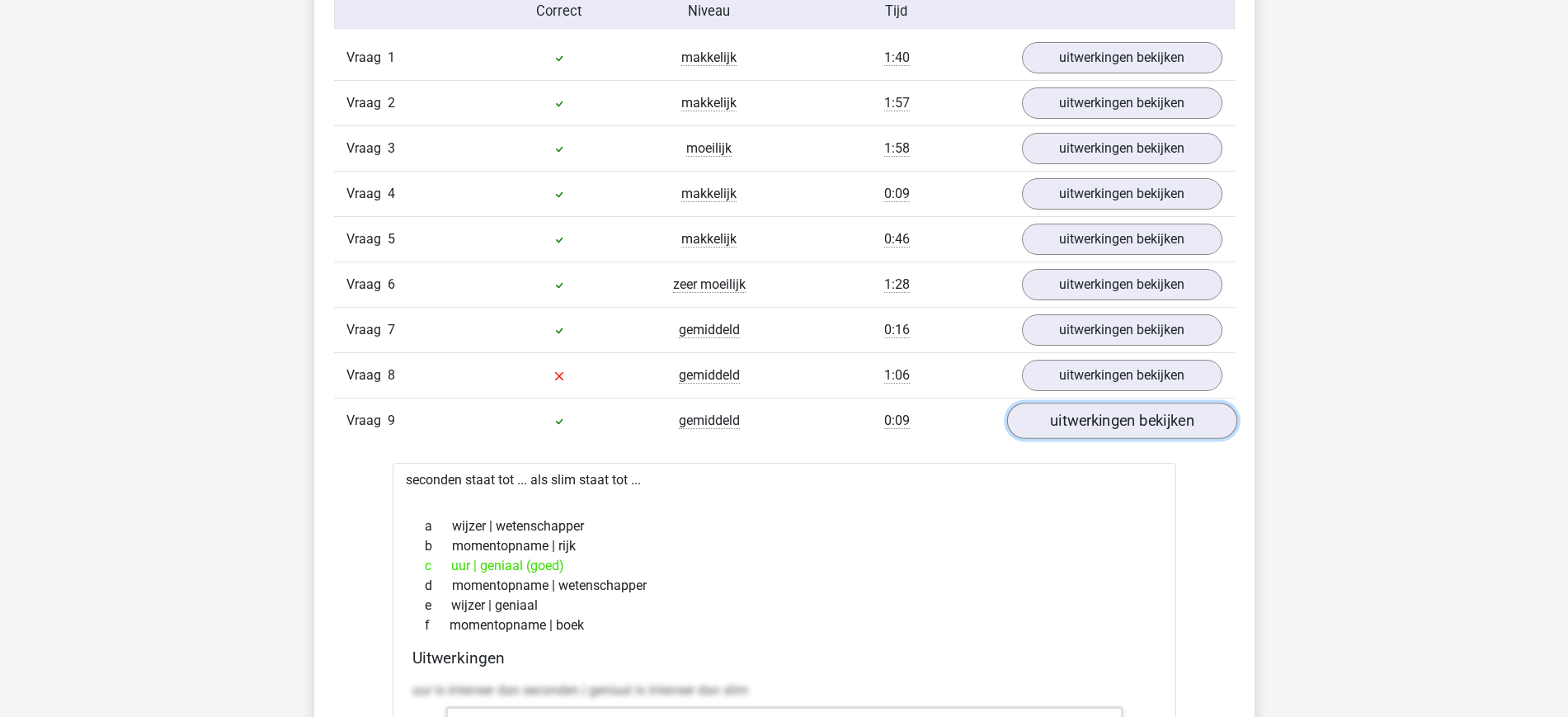 click on "uitwerkingen bekijken" at bounding box center [1121, 421] 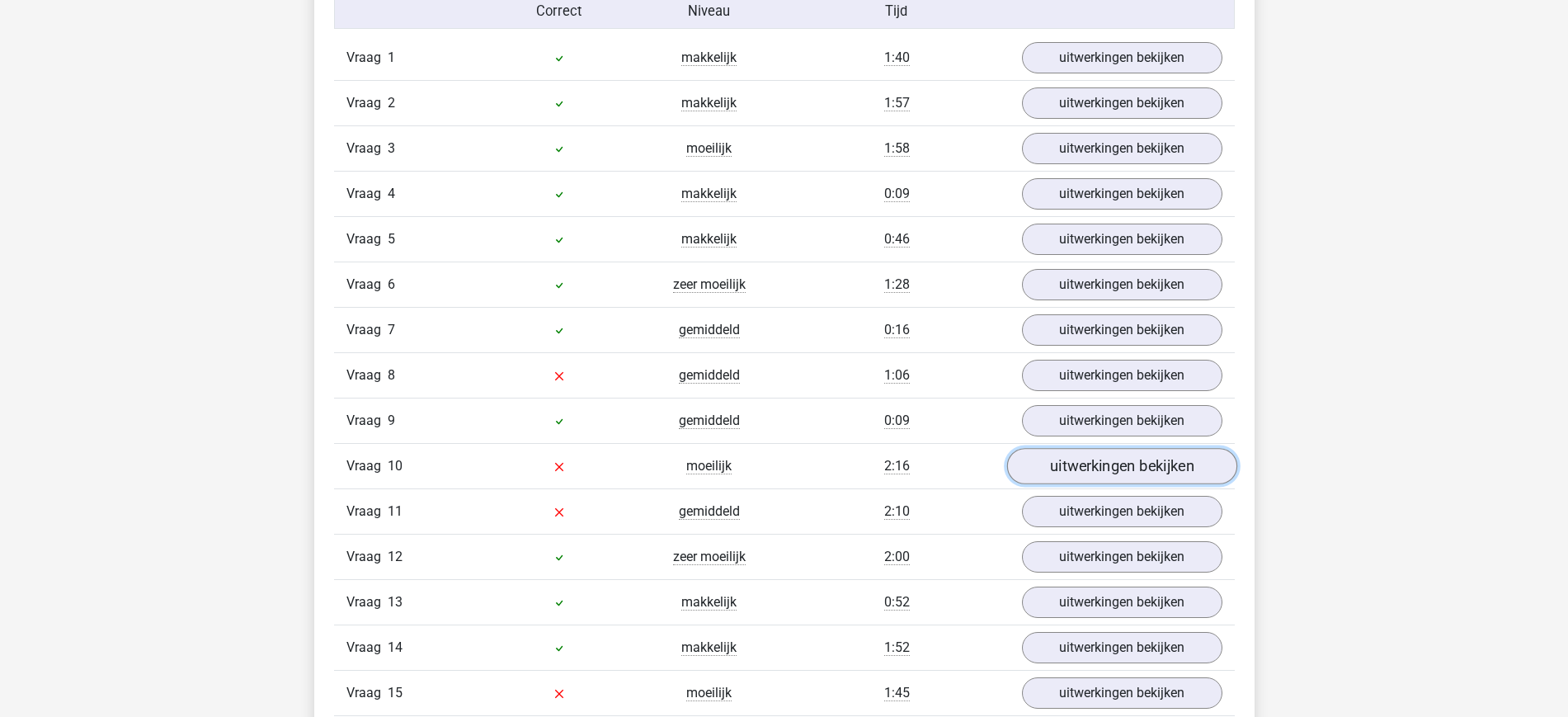 click on "uitwerkingen bekijken" at bounding box center (1121, 466) 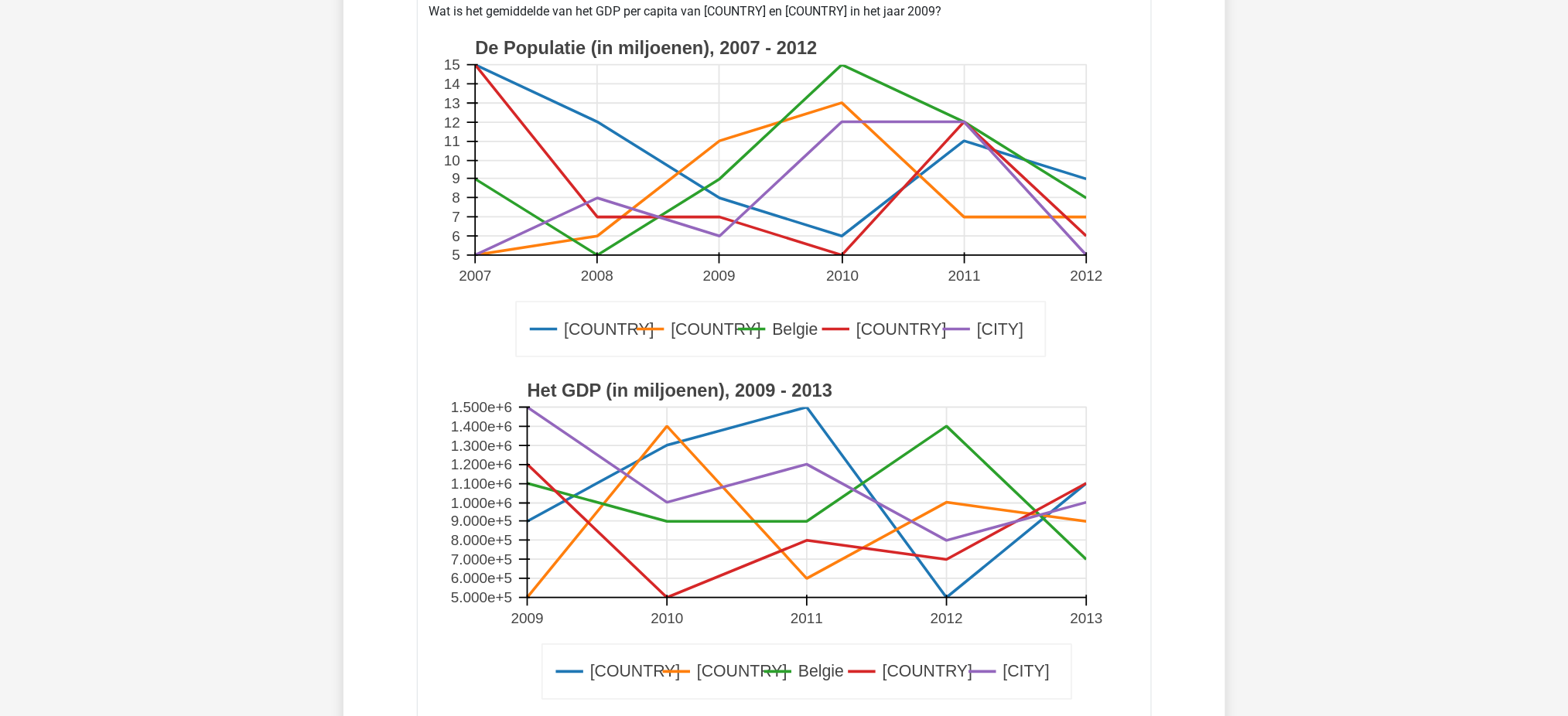 scroll, scrollTop: 2119, scrollLeft: 0, axis: vertical 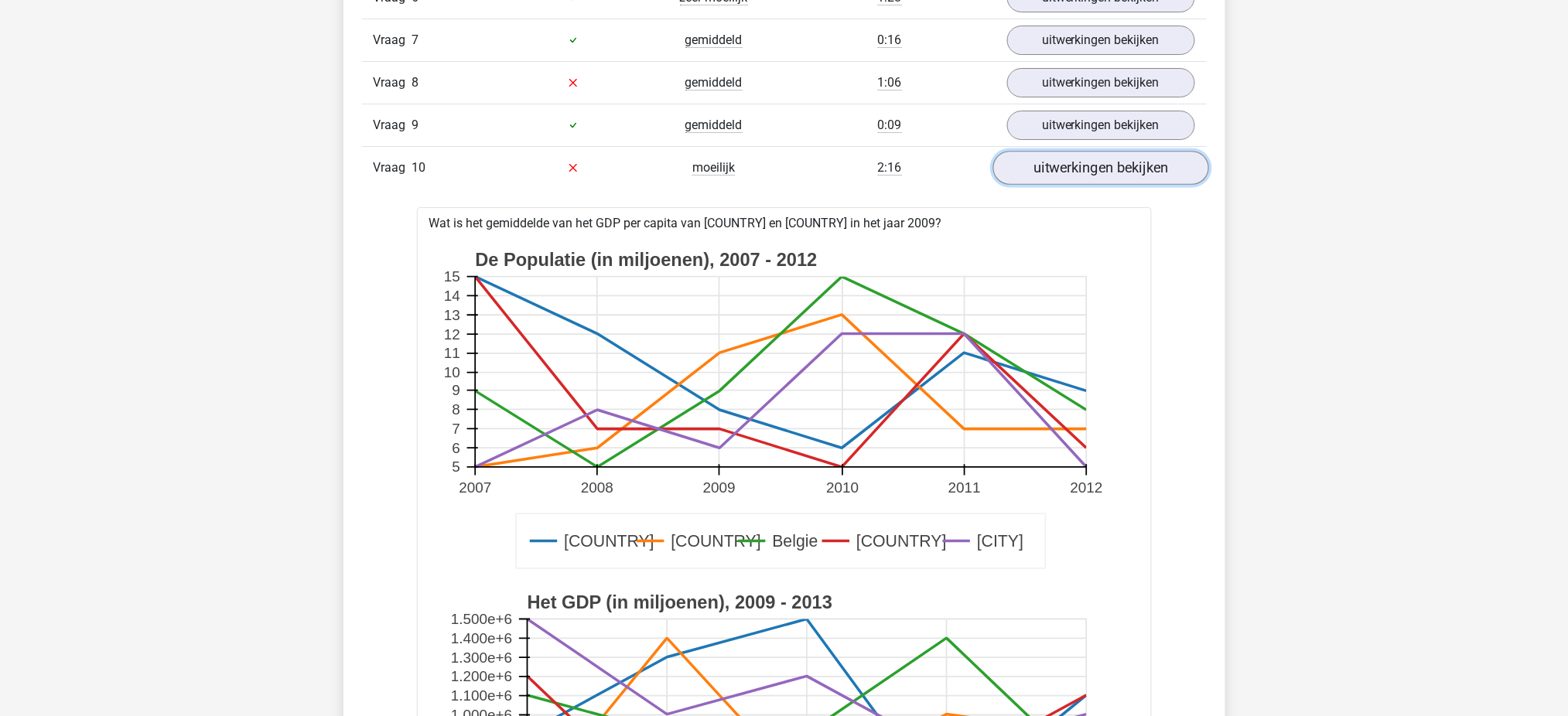 click on "uitwerkingen bekijken" at bounding box center [1100, 168] 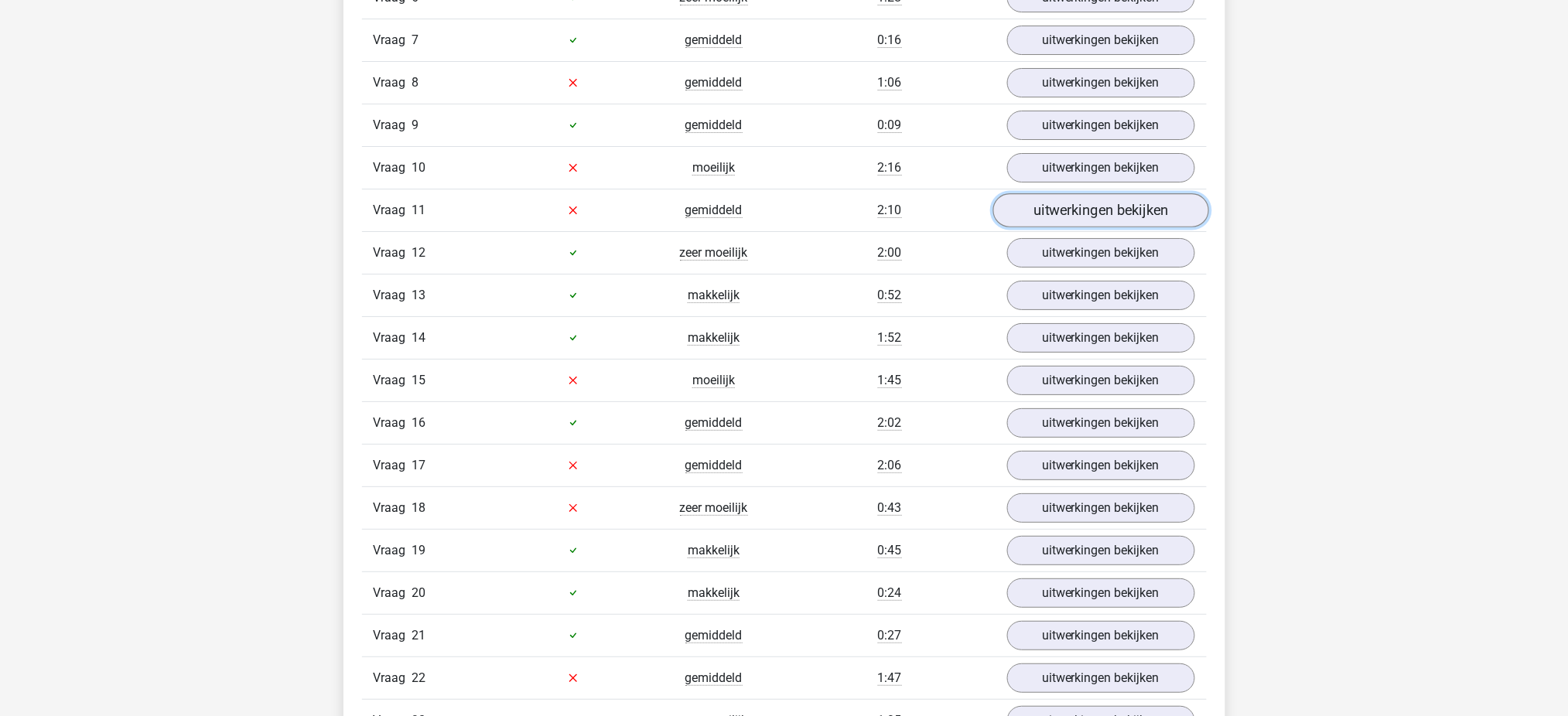 click on "uitwerkingen bekijken" at bounding box center (1100, 210) 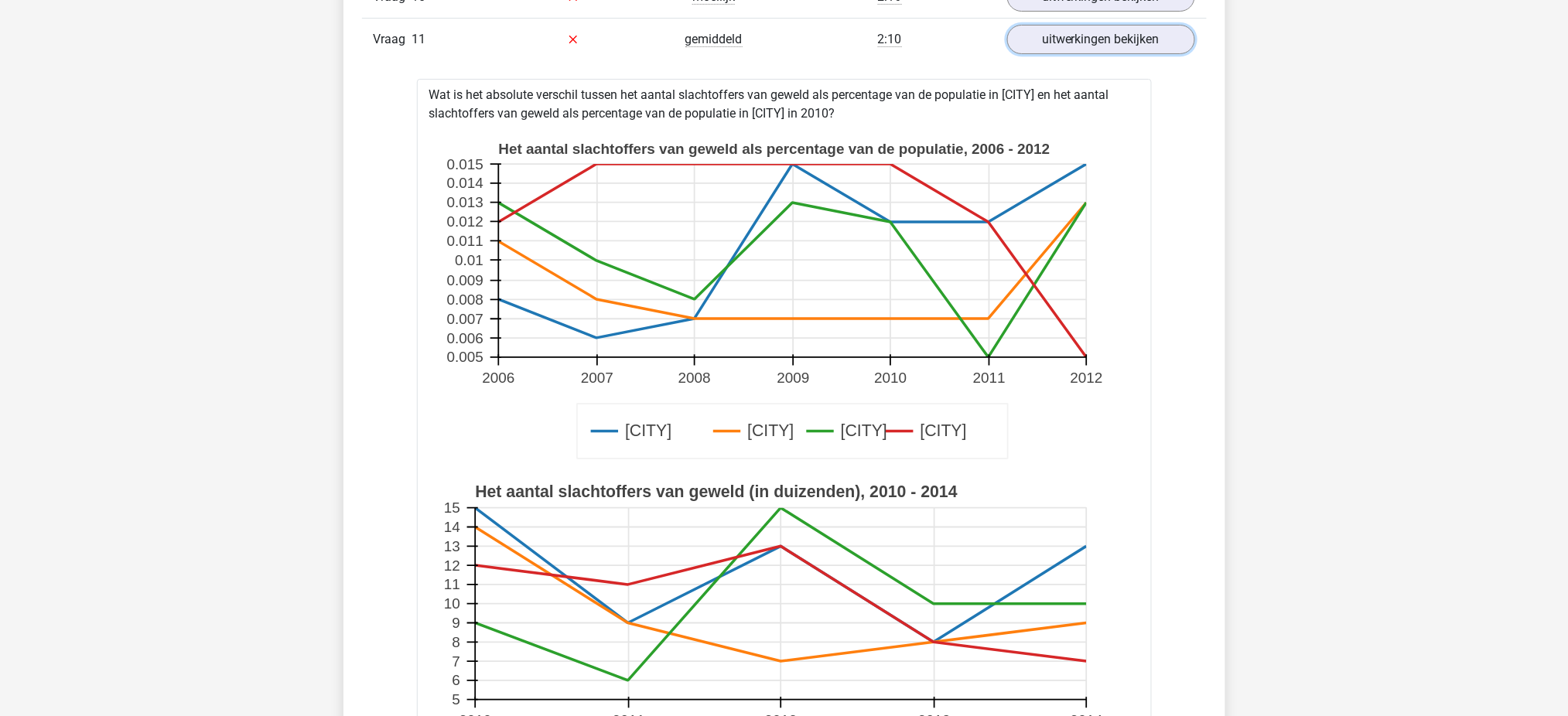 scroll, scrollTop: 2217, scrollLeft: 0, axis: vertical 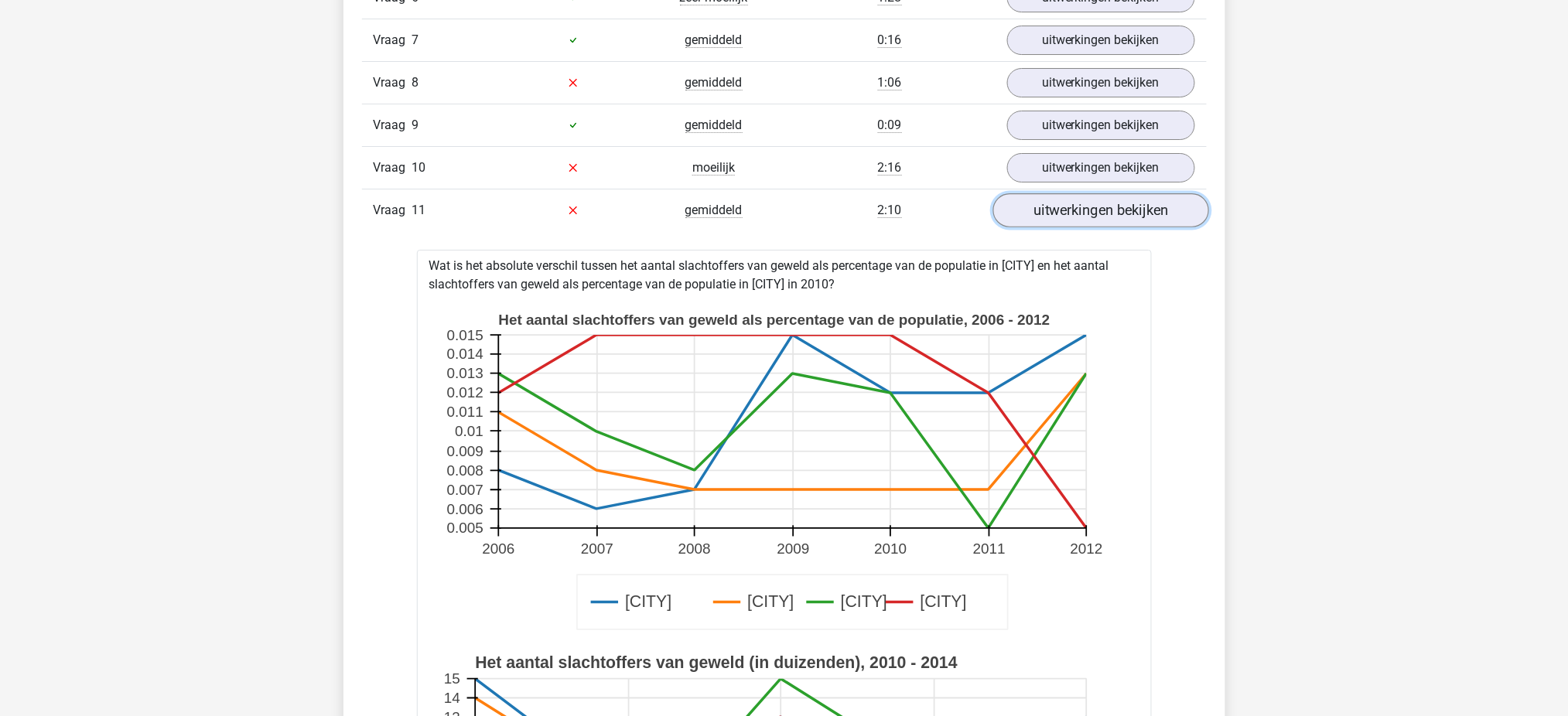 click on "uitwerkingen bekijken" at bounding box center [1100, 210] 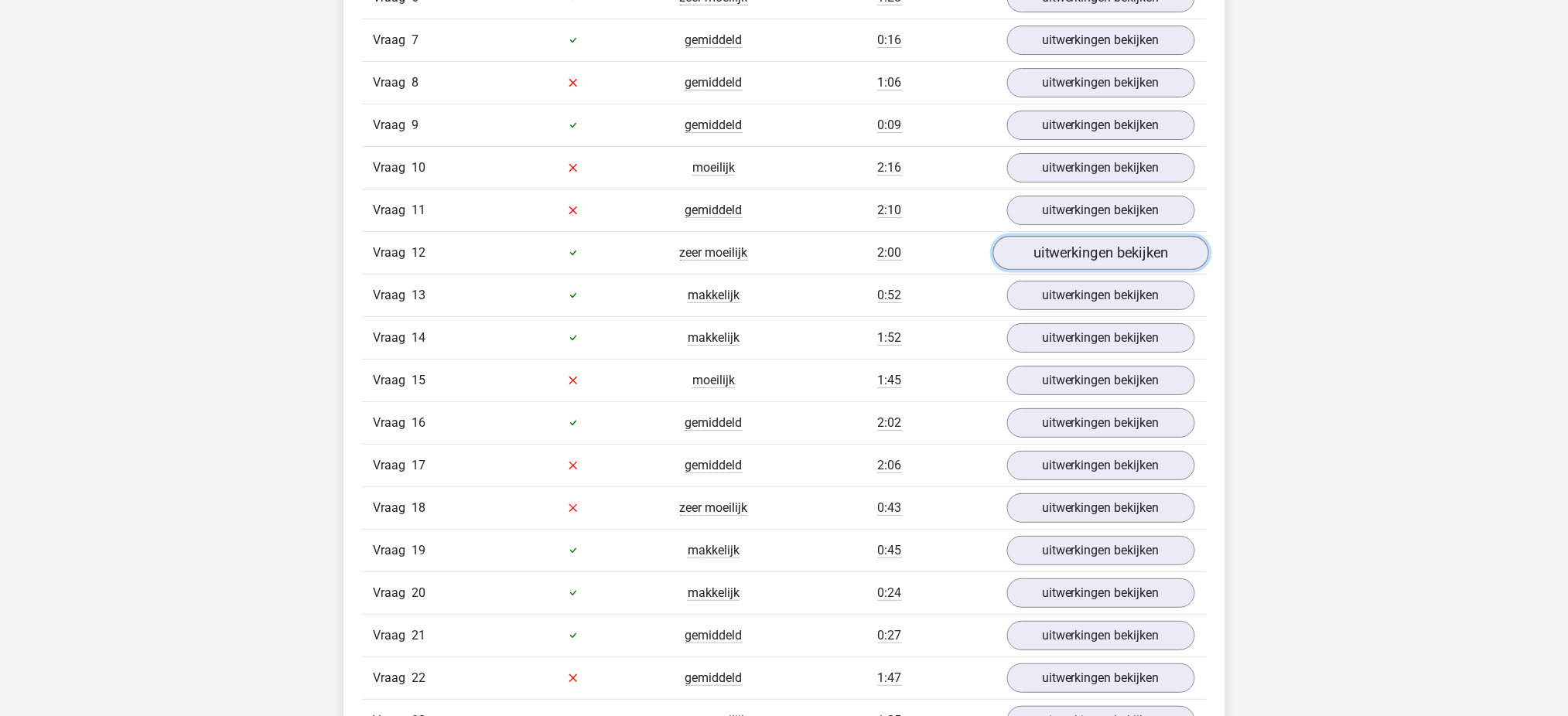 click on "uitwerkingen bekijken" at bounding box center (1100, 253) 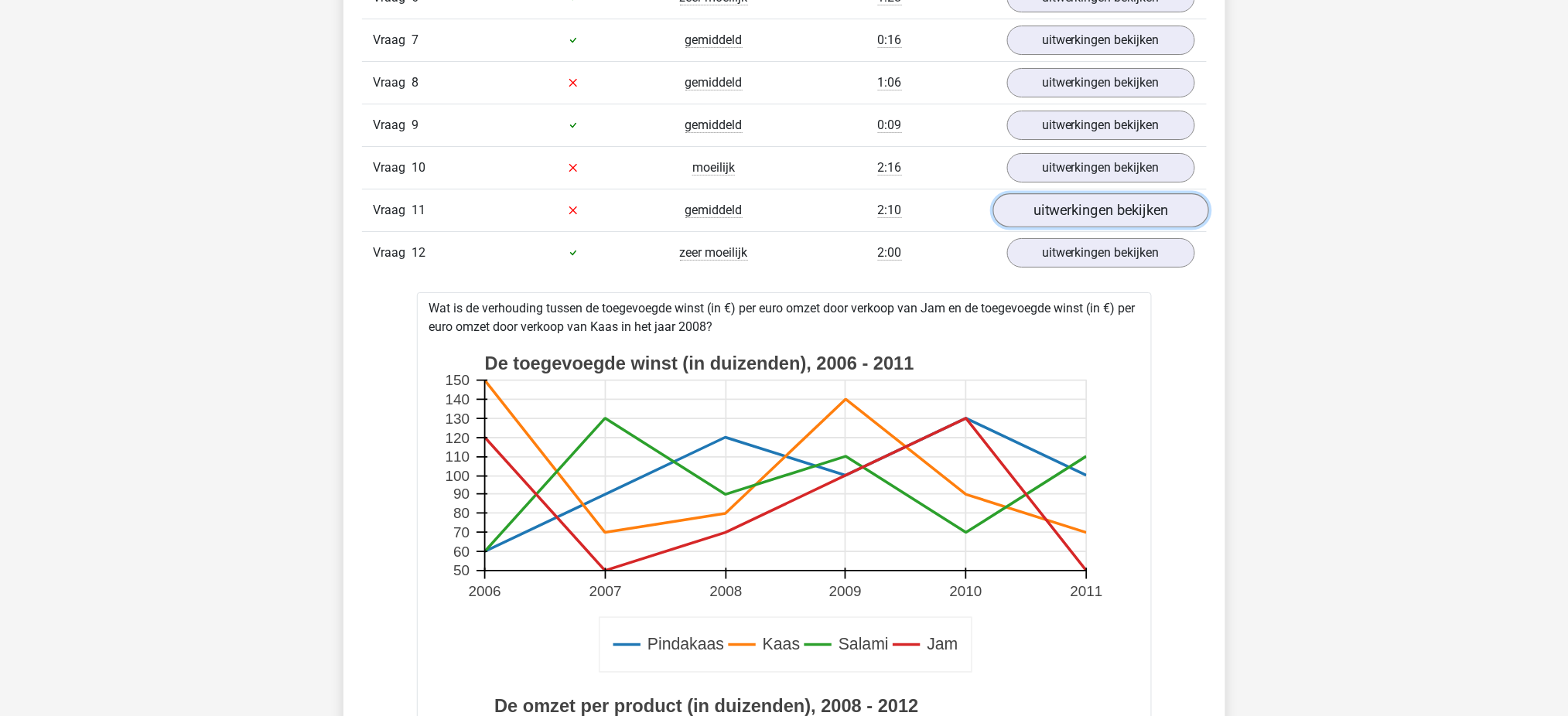 click on "uitwerkingen bekijken" at bounding box center [1100, 210] 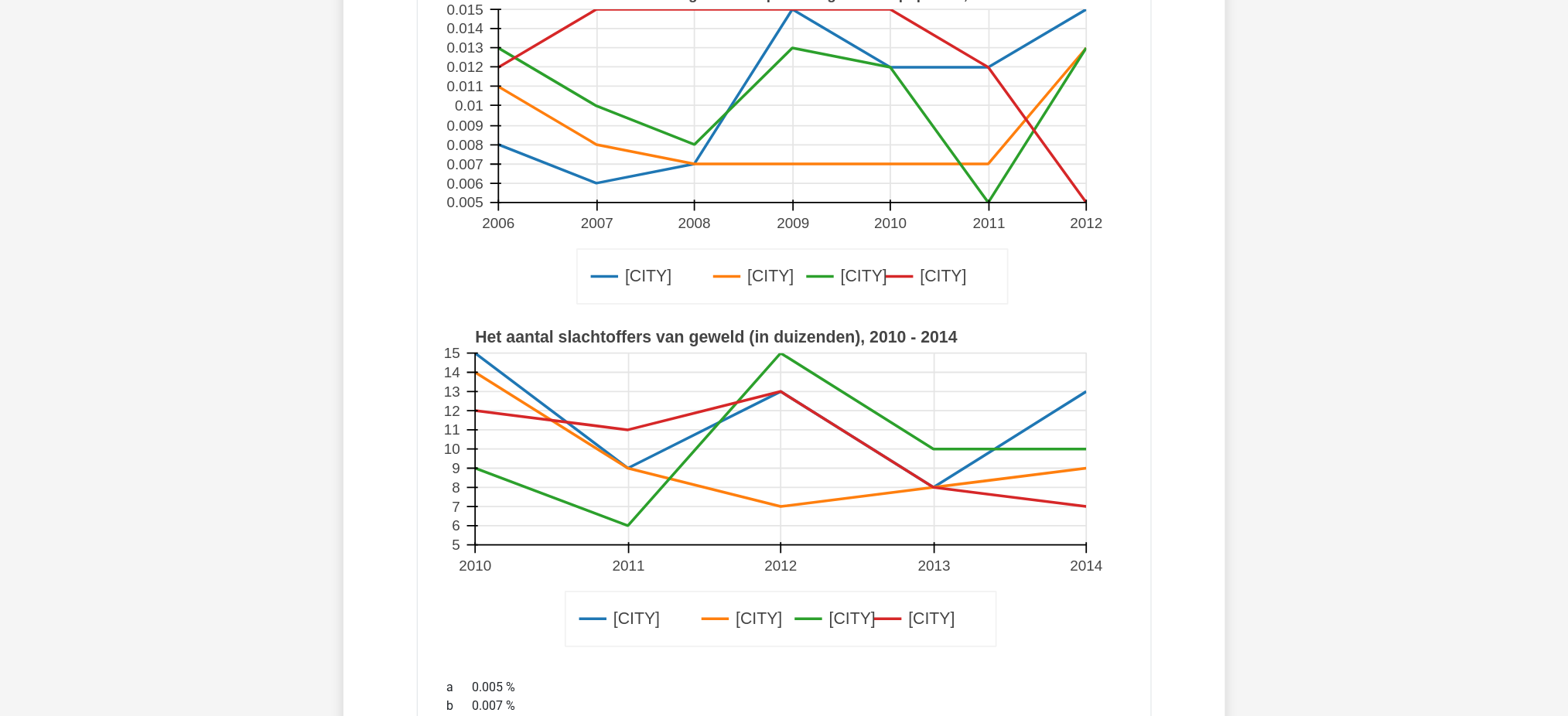 scroll, scrollTop: 2010, scrollLeft: 0, axis: vertical 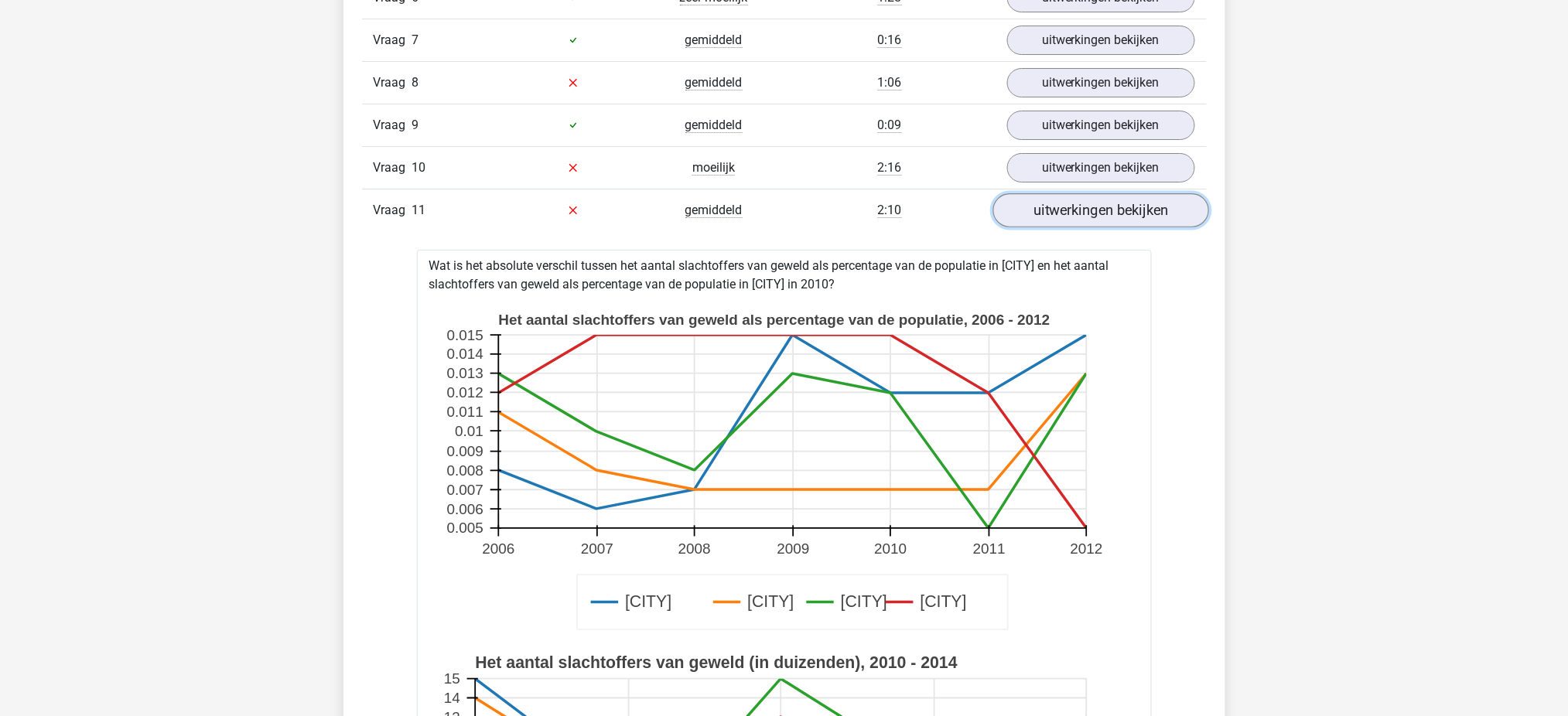 click on "uitwerkingen bekijken" at bounding box center (1100, 210) 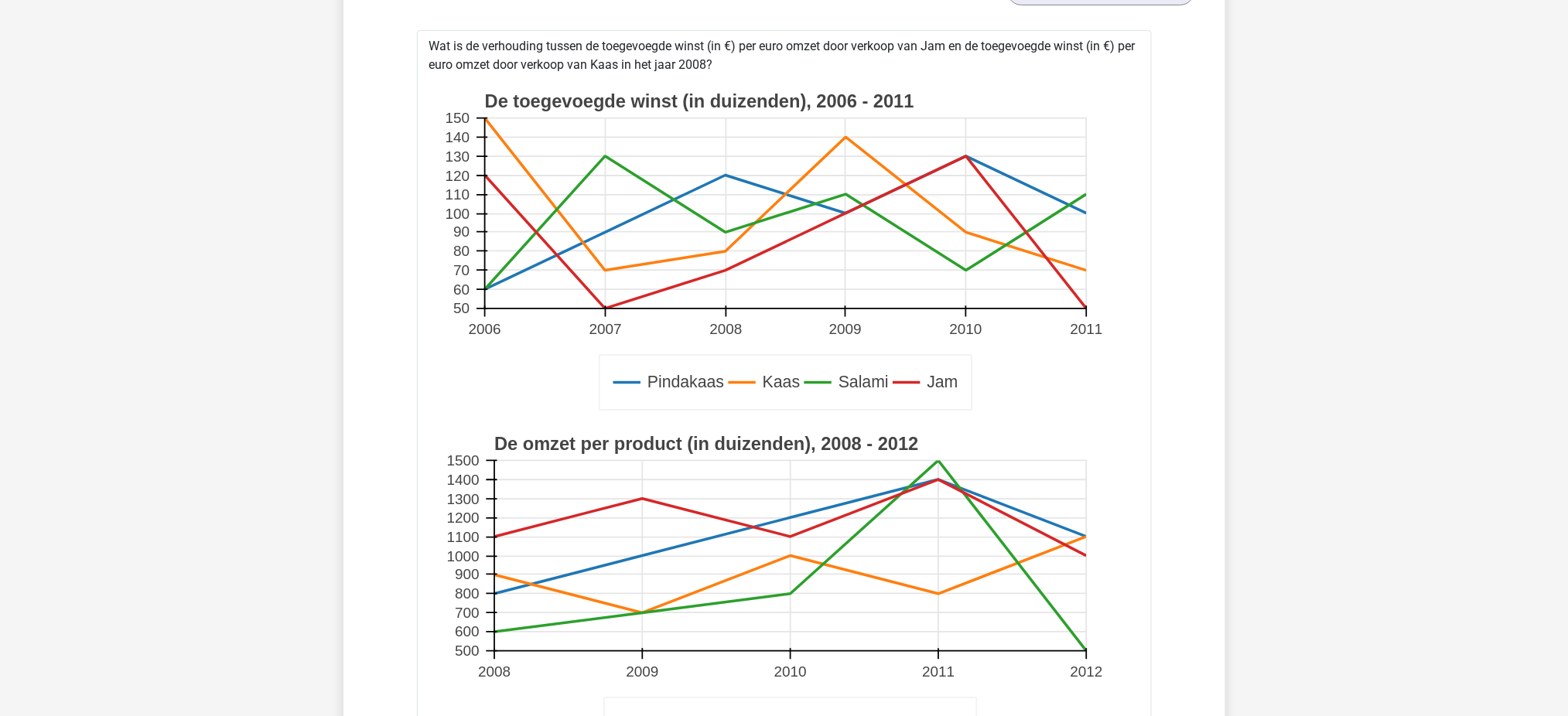 scroll, scrollTop: 2010, scrollLeft: 0, axis: vertical 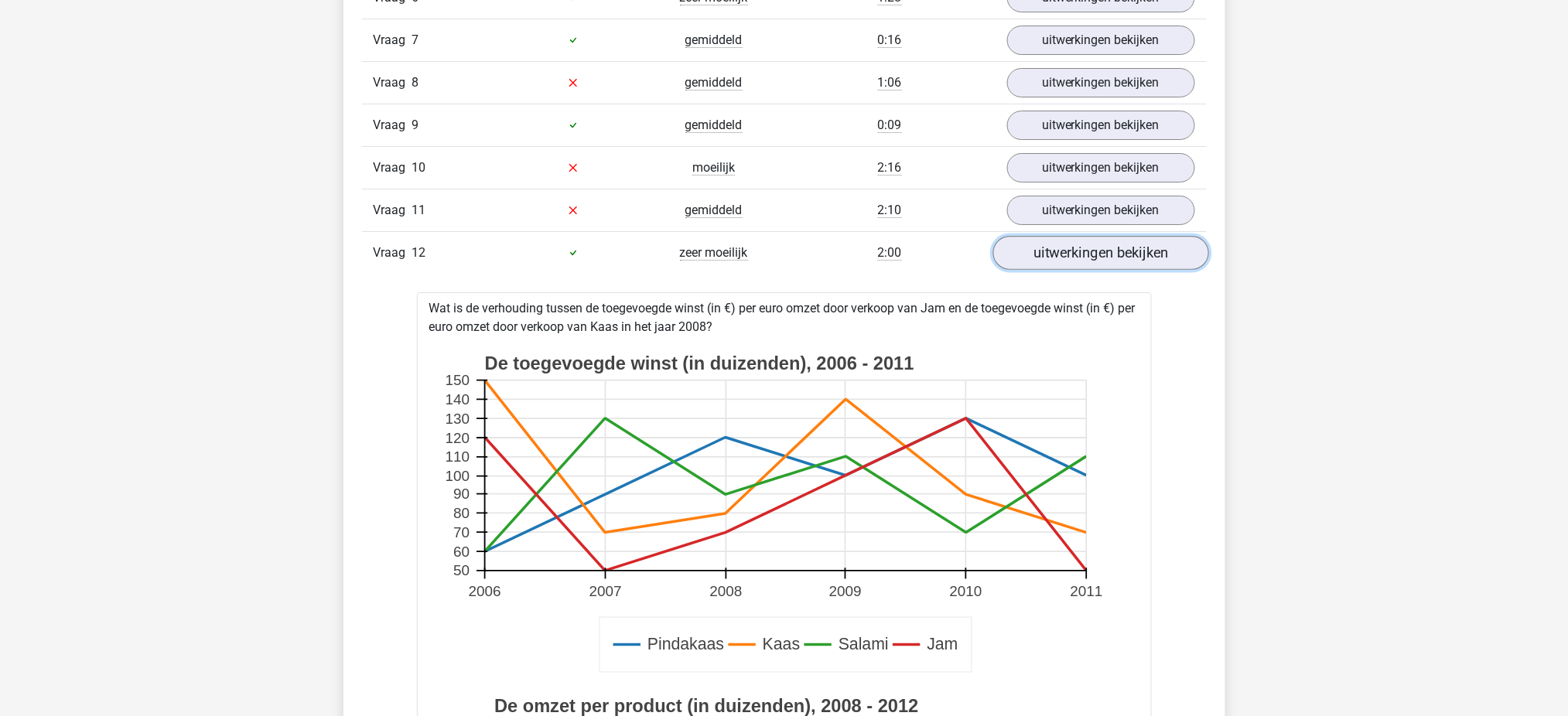 click on "uitwerkingen bekijken" at bounding box center [1100, 253] 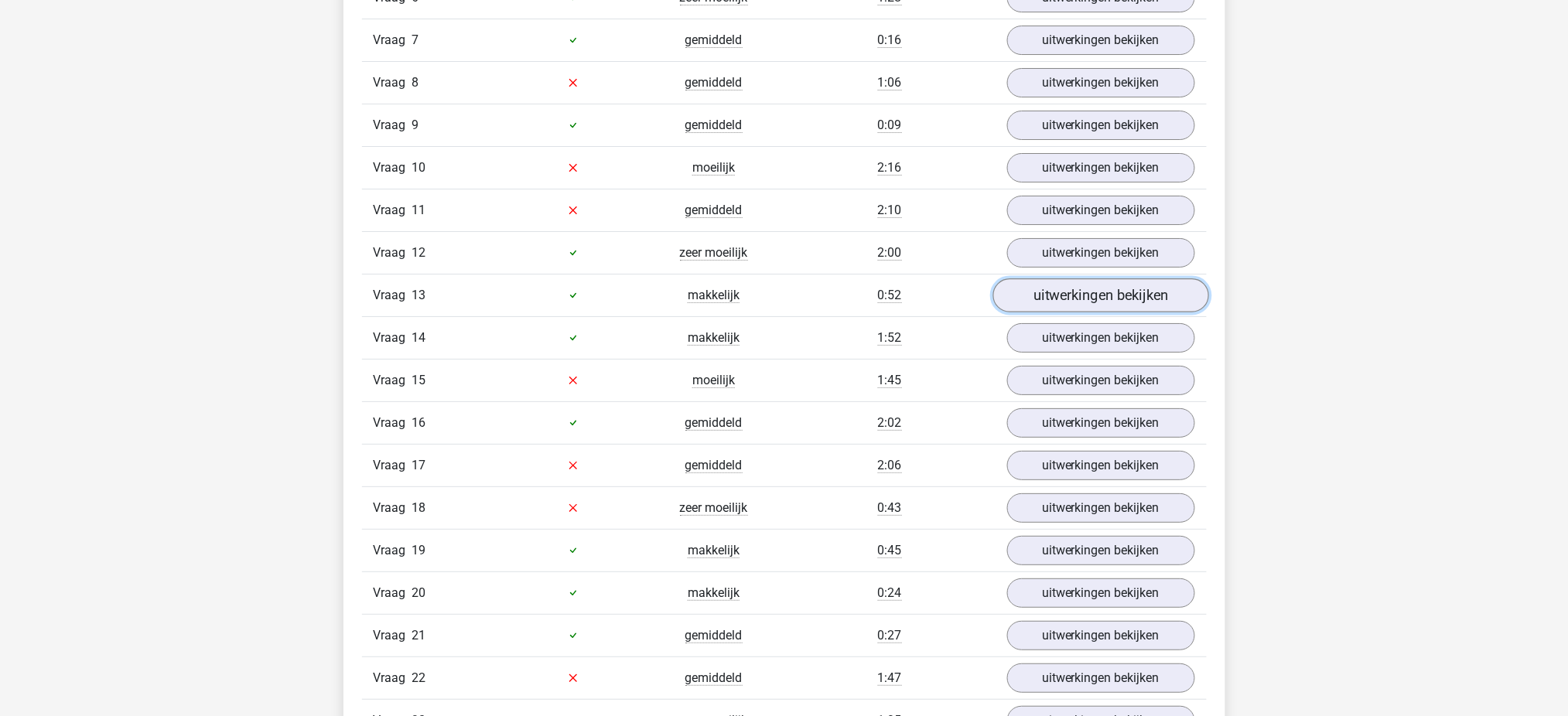 click on "uitwerkingen bekijken" at bounding box center (1100, 295) 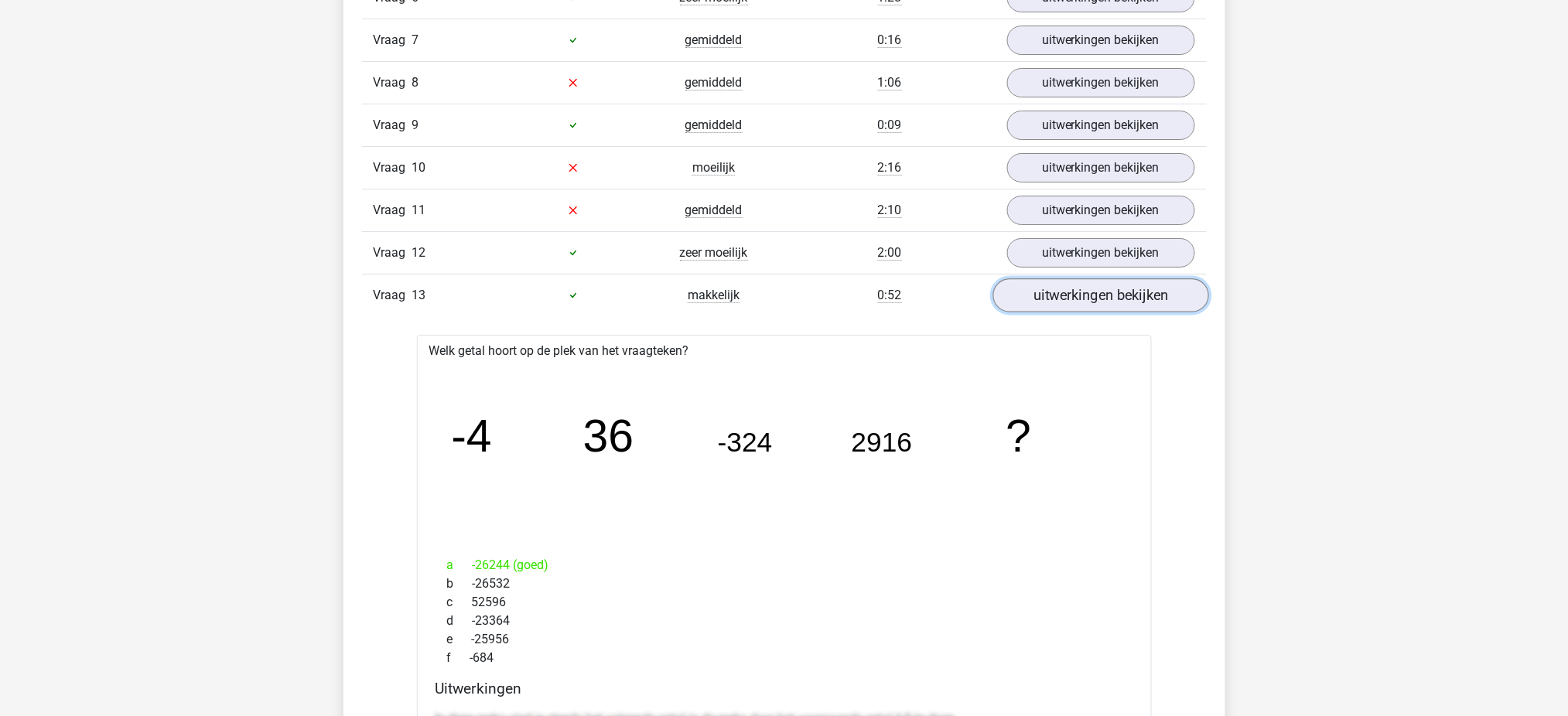 click on "uitwerkingen bekijken" at bounding box center [1100, 295] 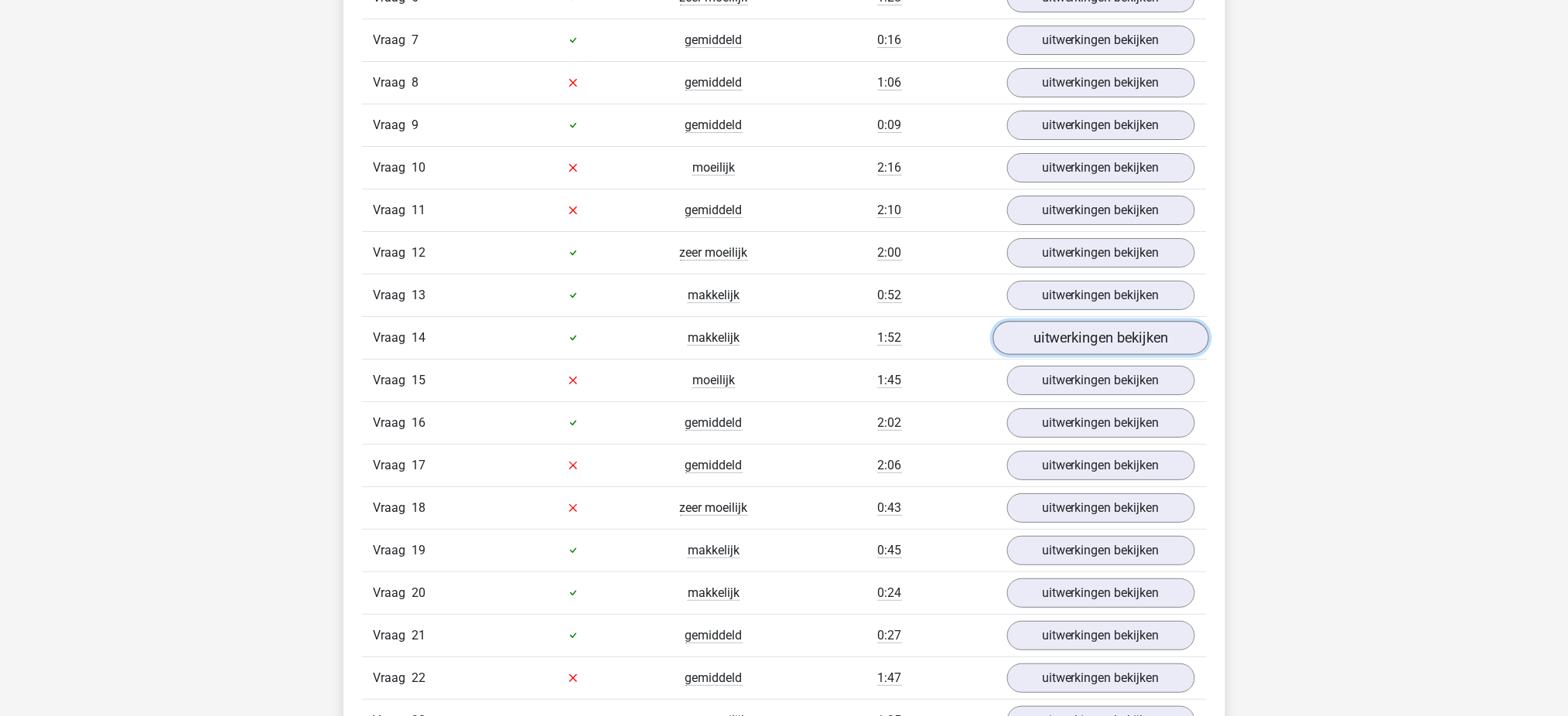 click on "uitwerkingen bekijken" at bounding box center [1100, 338] 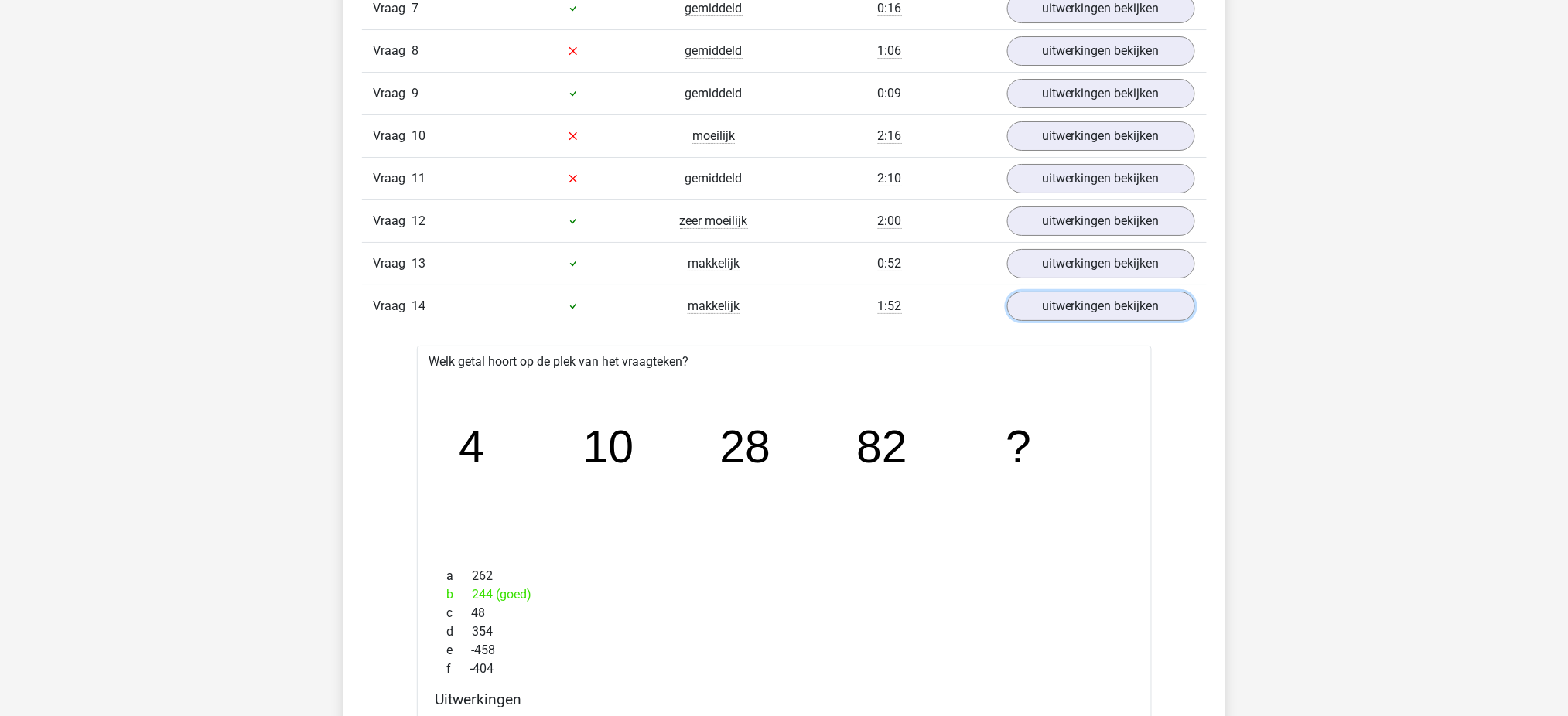scroll, scrollTop: 1908, scrollLeft: 0, axis: vertical 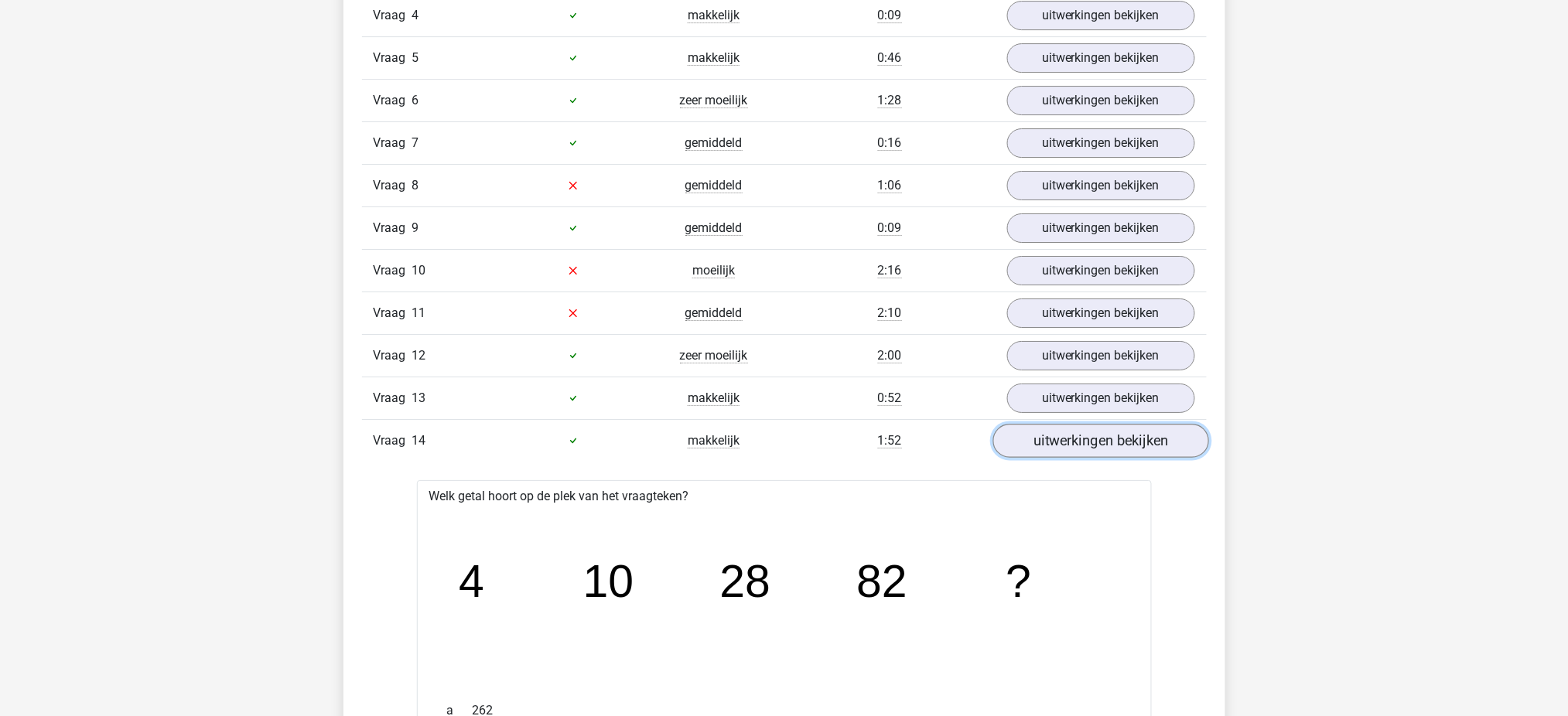 click on "uitwerkingen bekijken" at bounding box center (1100, 441) 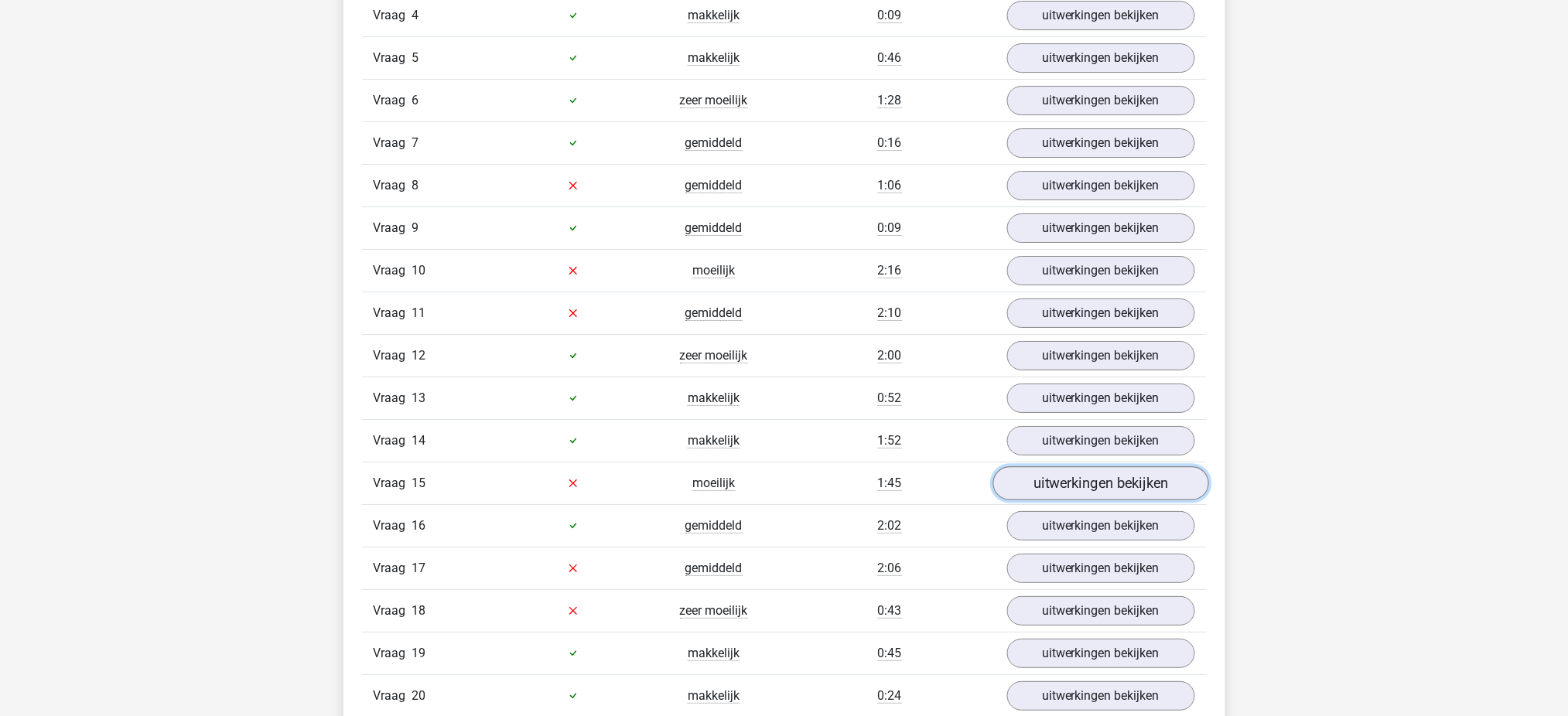 click on "uitwerkingen bekijken" at bounding box center [1100, 483] 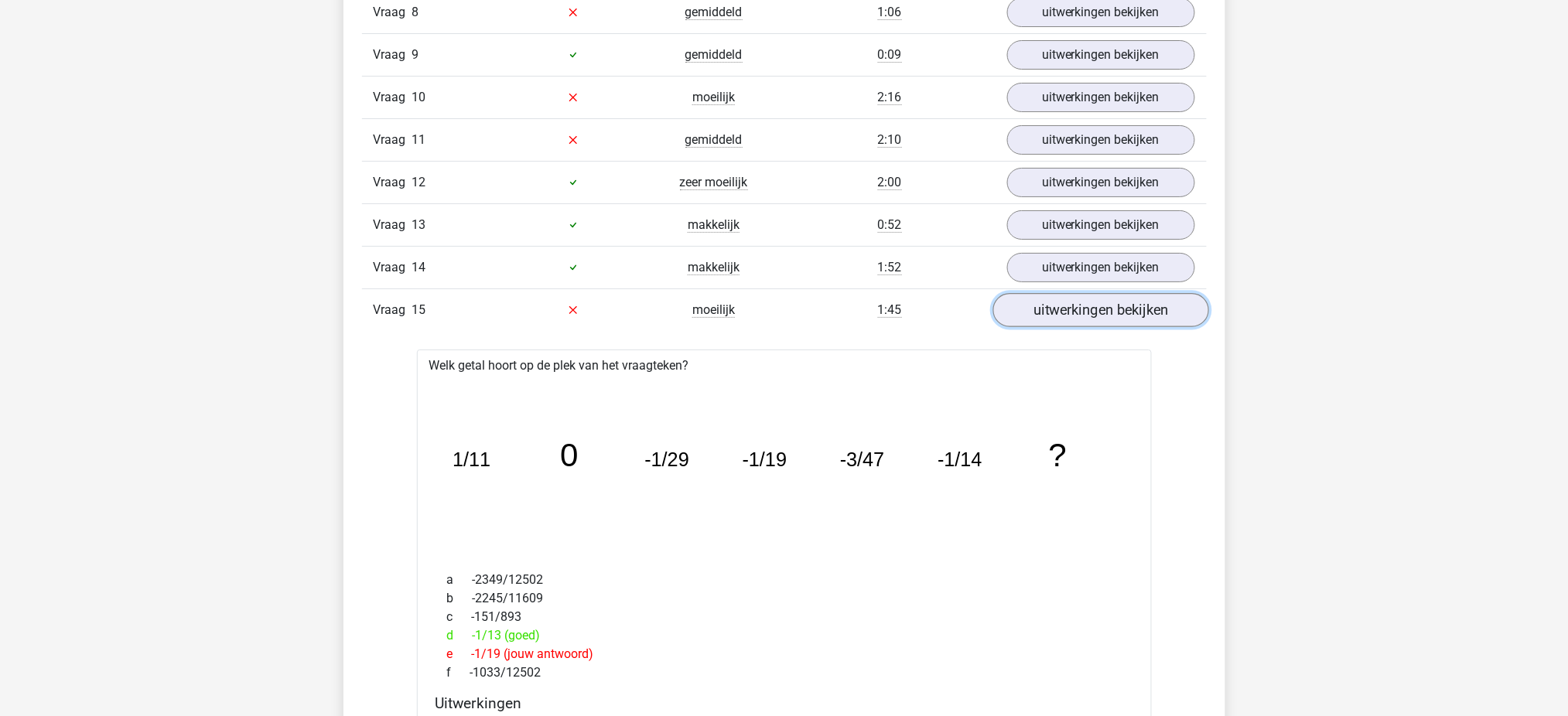 scroll, scrollTop: 2113, scrollLeft: 0, axis: vertical 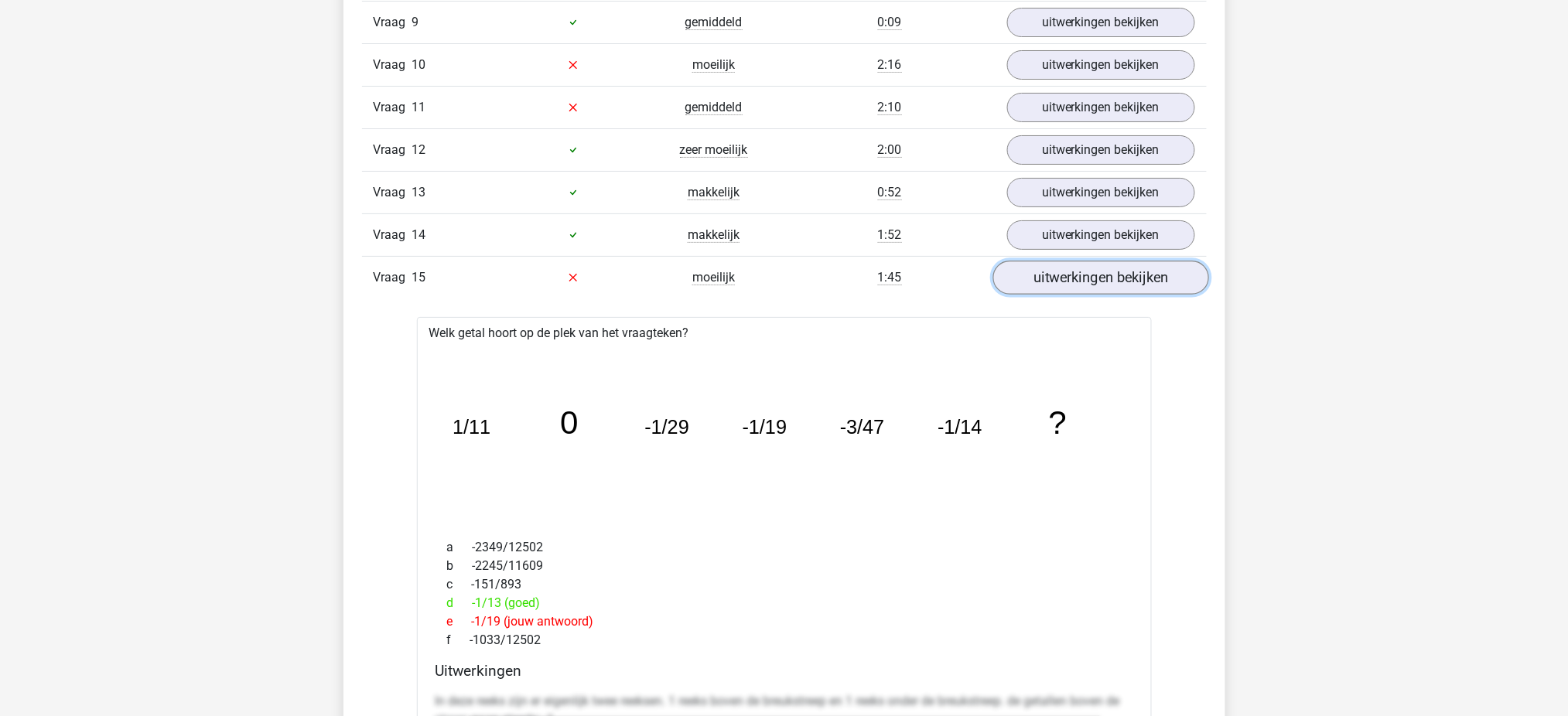 click on "uitwerkingen bekijken" at bounding box center [1100, 278] 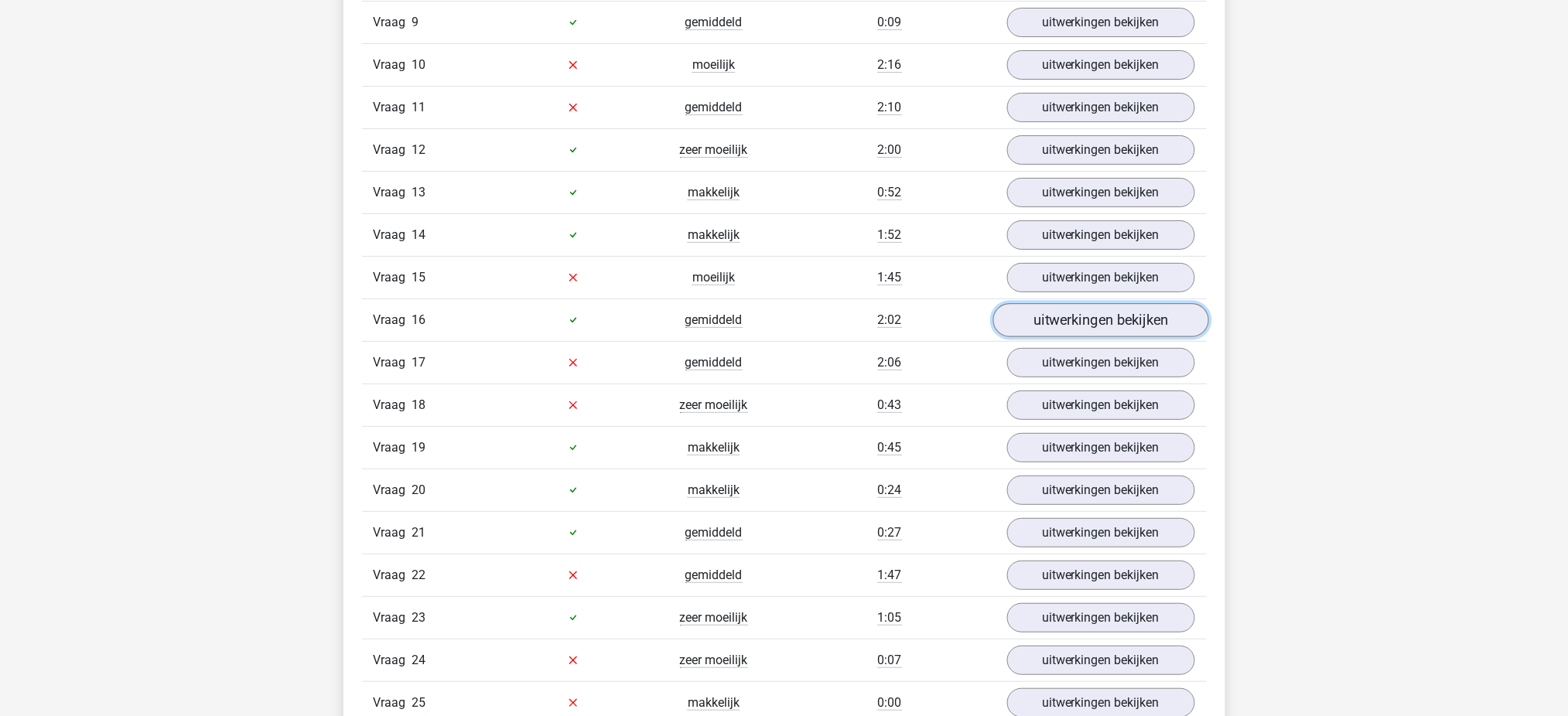click on "uitwerkingen bekijken" at bounding box center [1100, 320] 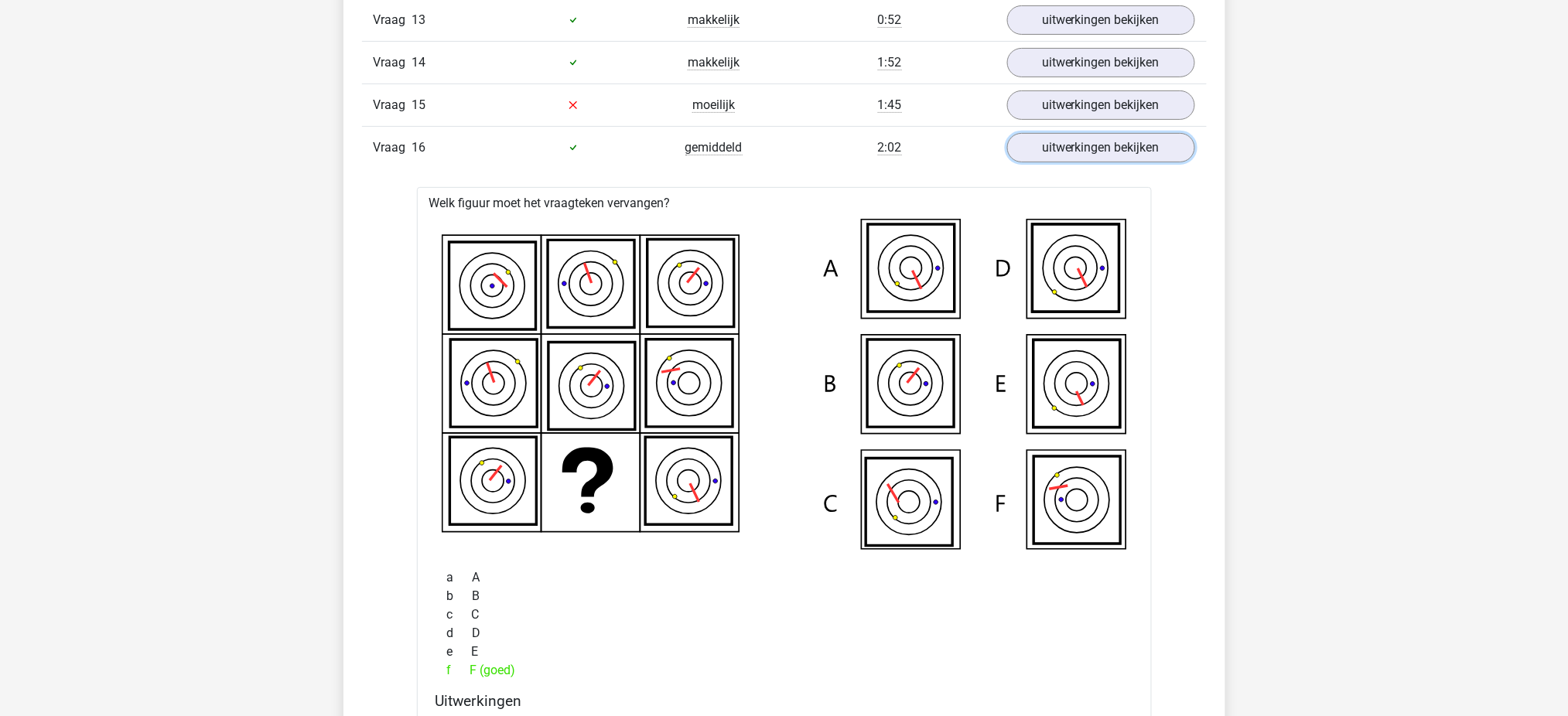 scroll, scrollTop: 2320, scrollLeft: 0, axis: vertical 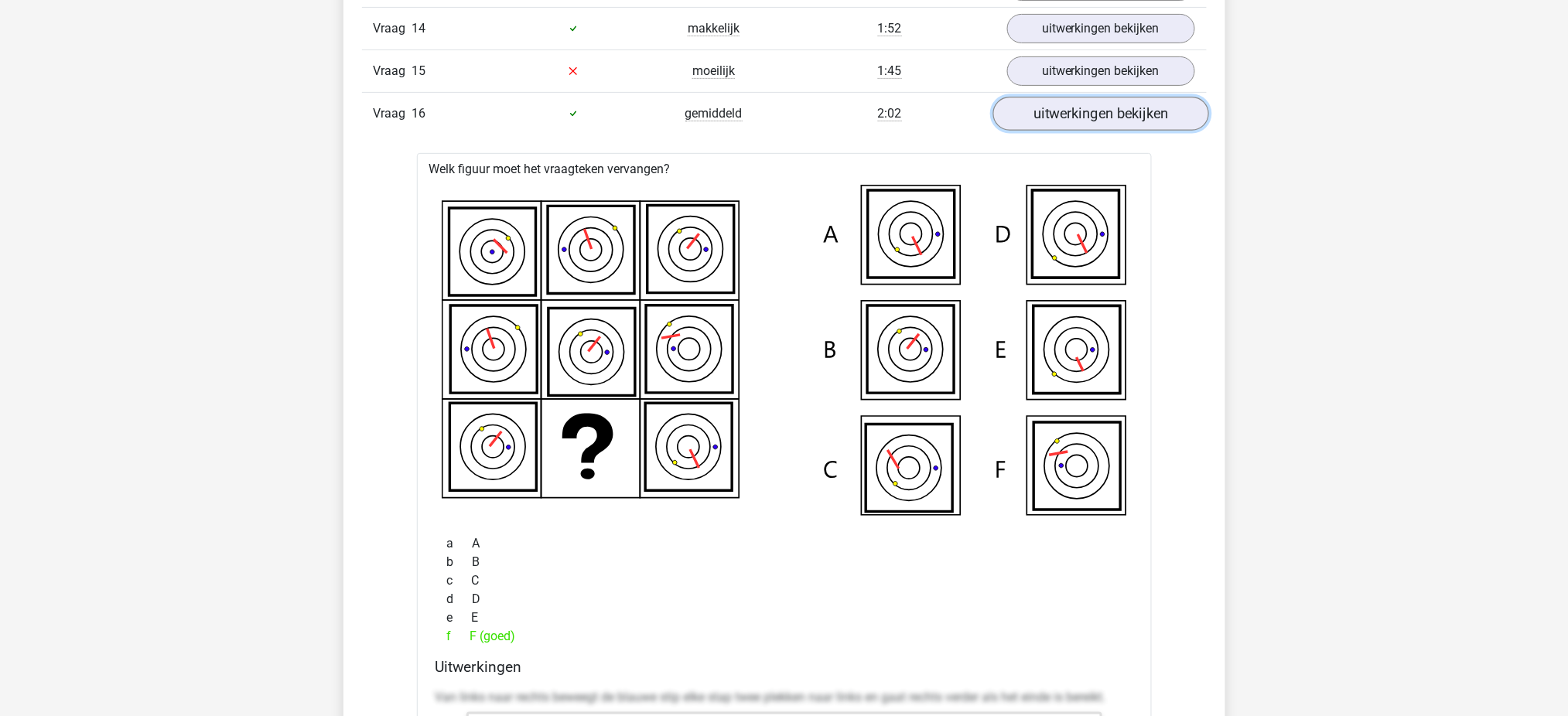 click on "uitwerkingen bekijken" at bounding box center [1100, 114] 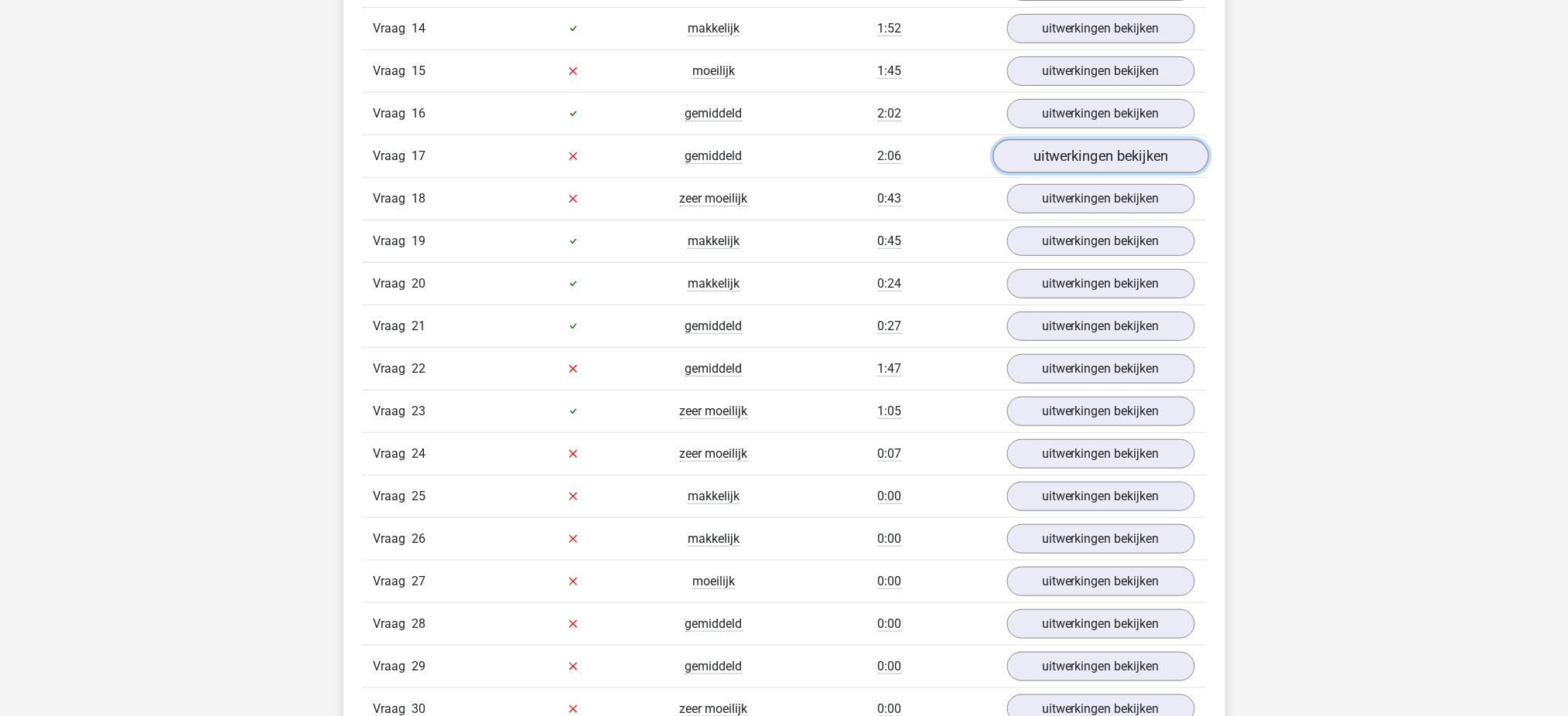 click on "uitwerkingen bekijken" at bounding box center (1100, 156) 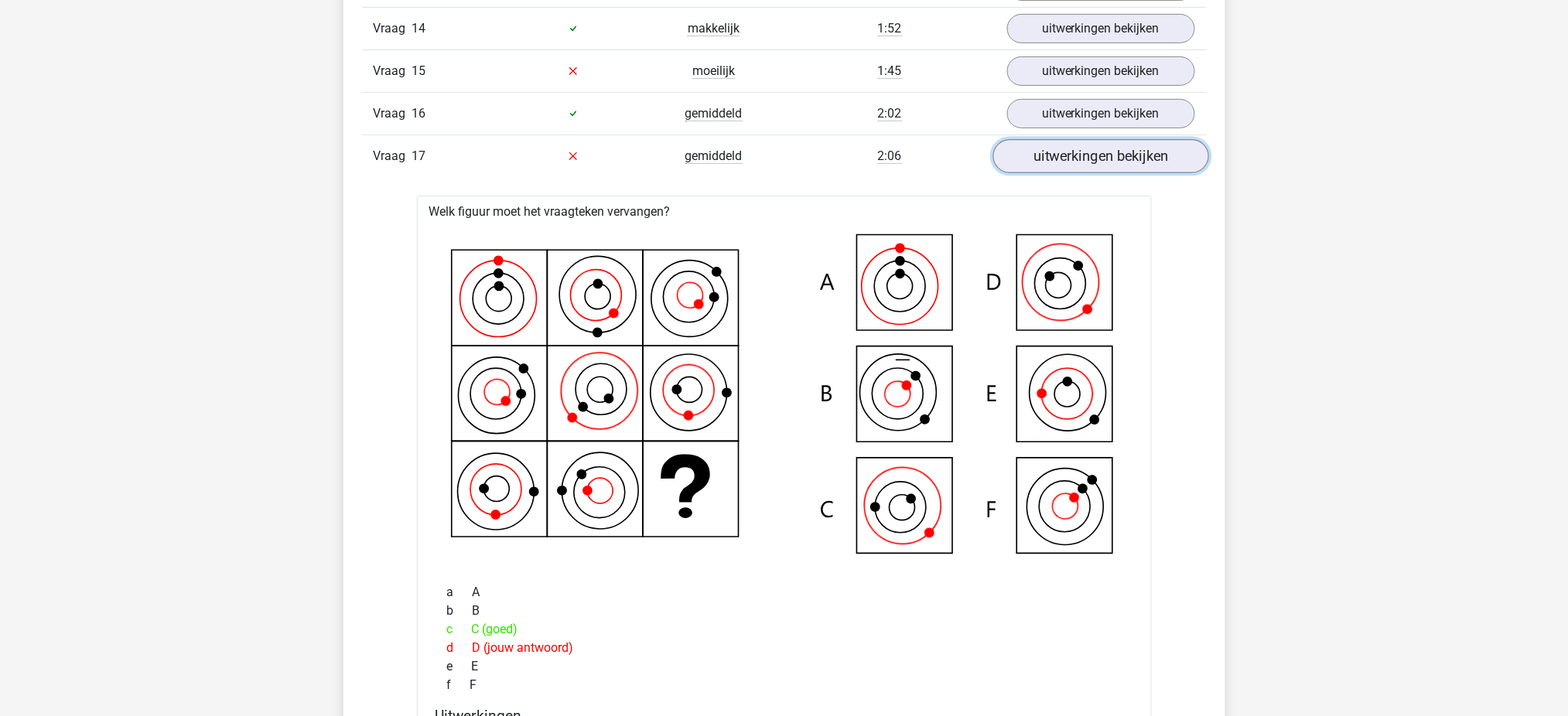 click on "uitwerkingen bekijken" at bounding box center (1100, 156) 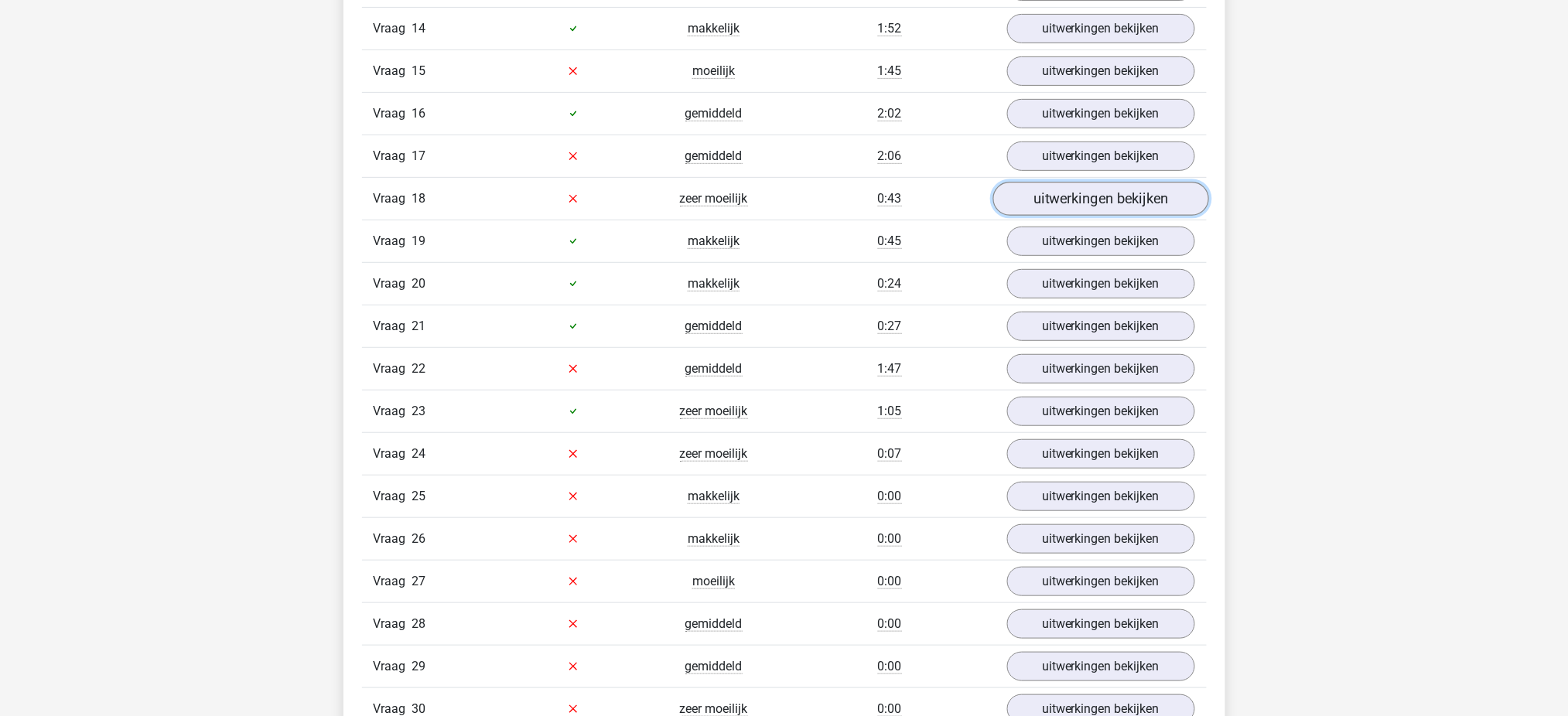 click on "uitwerkingen bekijken" at bounding box center [1100, 199] 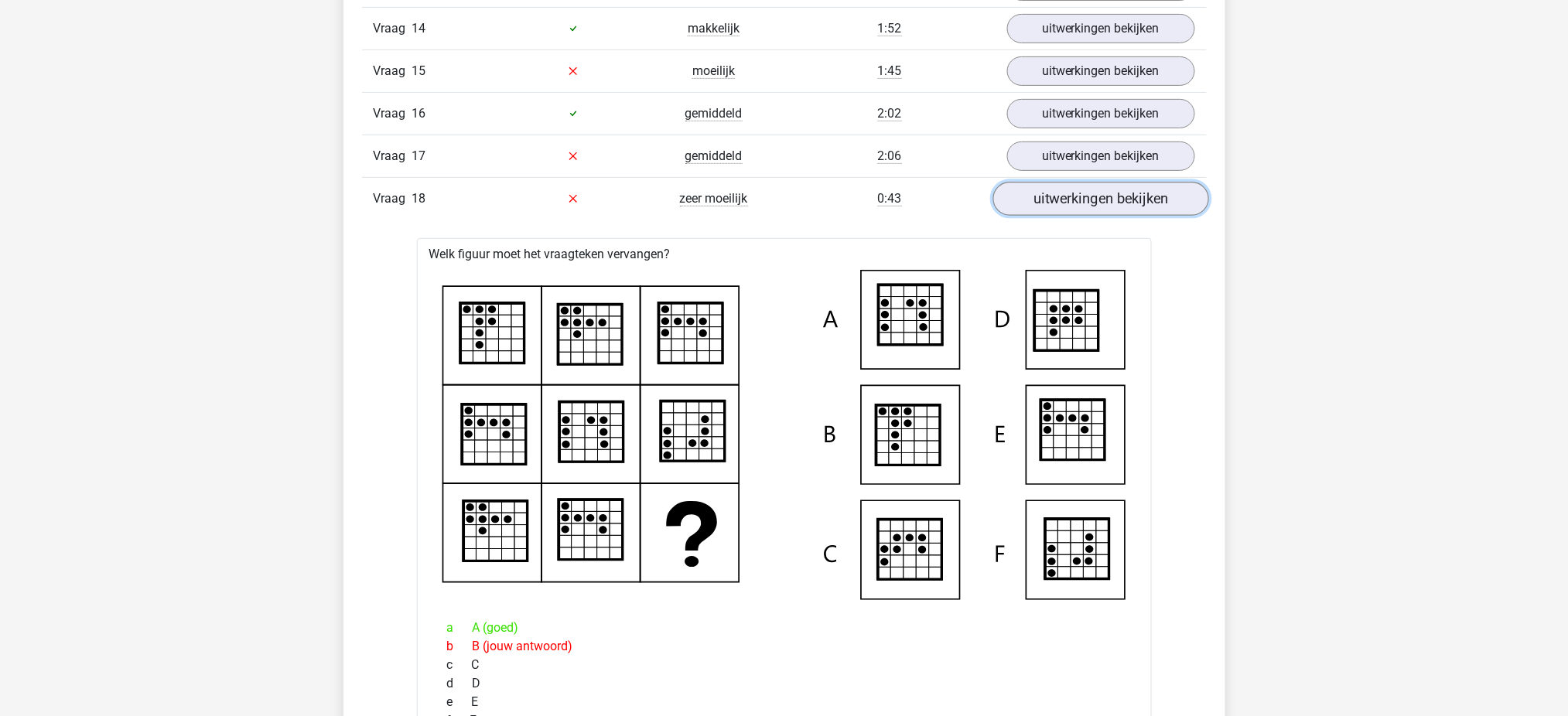 click on "uitwerkingen bekijken" at bounding box center (1100, 199) 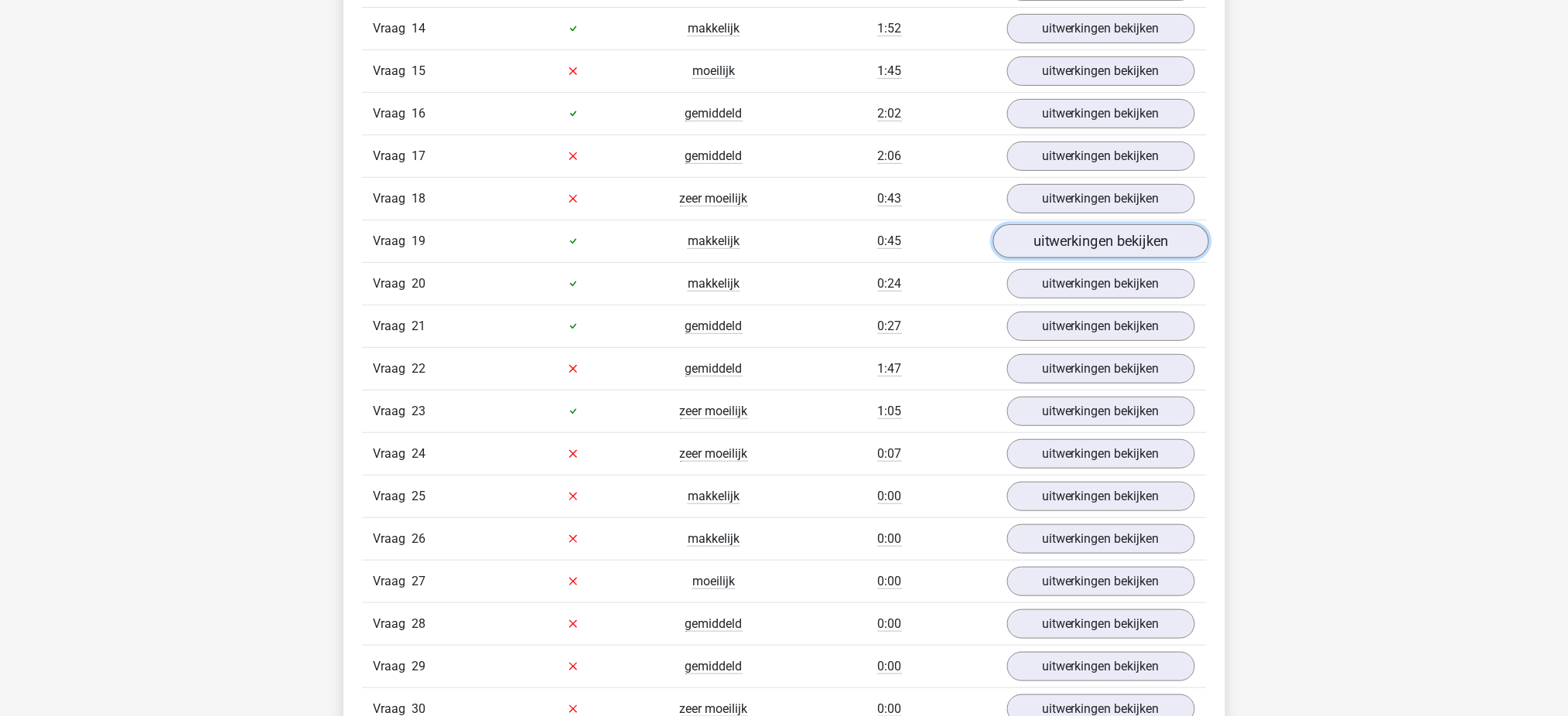 click on "uitwerkingen bekijken" at bounding box center (1100, 241) 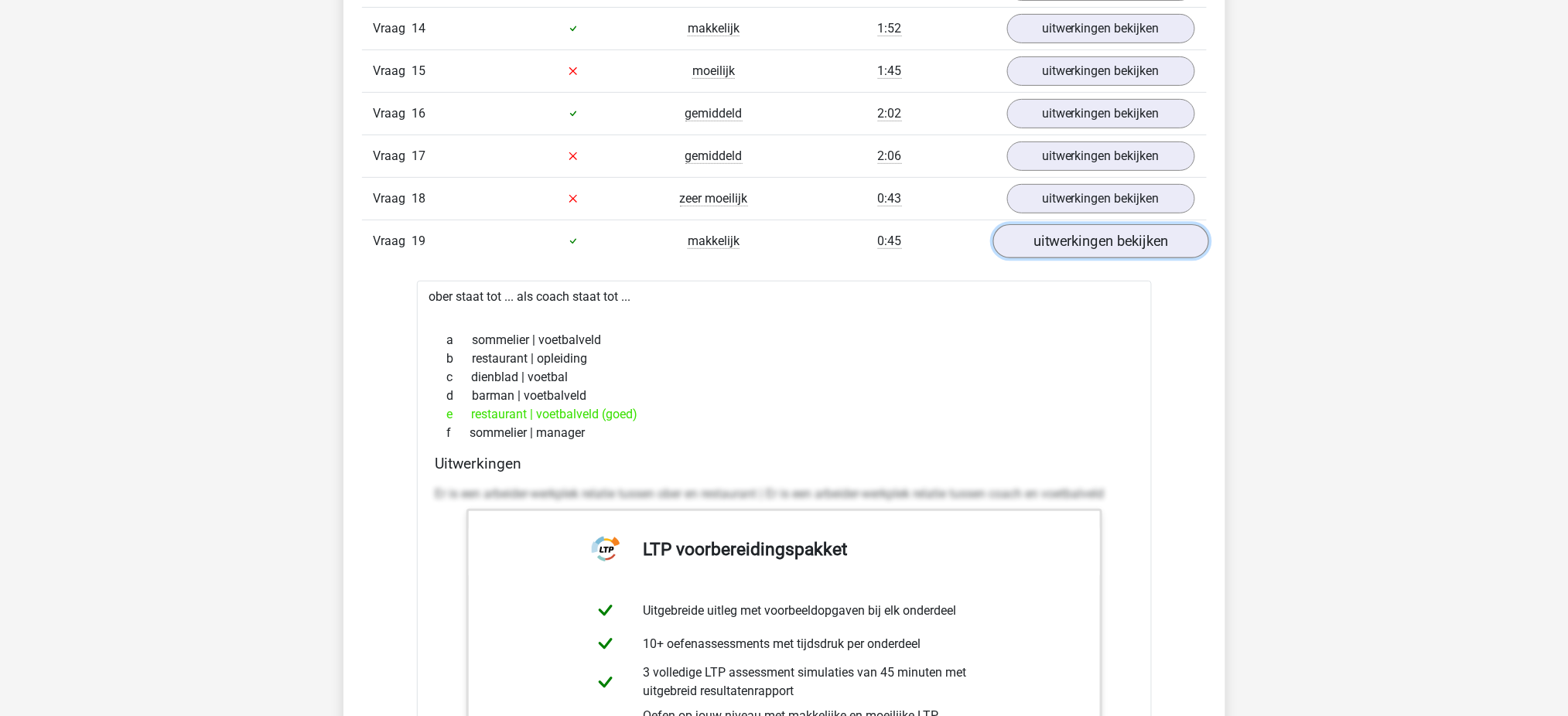 click on "uitwerkingen bekijken" at bounding box center [1100, 241] 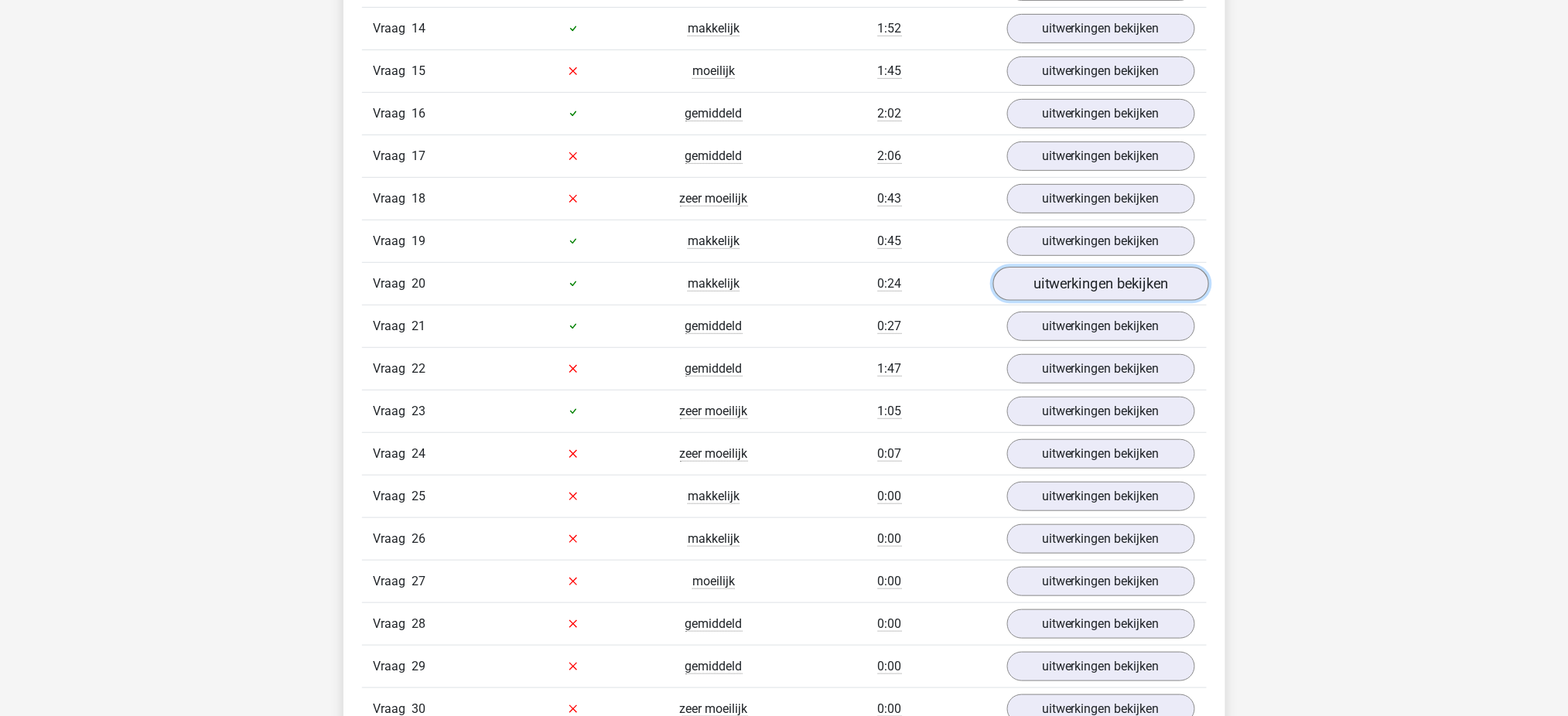 click on "uitwerkingen bekijken" at bounding box center (1100, 284) 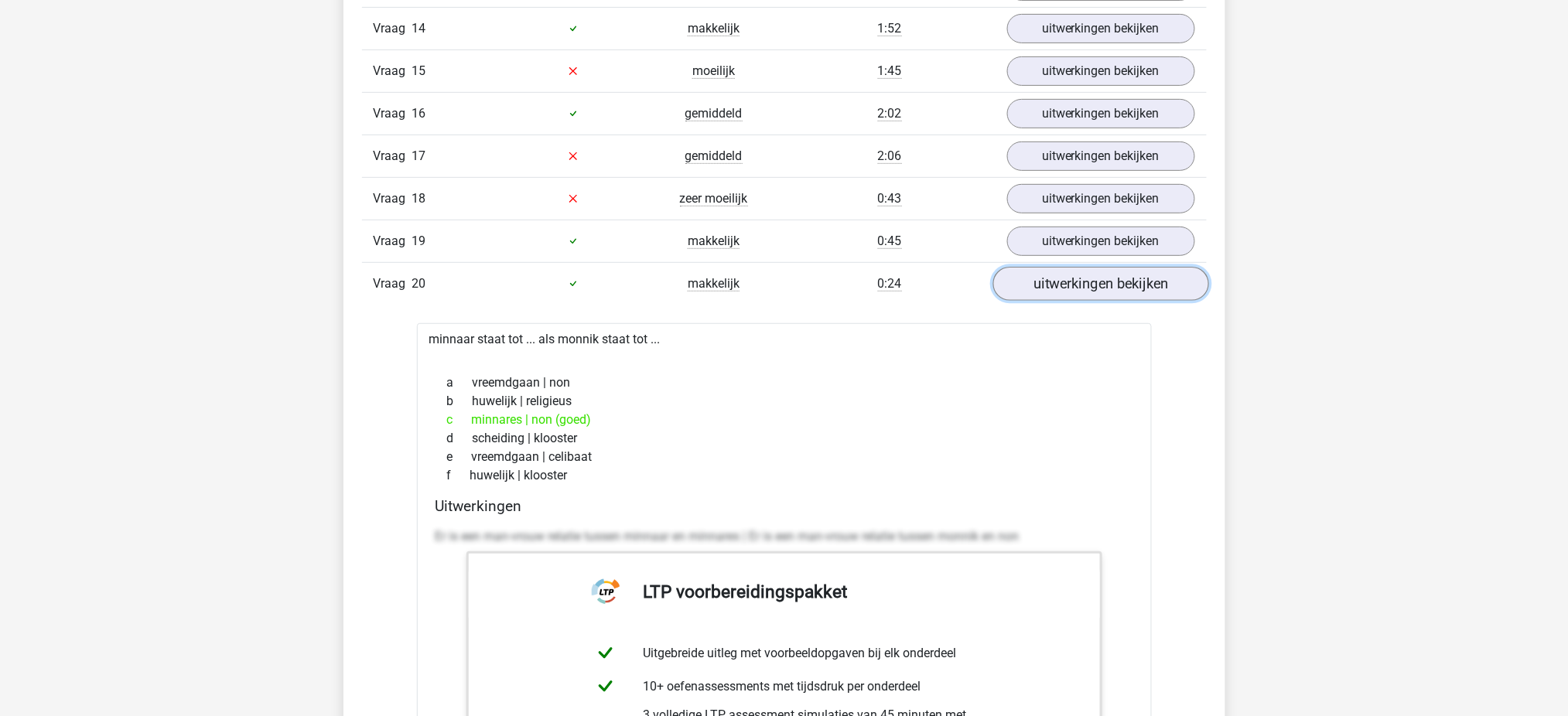 click on "uitwerkingen bekijken" at bounding box center [1100, 284] 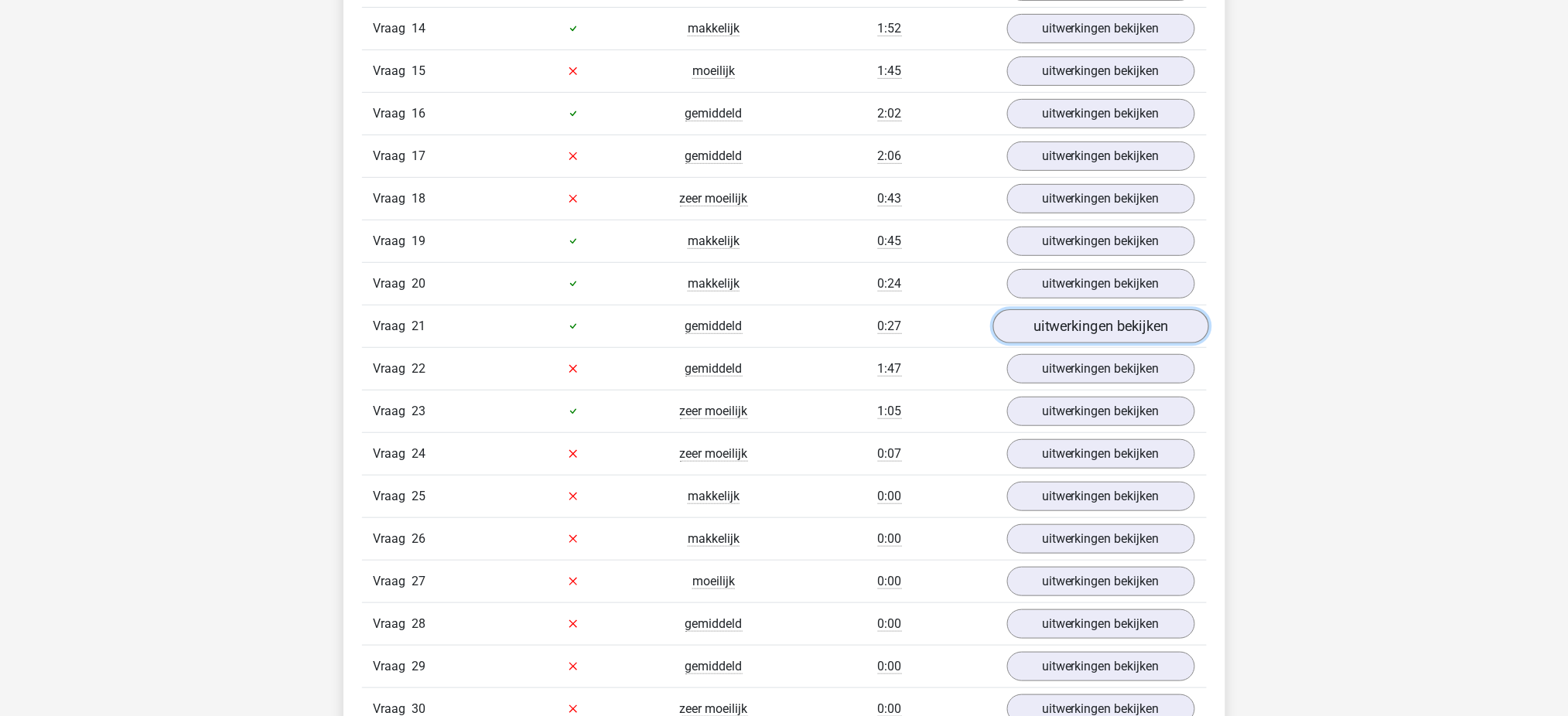 click on "uitwerkingen bekijken" at bounding box center (1100, 326) 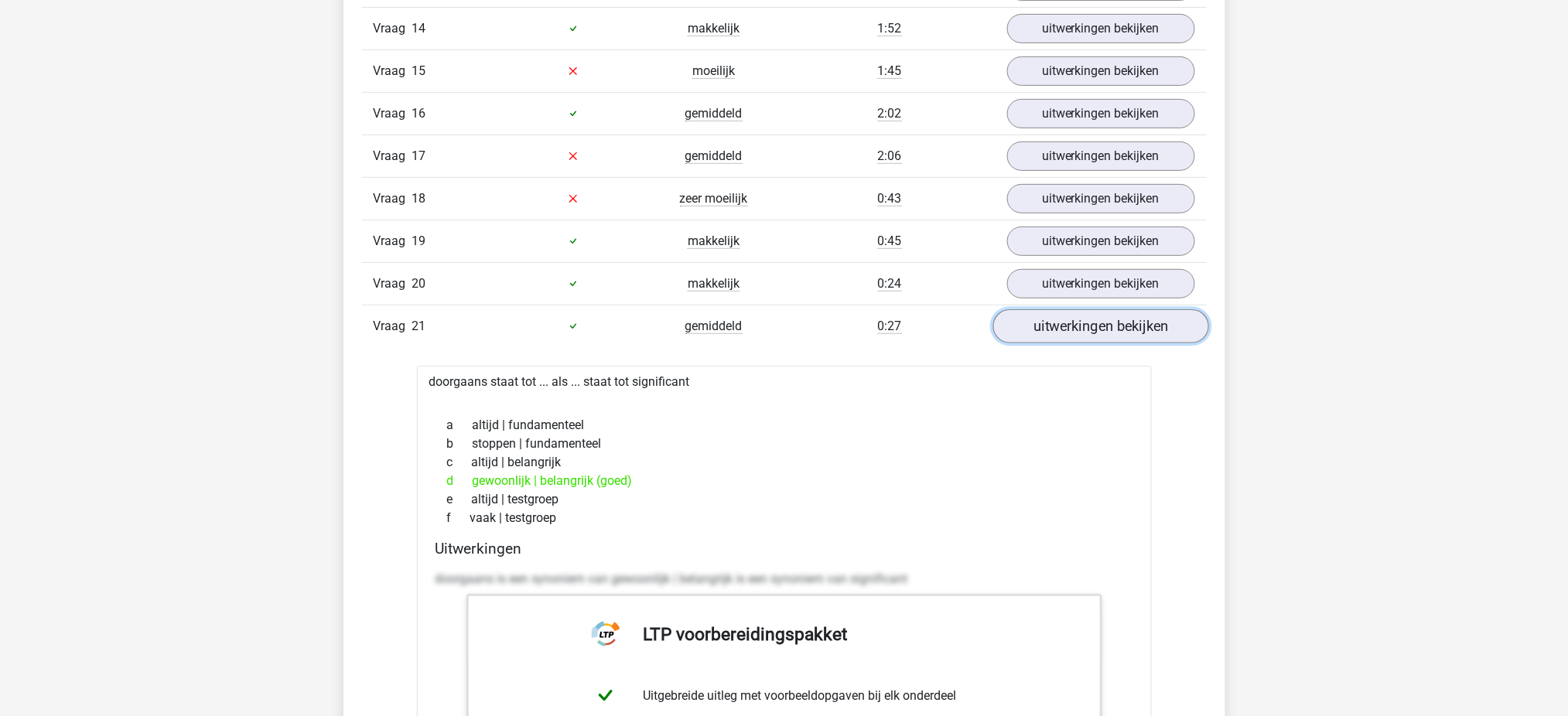 click on "uitwerkingen bekijken" at bounding box center [1100, 326] 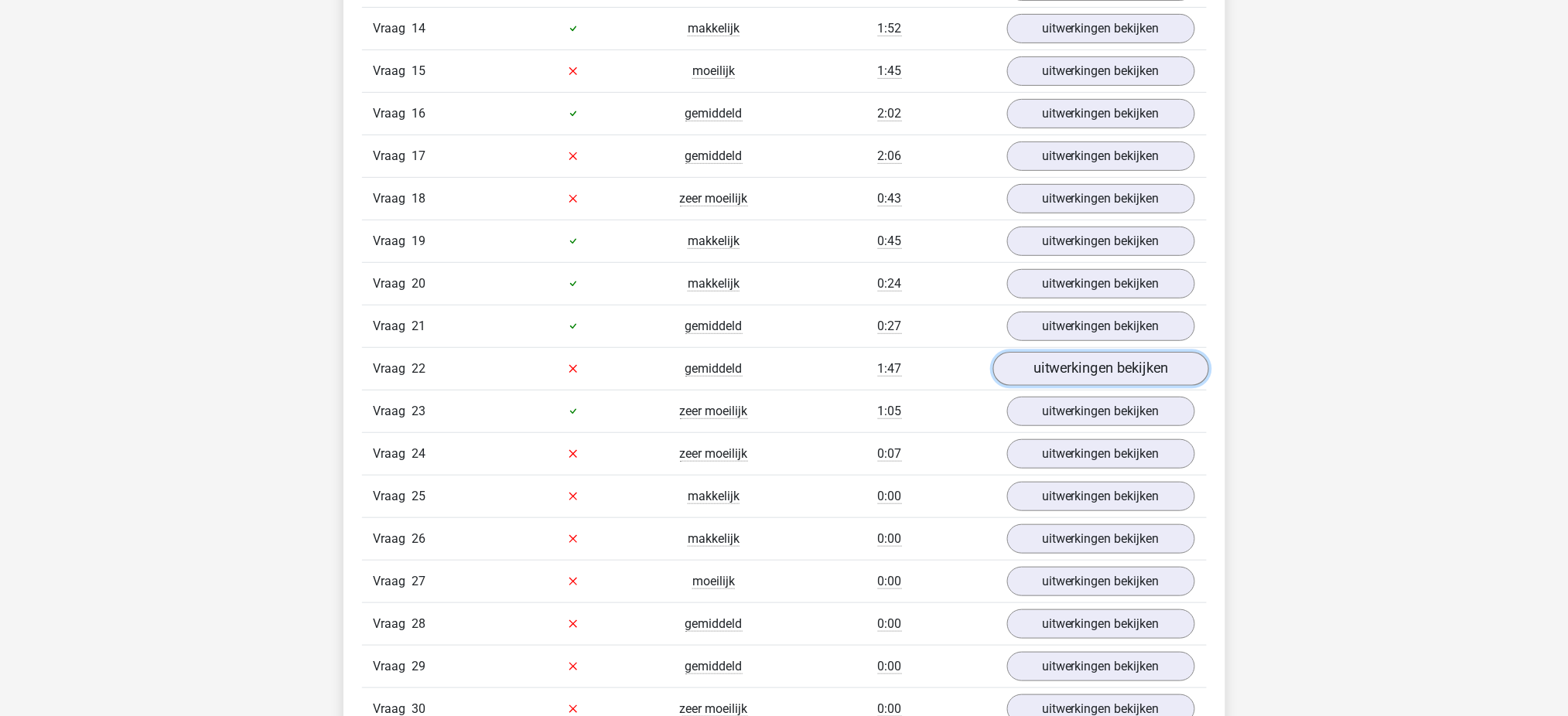 click on "uitwerkingen bekijken" at bounding box center [1100, 369] 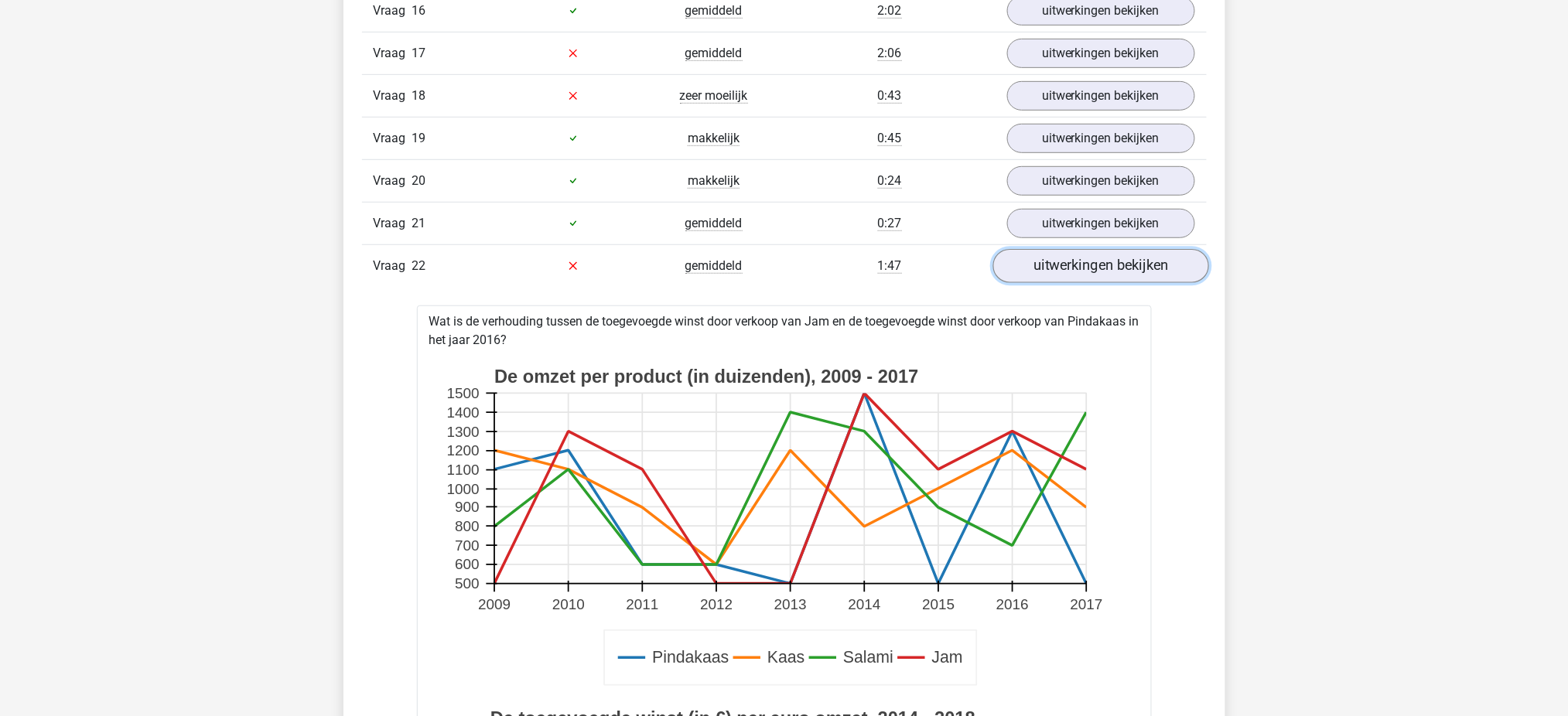 scroll, scrollTop: 2320, scrollLeft: 0, axis: vertical 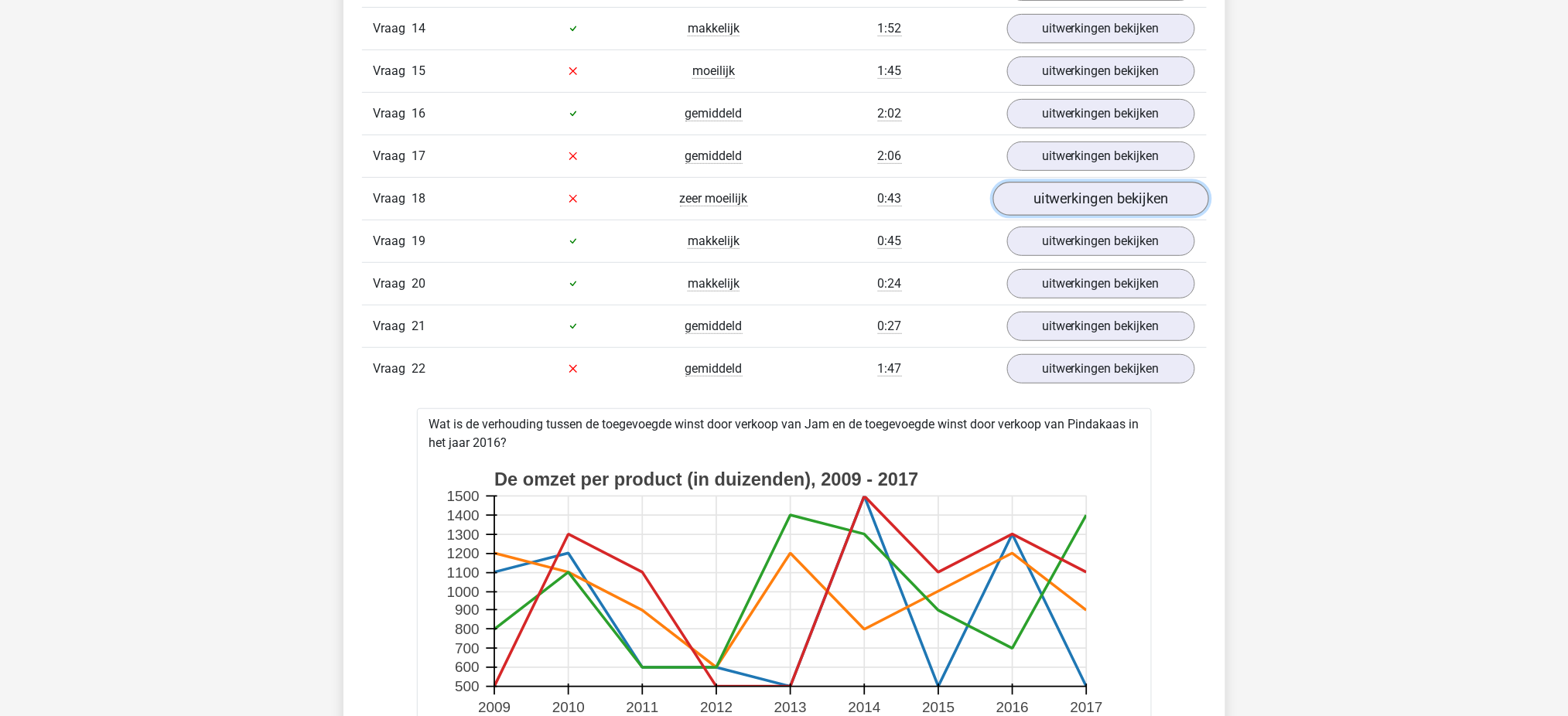 click on "uitwerkingen bekijken" at bounding box center [1100, 199] 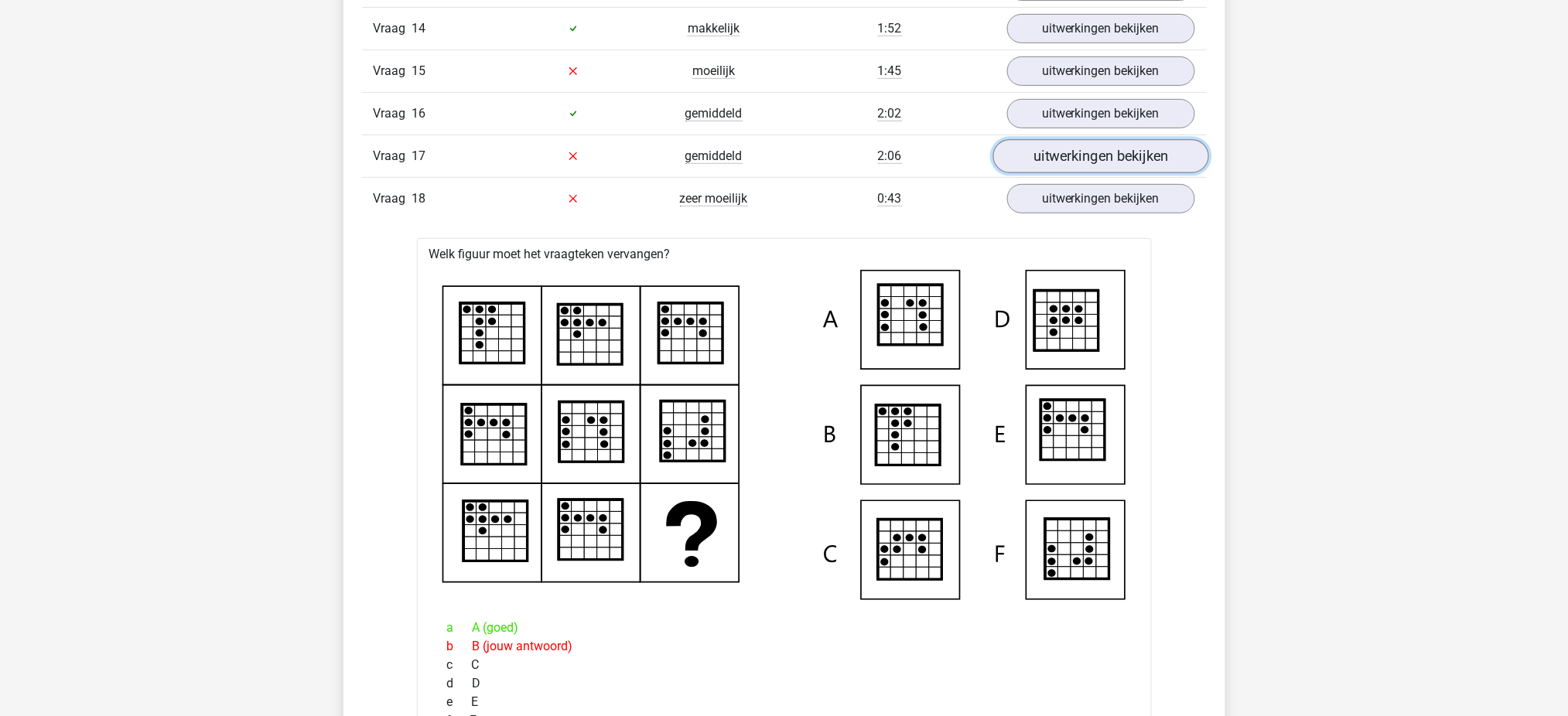 click on "uitwerkingen bekijken" at bounding box center (1100, 156) 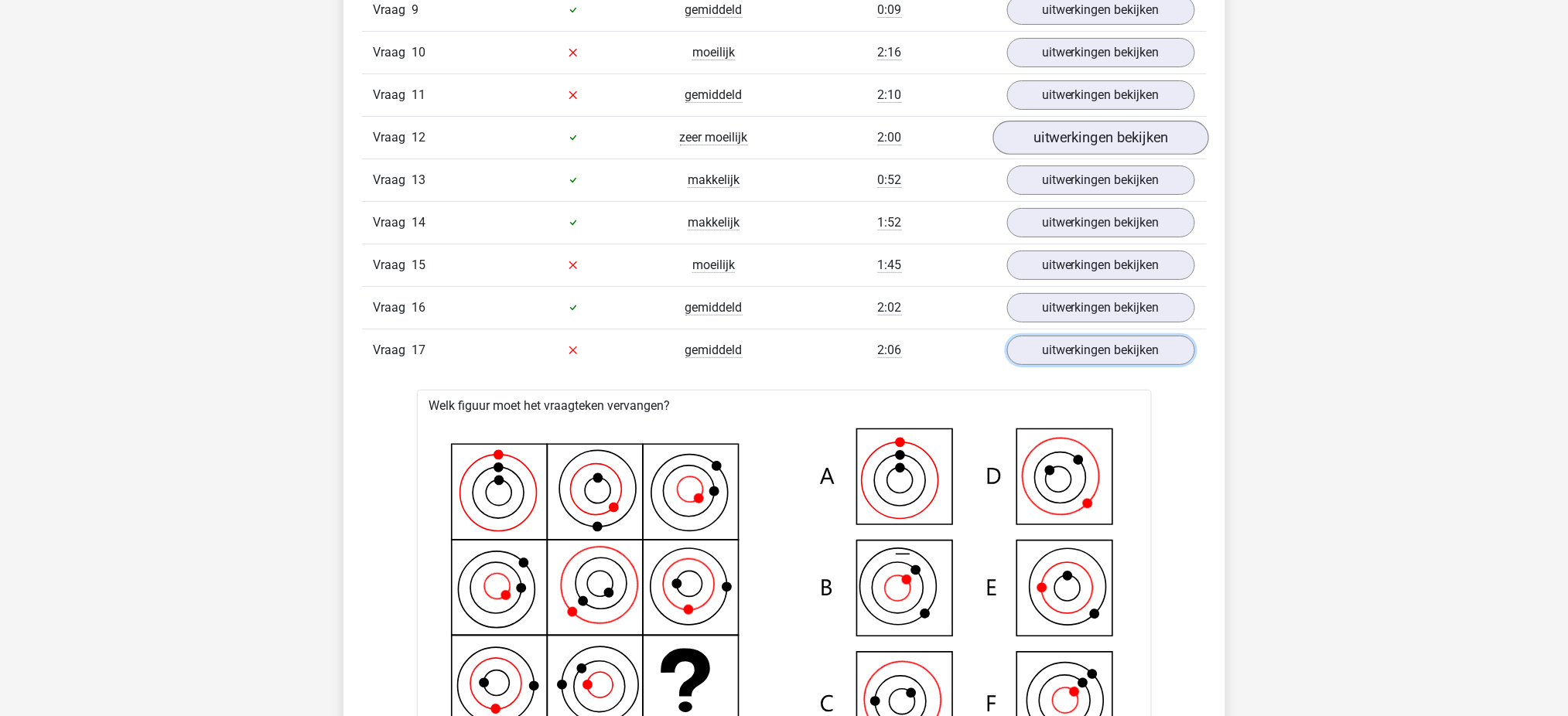 scroll, scrollTop: 2113, scrollLeft: 0, axis: vertical 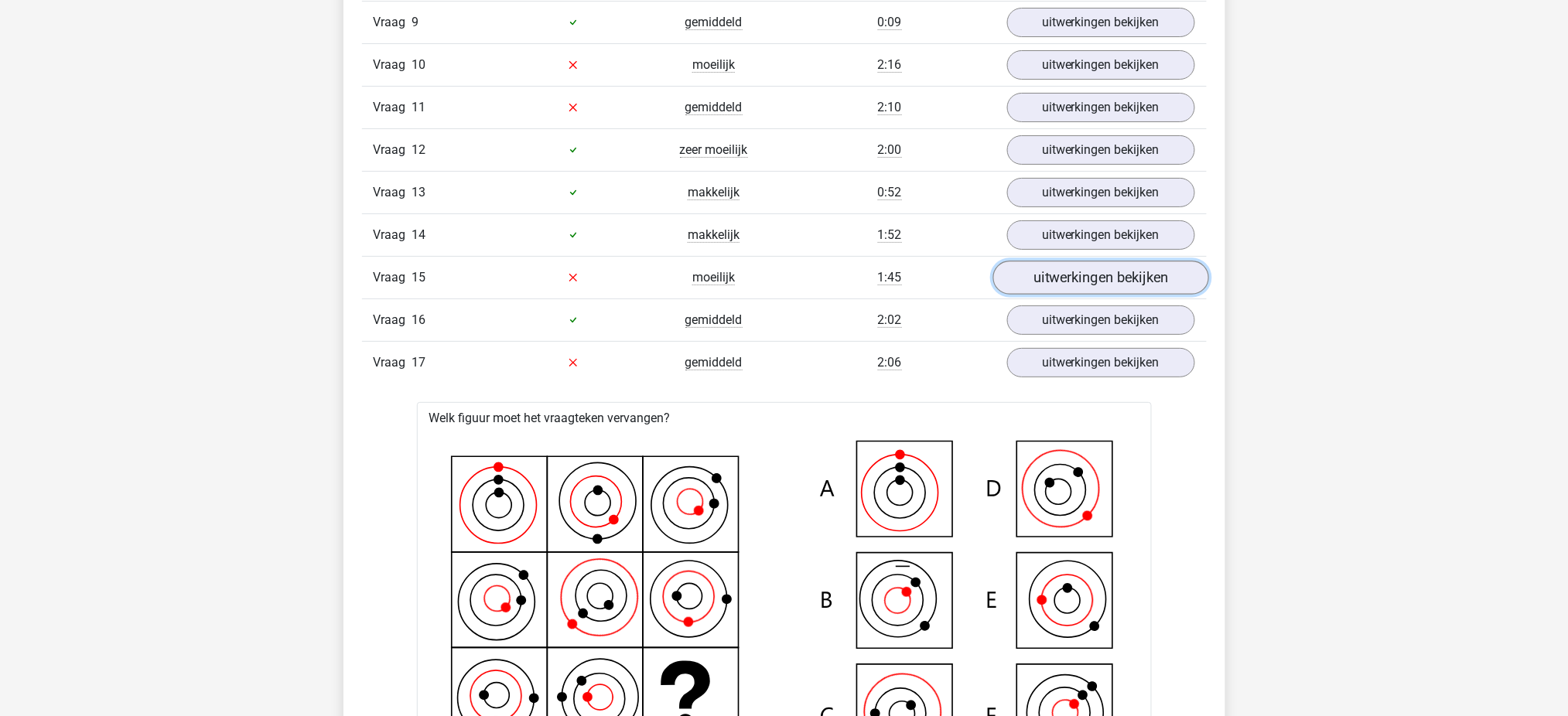 click on "uitwerkingen bekijken" at bounding box center (1100, 278) 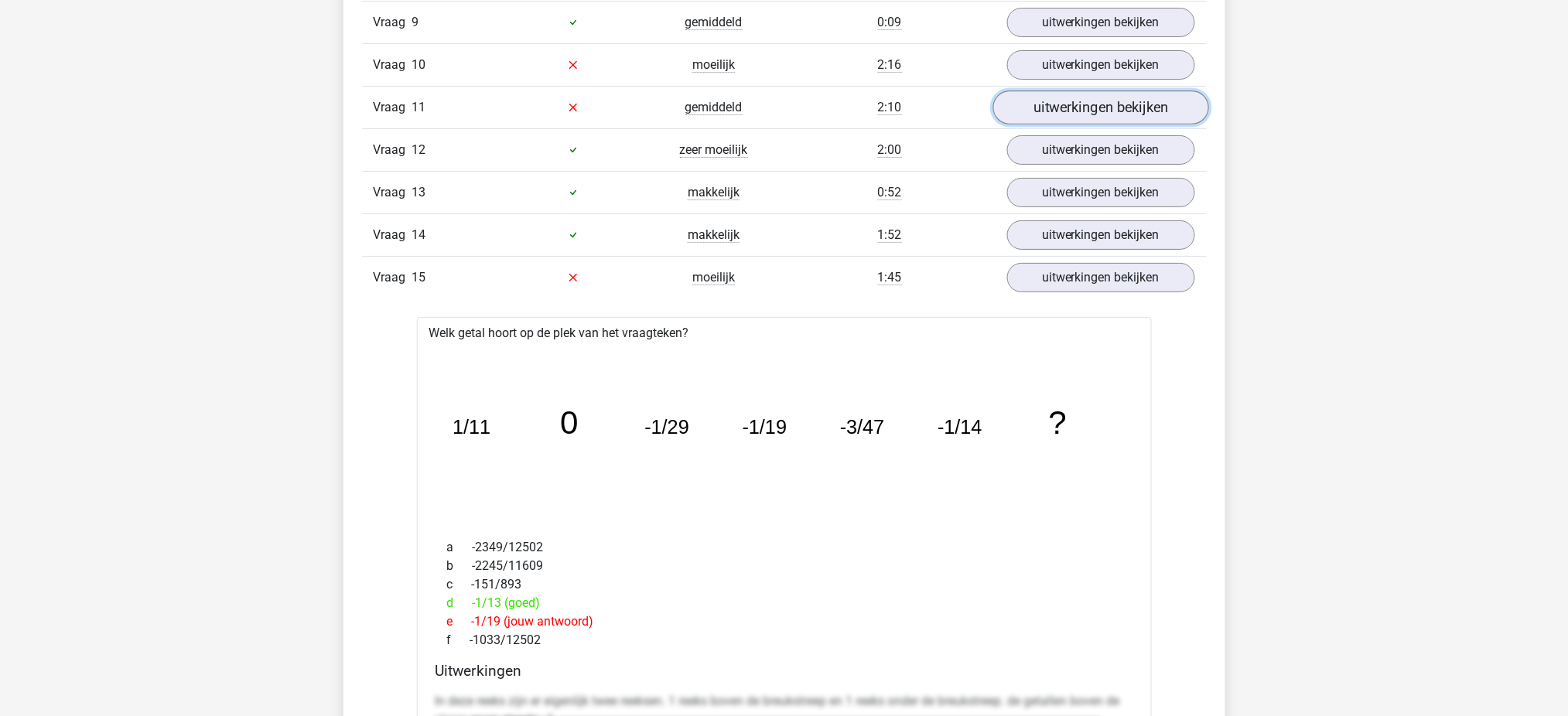 click on "uitwerkingen bekijken" at bounding box center (1100, 107) 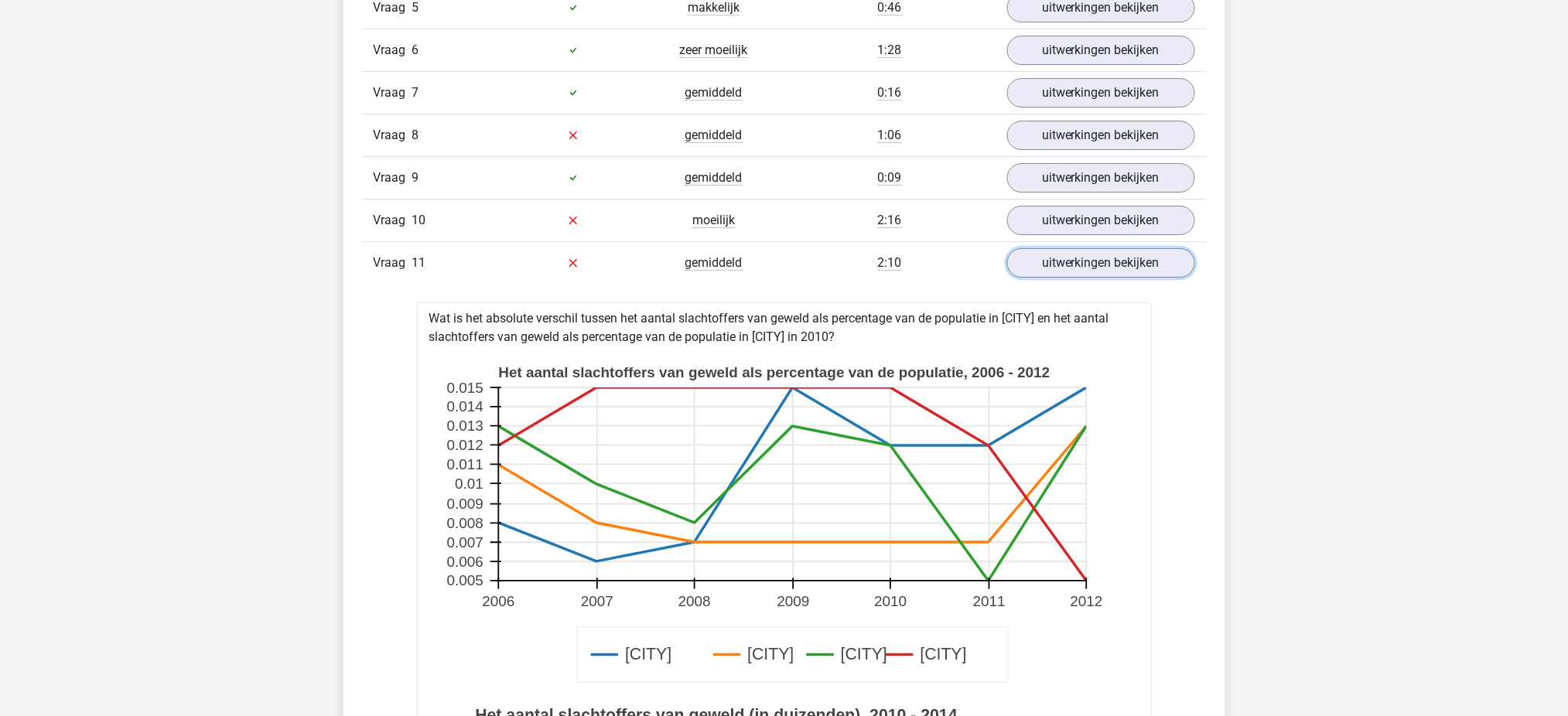 scroll, scrollTop: 1908, scrollLeft: 0, axis: vertical 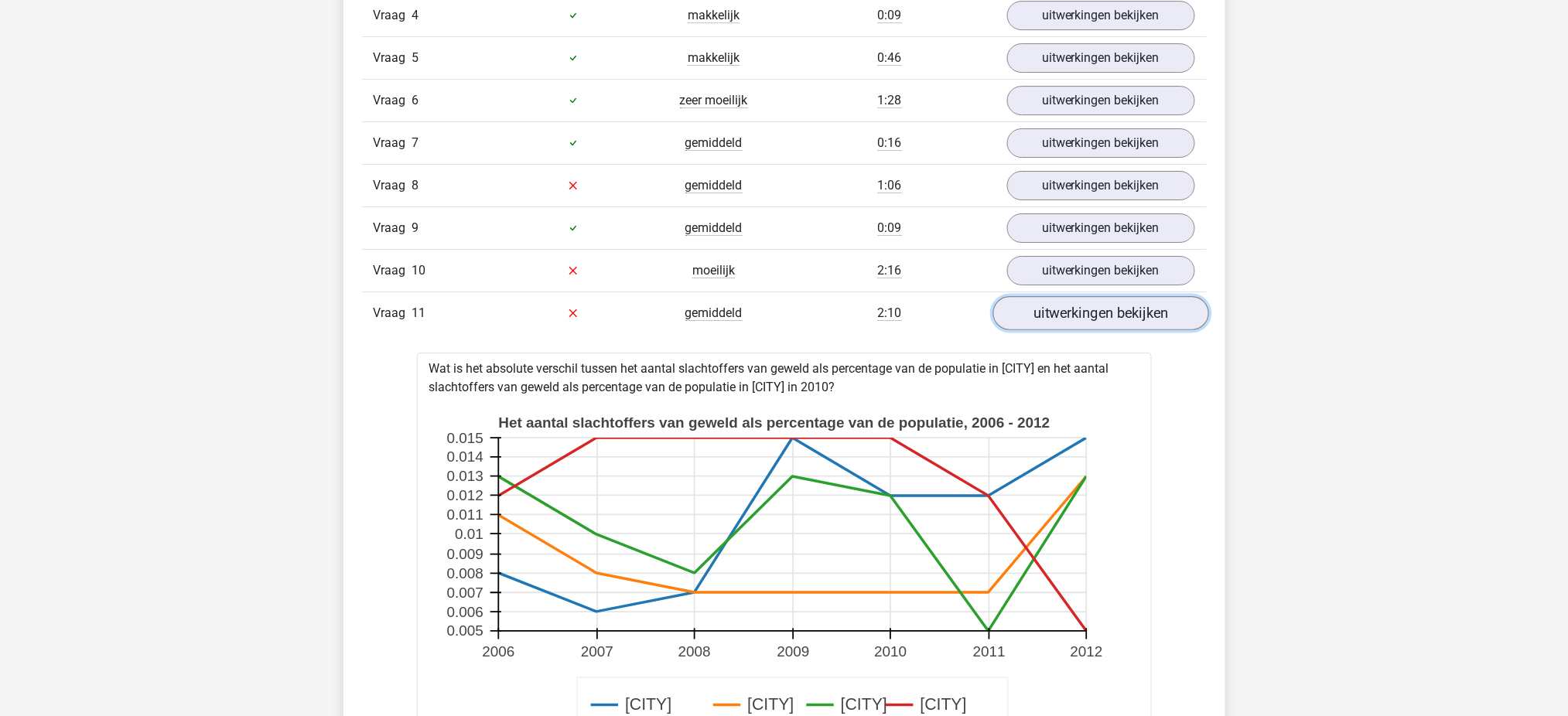 click on "uitwerkingen bekijken" at bounding box center [1100, 313] 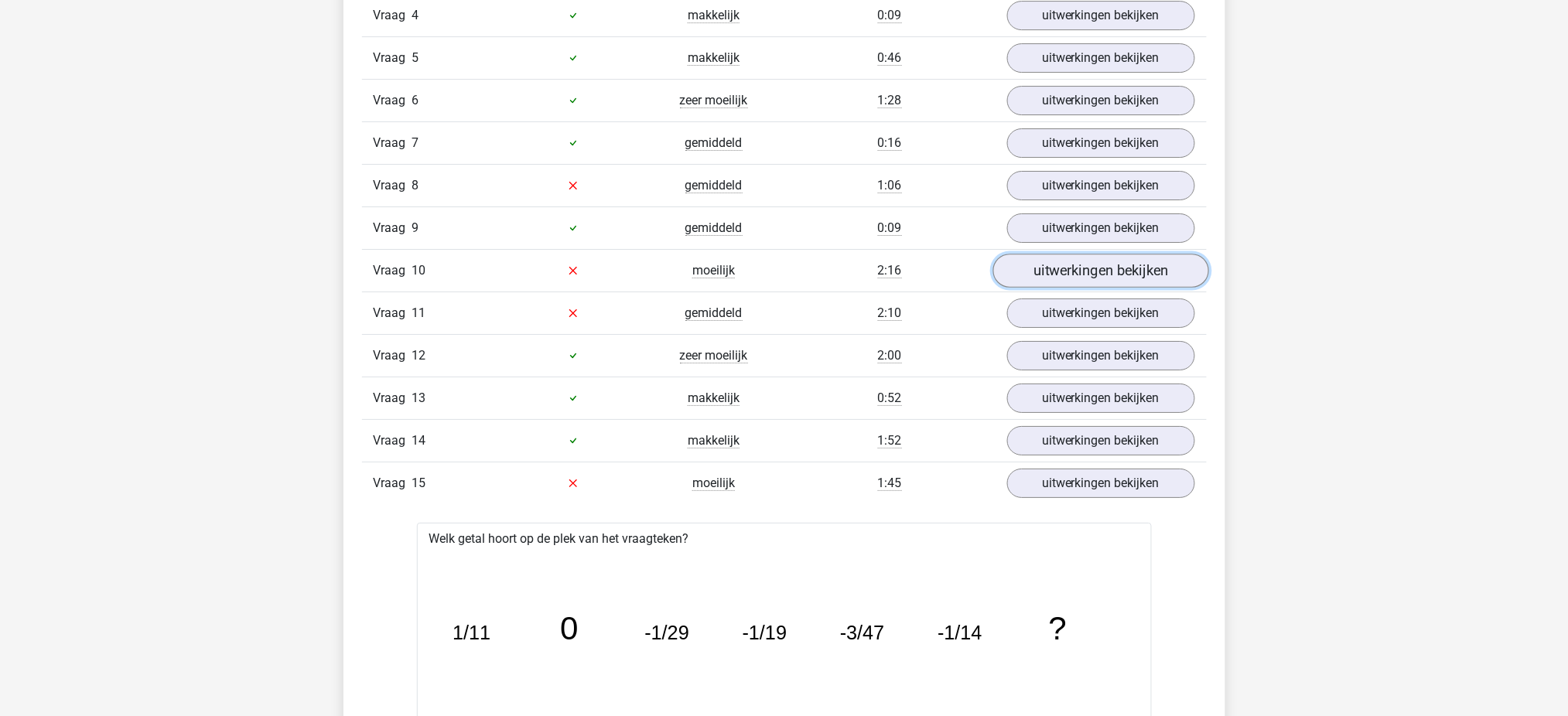 click on "uitwerkingen bekijken" at bounding box center [1100, 271] 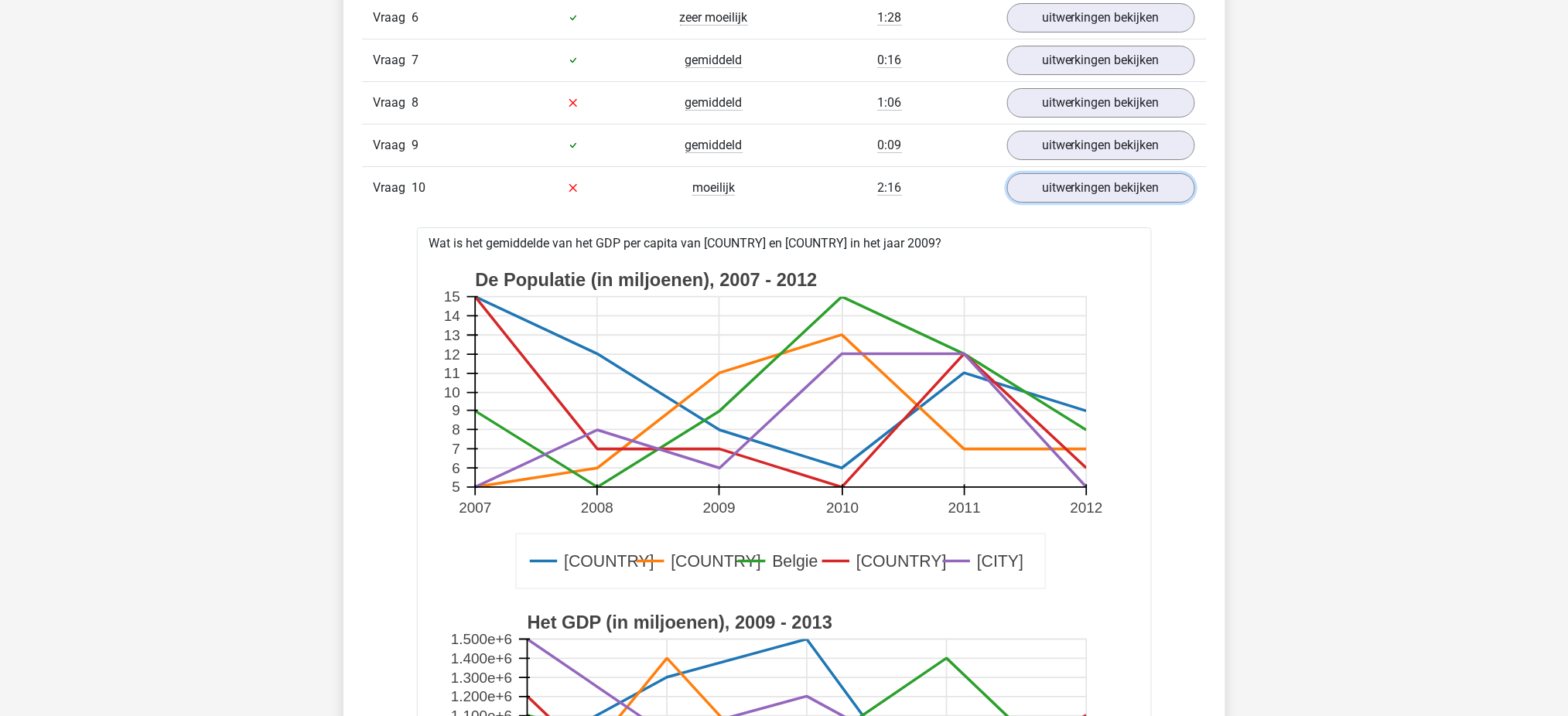 scroll, scrollTop: 1908, scrollLeft: 0, axis: vertical 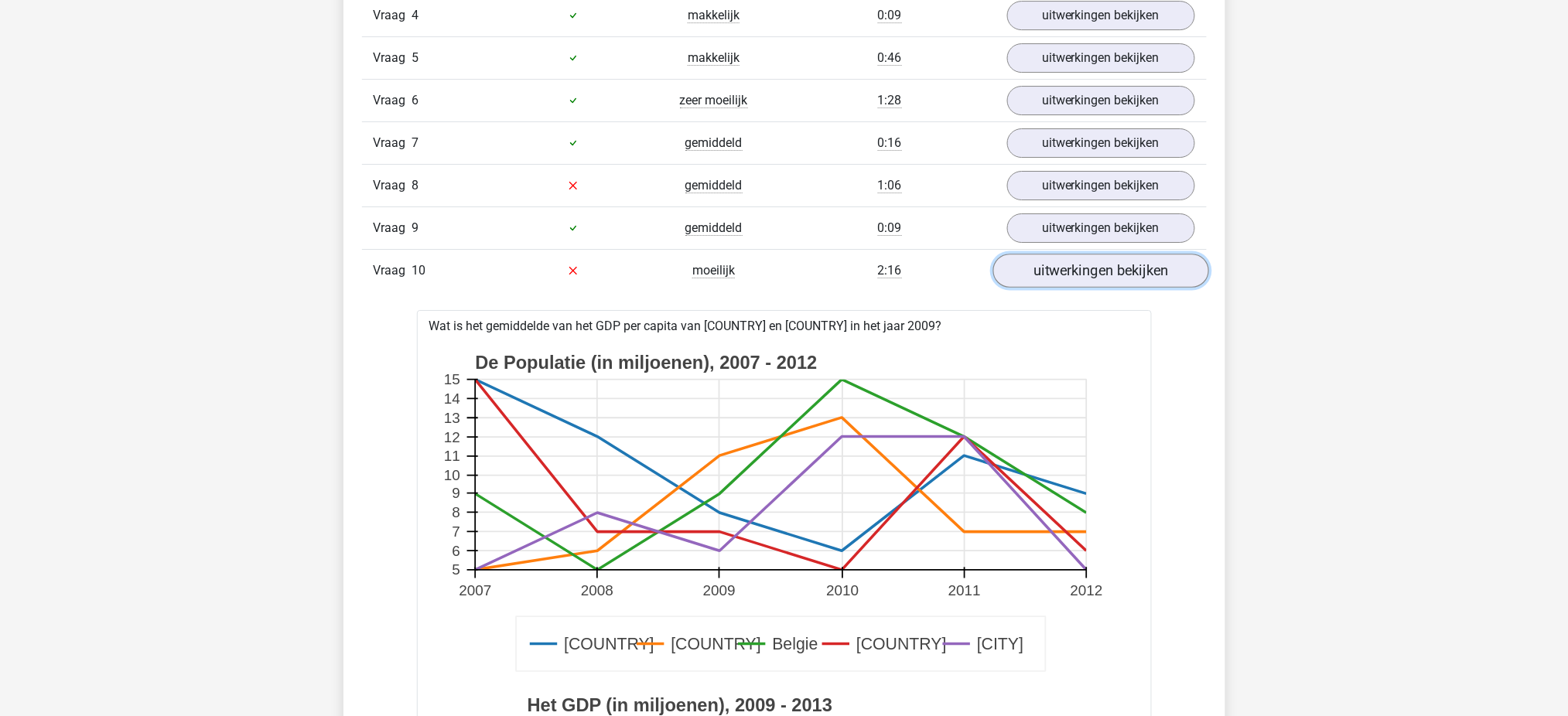 click on "uitwerkingen bekijken" at bounding box center [1100, 271] 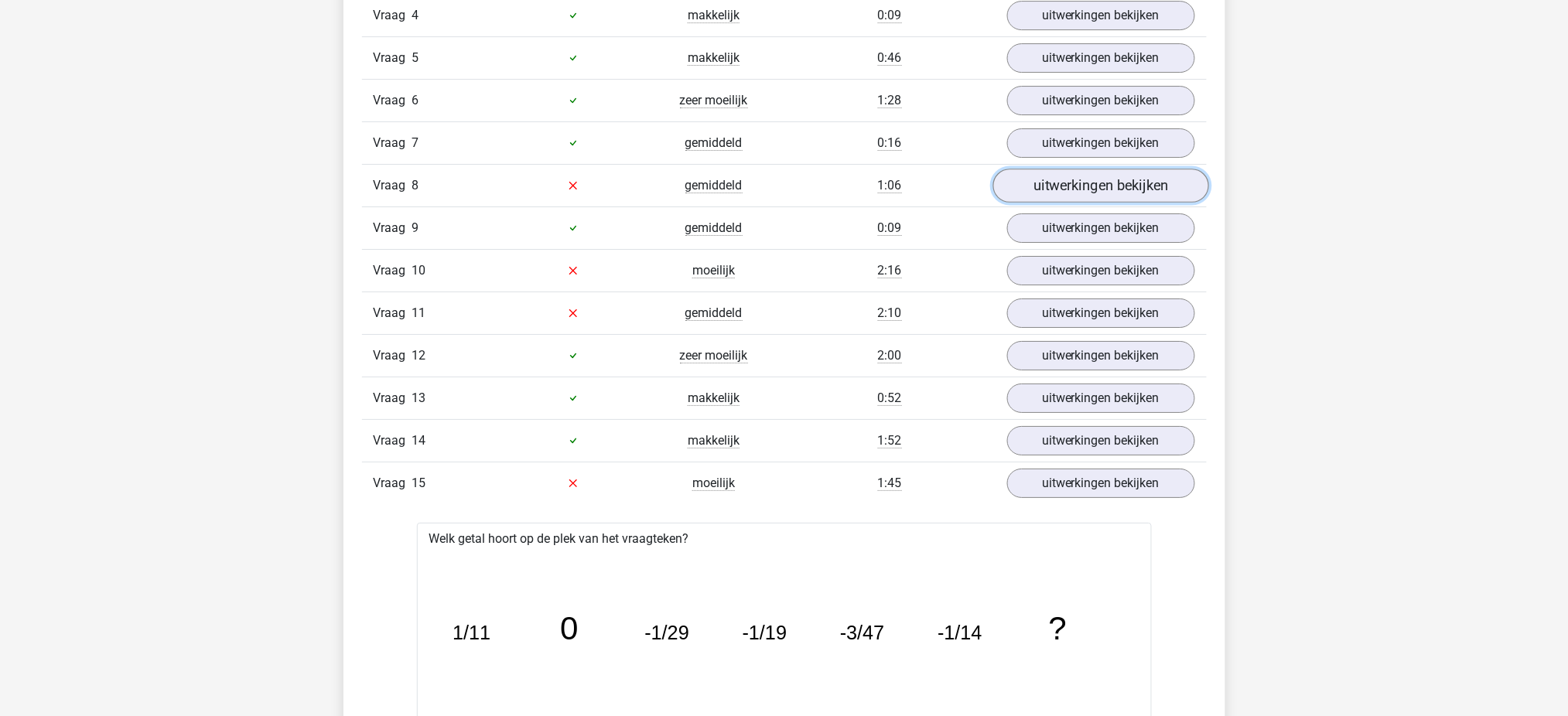 click on "uitwerkingen bekijken" at bounding box center [1100, 186] 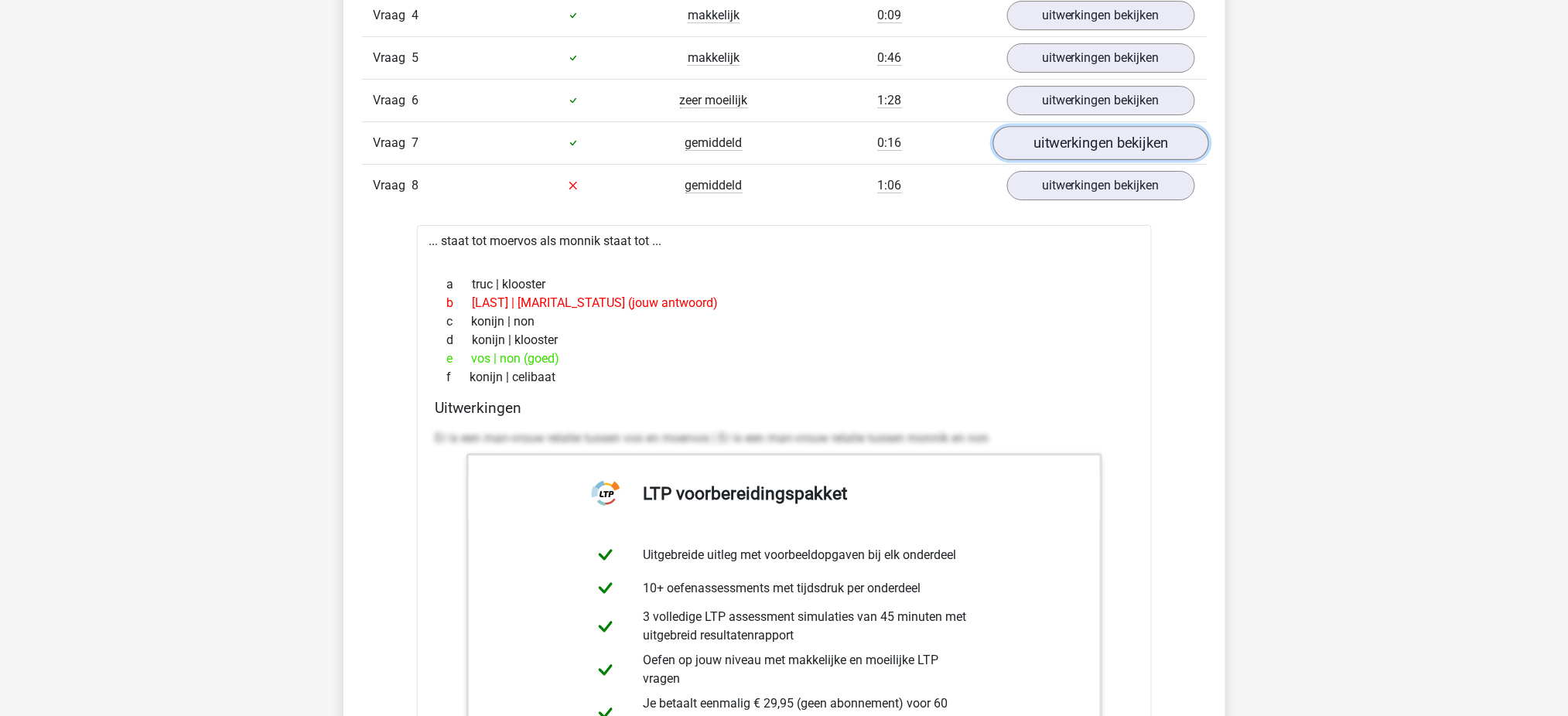 click on "uitwerkingen bekijken" at bounding box center [1100, 143] 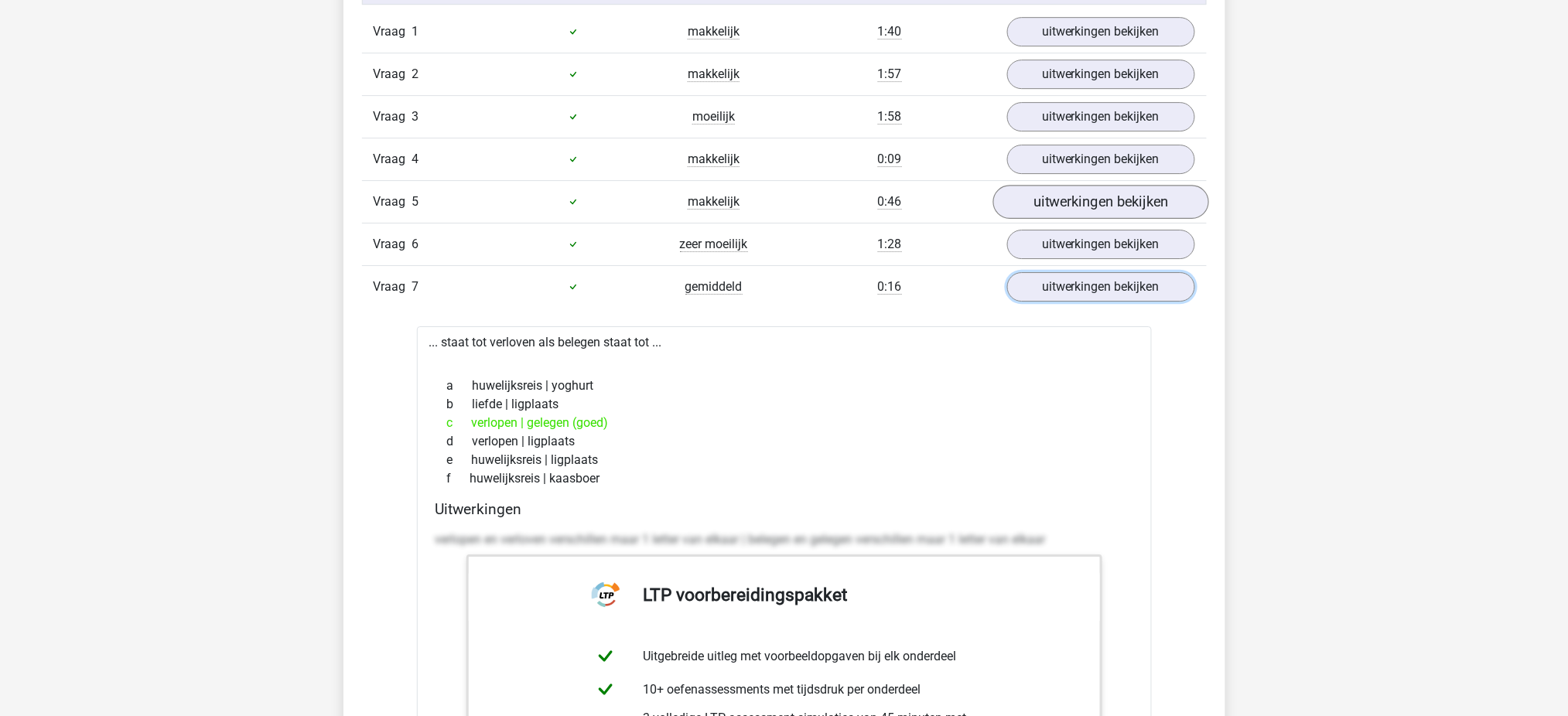 scroll, scrollTop: 1908, scrollLeft: 0, axis: vertical 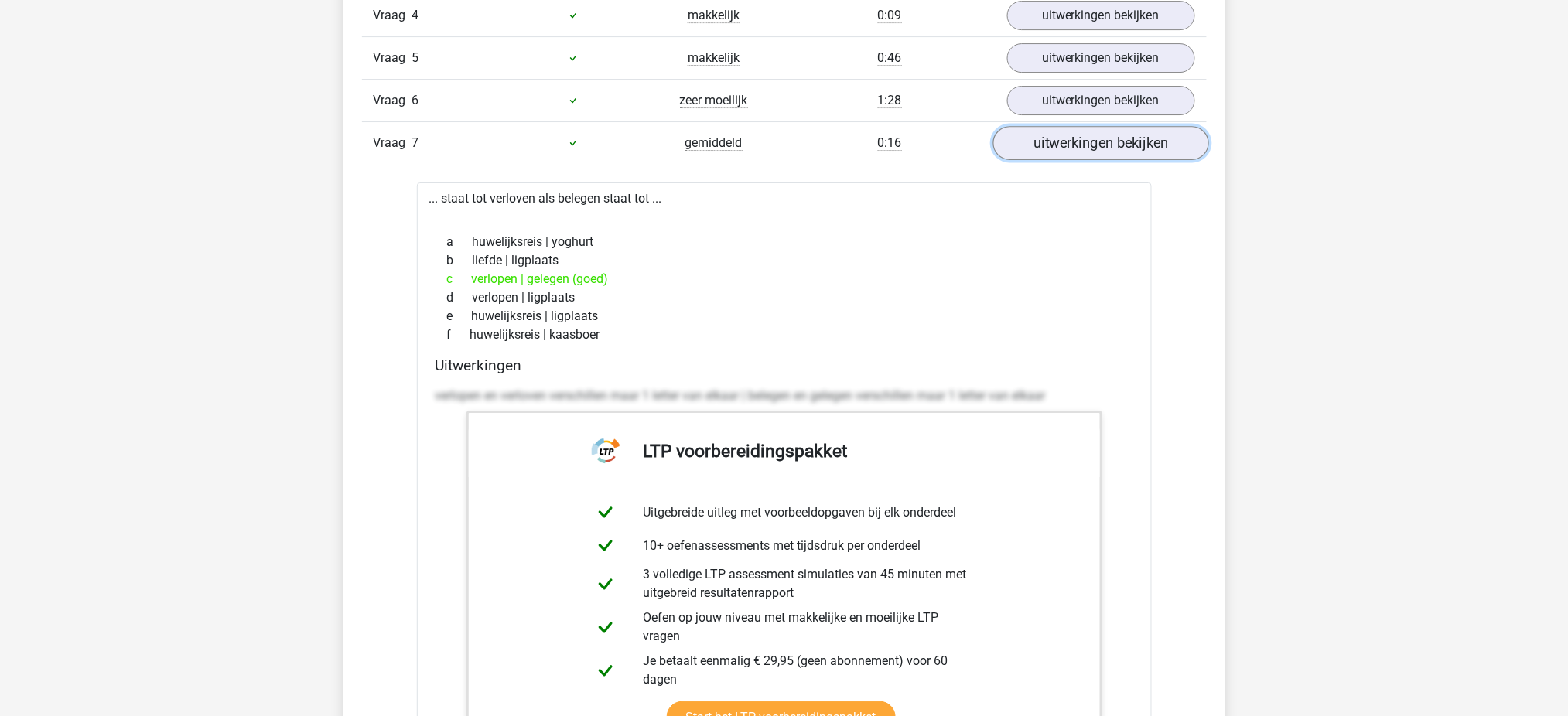 click on "uitwerkingen bekijken" at bounding box center (1100, 143) 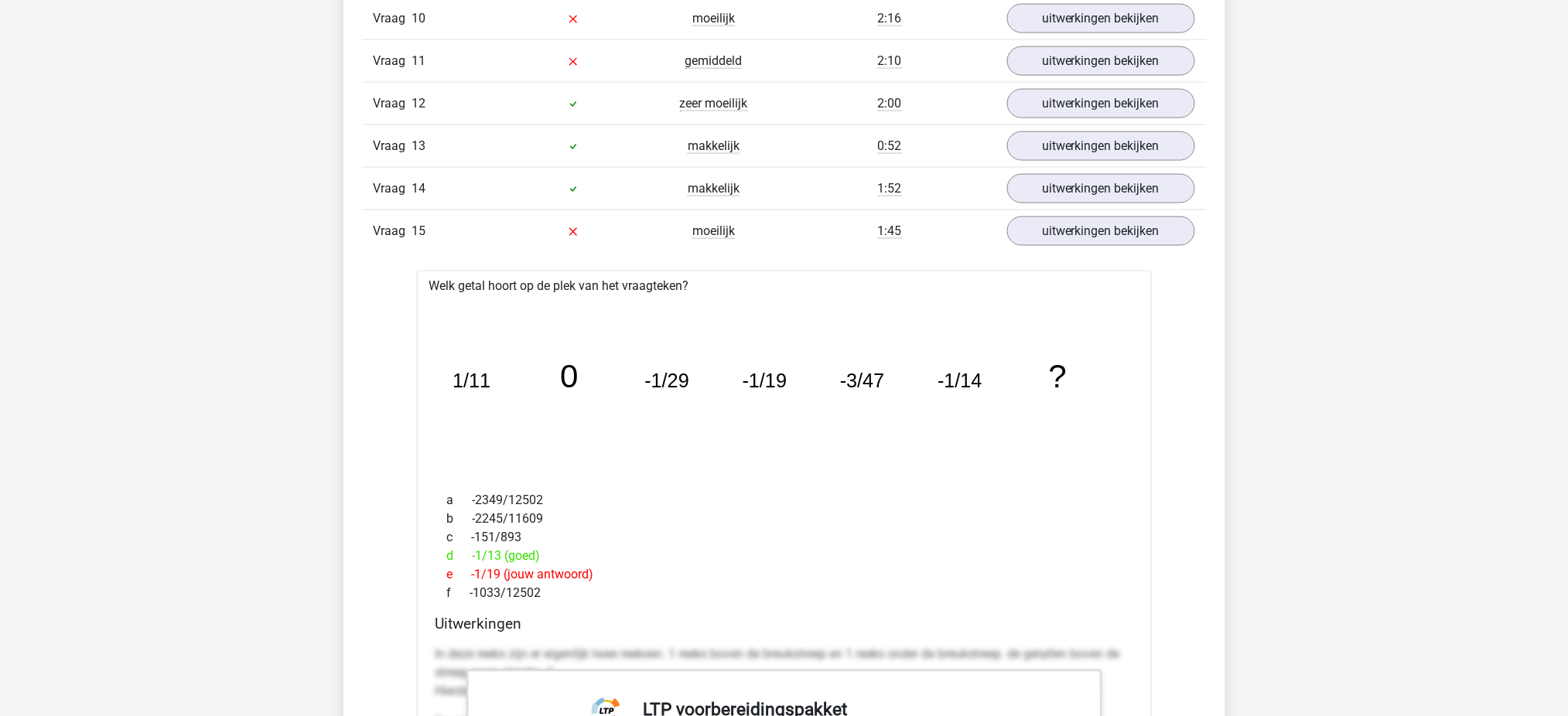 scroll, scrollTop: 2938, scrollLeft: 0, axis: vertical 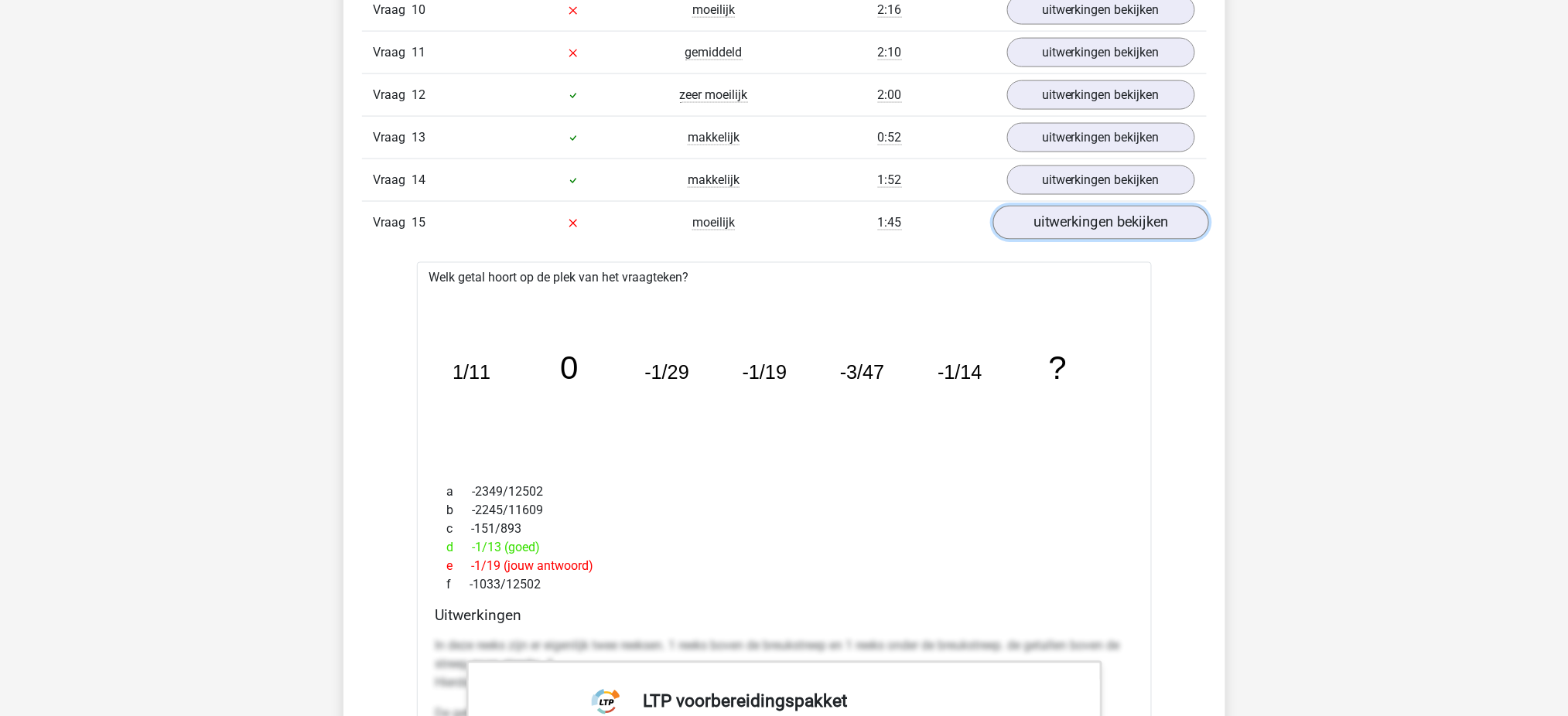 click on "uitwerkingen bekijken" at bounding box center [1100, 223] 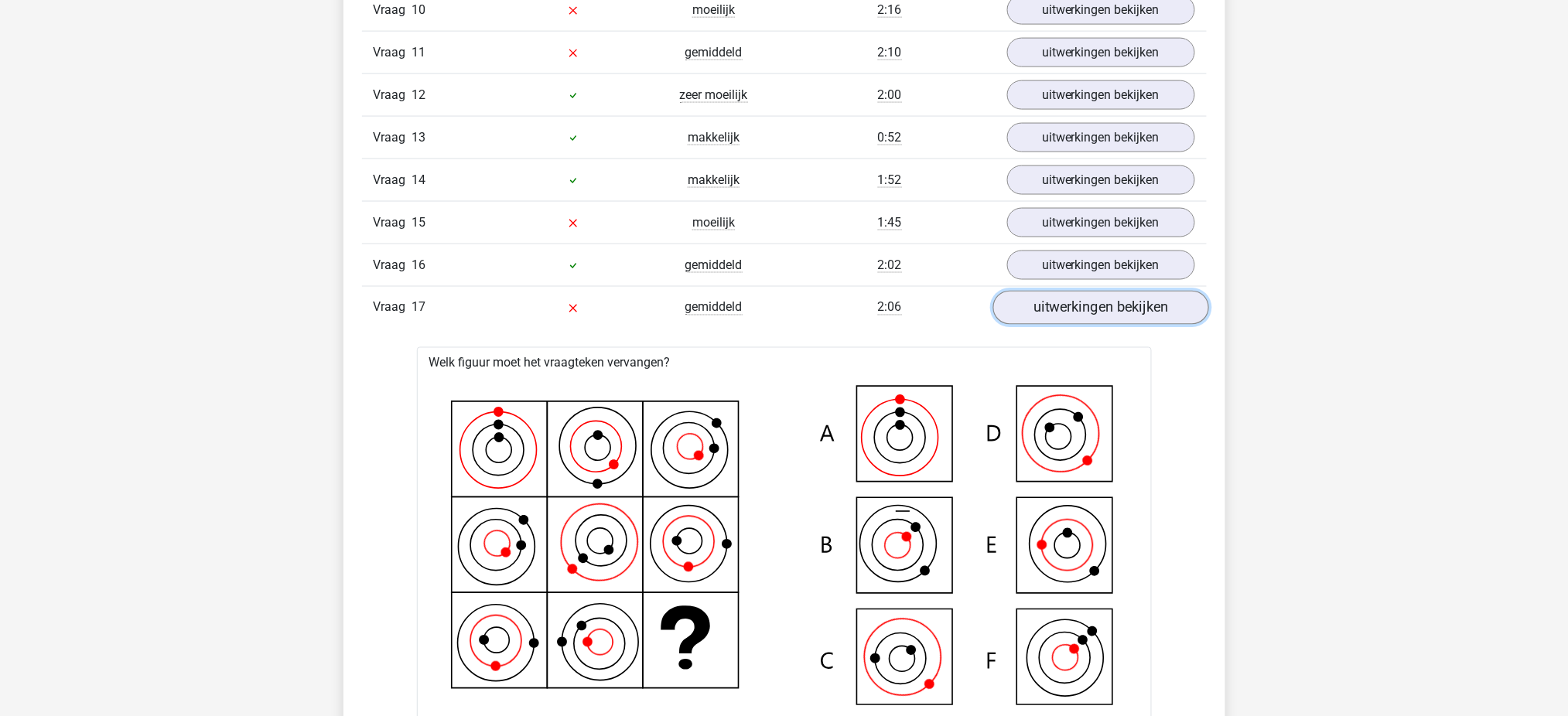 click on "uitwerkingen bekijken" at bounding box center [1100, 308] 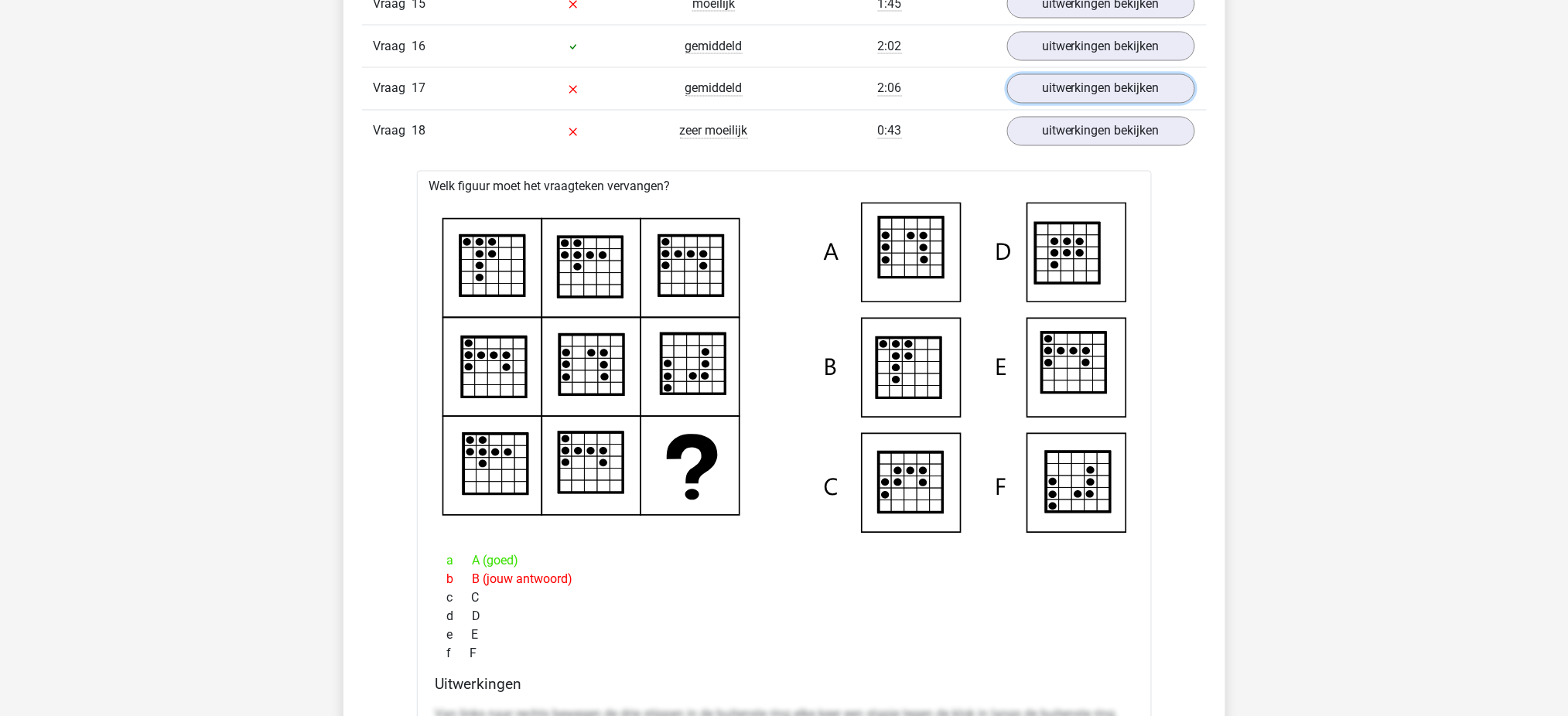 scroll, scrollTop: 3145, scrollLeft: 0, axis: vertical 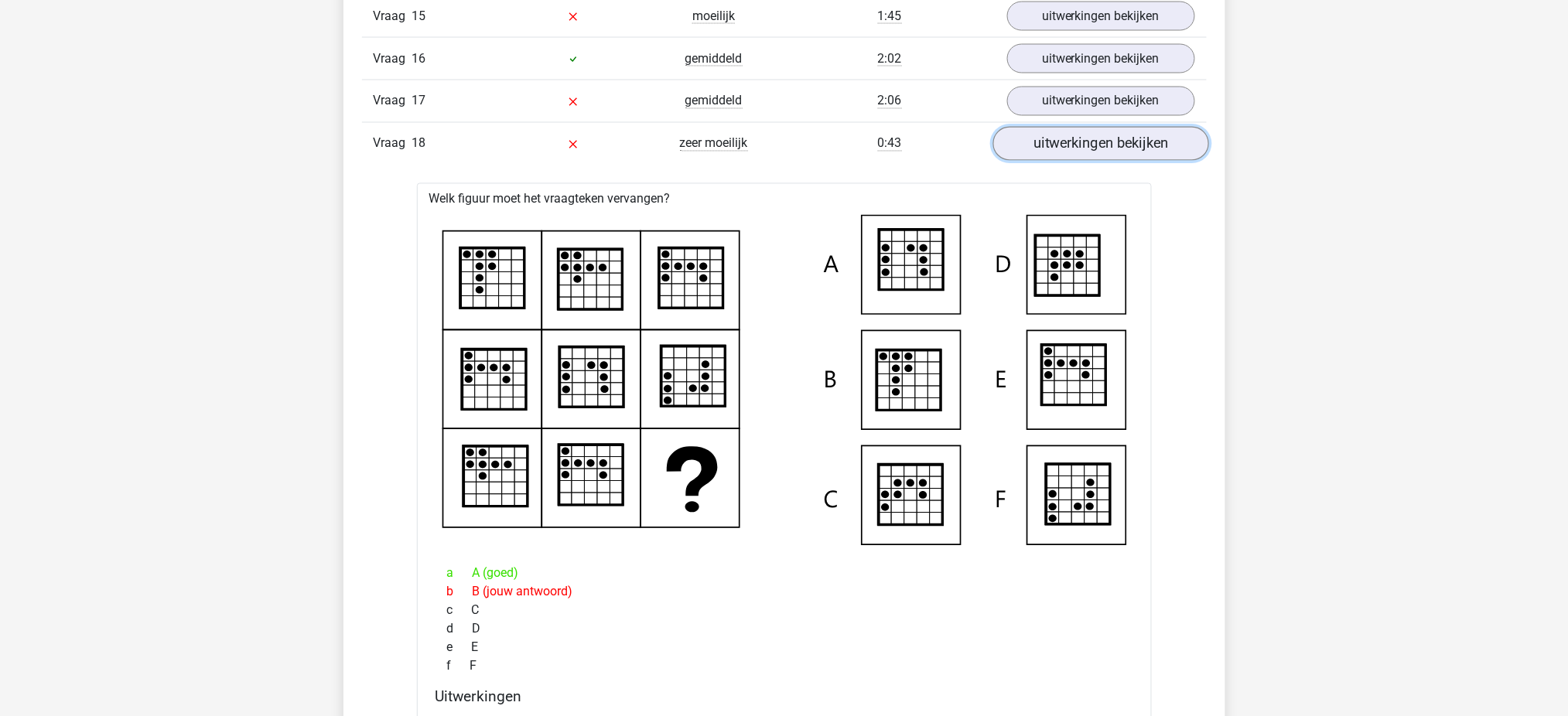click on "uitwerkingen bekijken" at bounding box center [1100, 144] 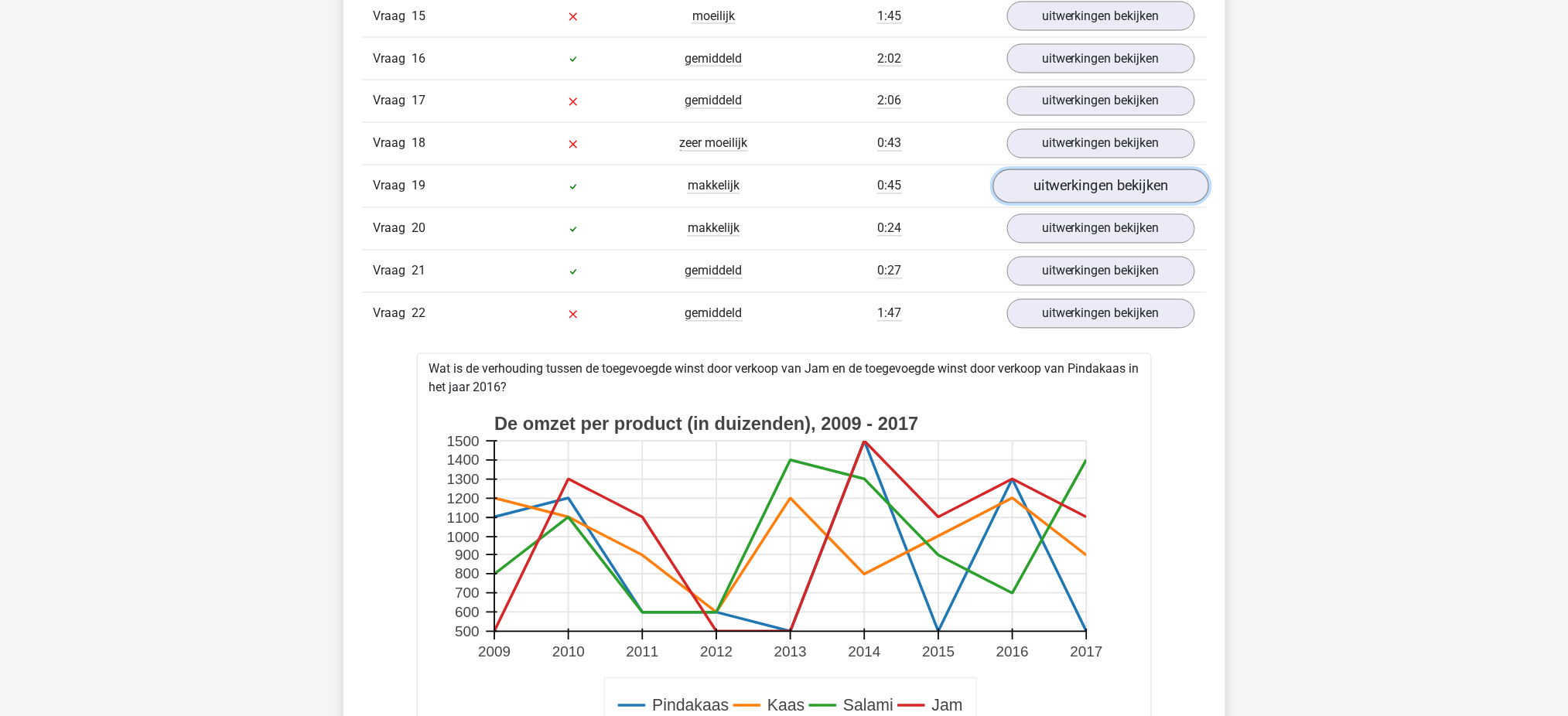 click on "uitwerkingen bekijken" at bounding box center [1100, 186] 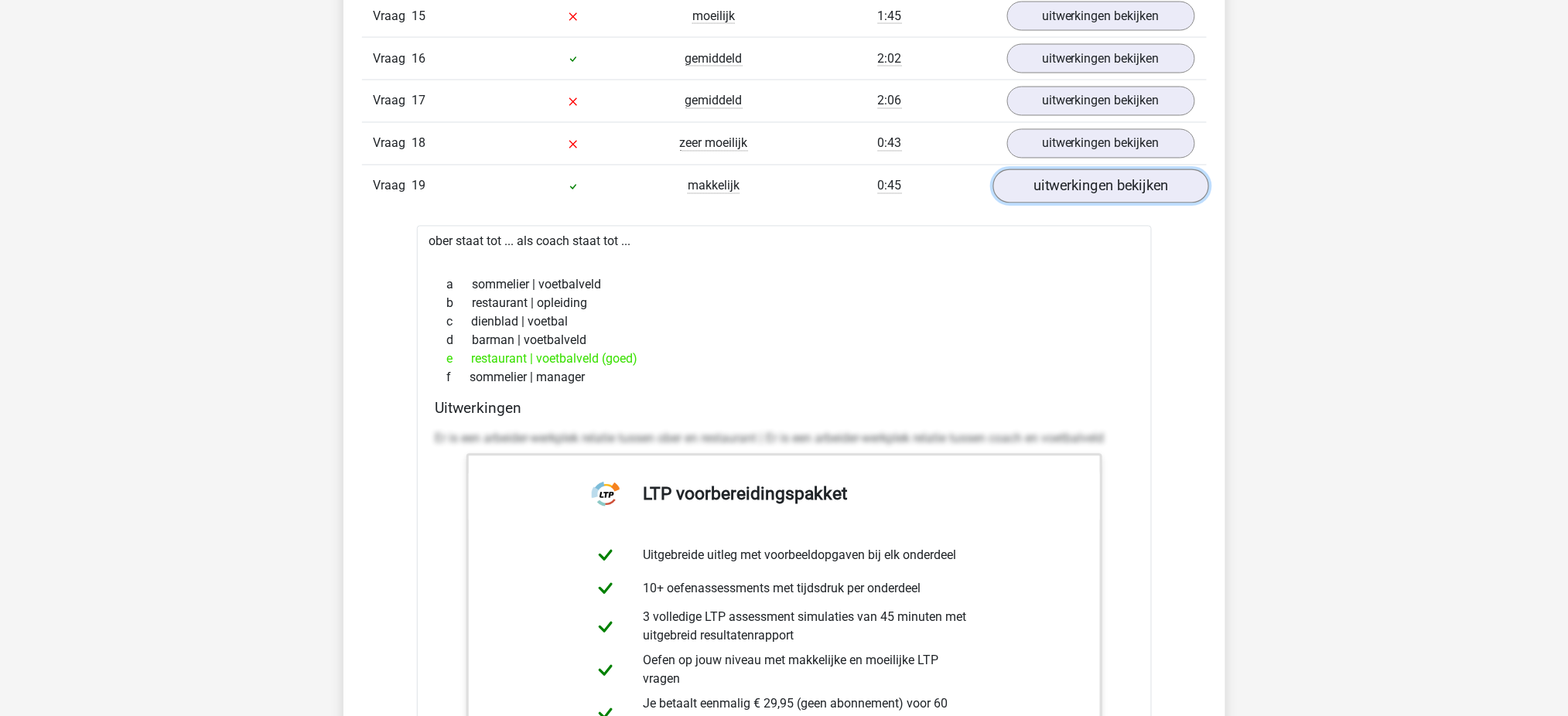 click on "uitwerkingen bekijken" at bounding box center [1100, 186] 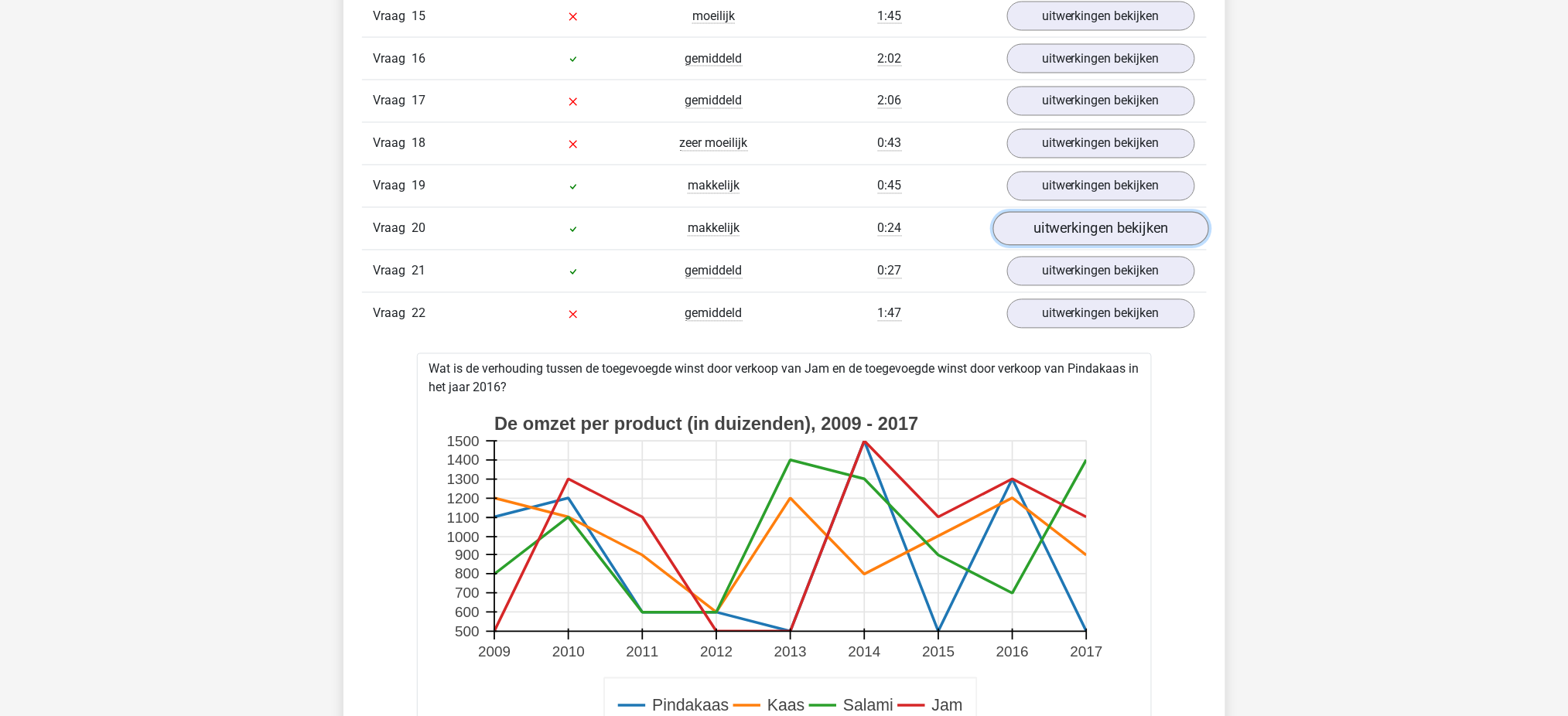 click on "uitwerkingen bekijken" at bounding box center [1100, 229] 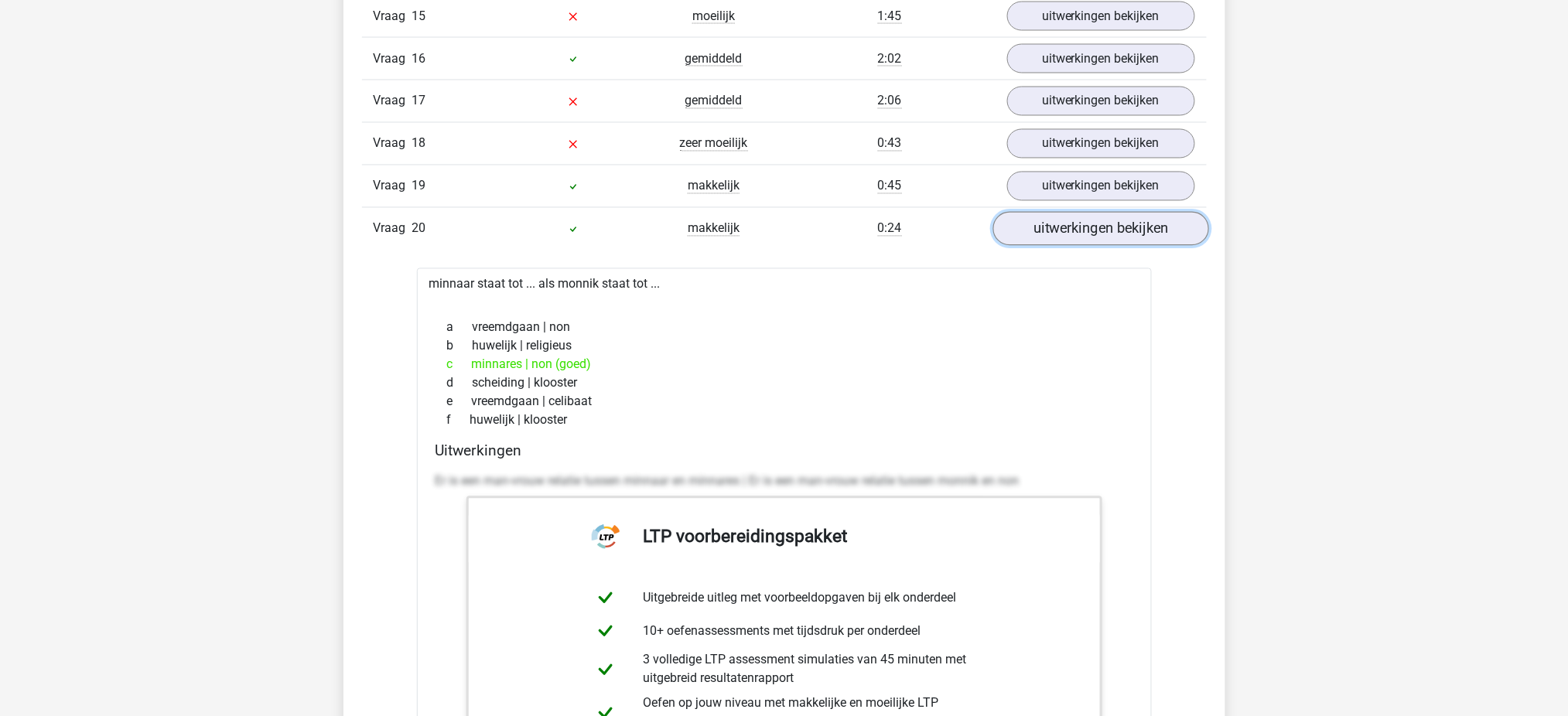 click on "uitwerkingen bekijken" at bounding box center [1100, 229] 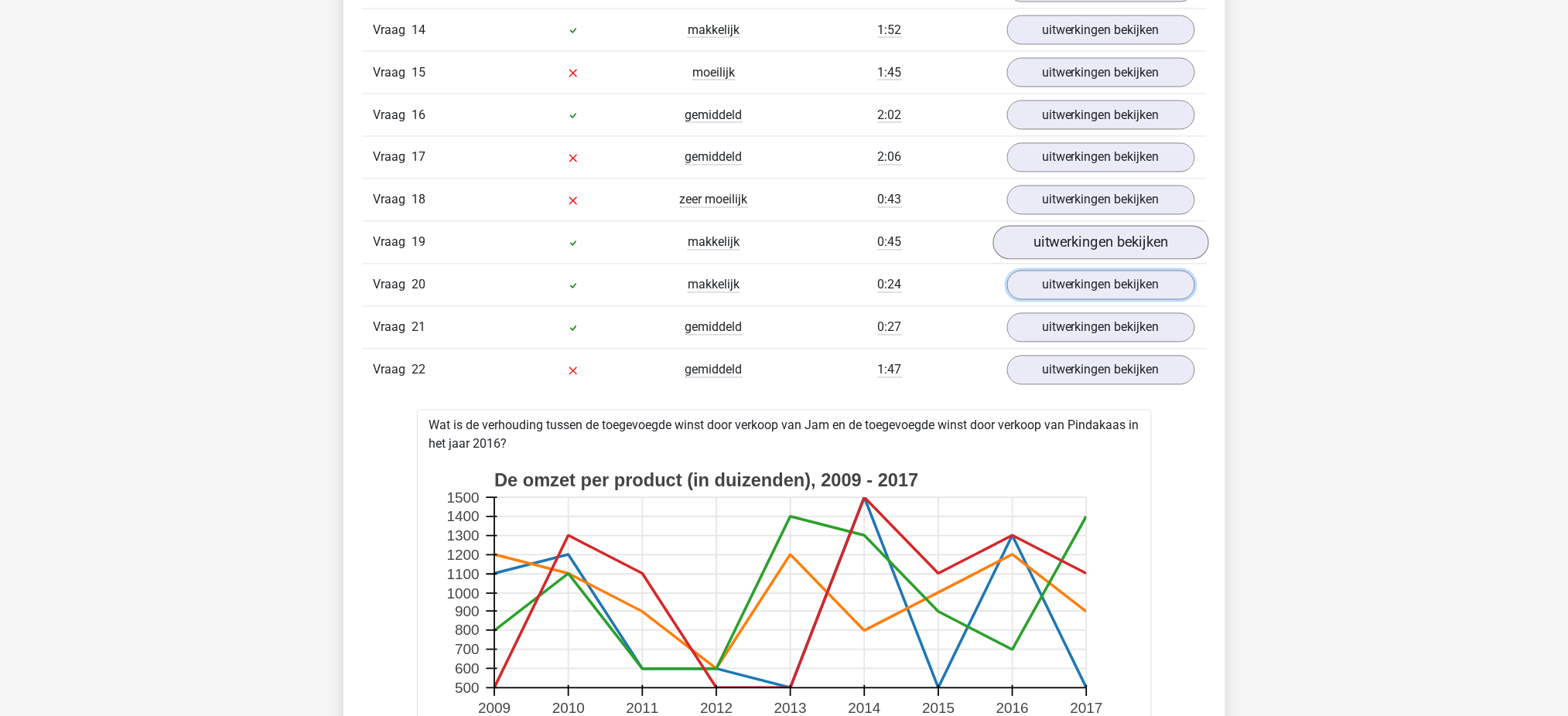 scroll, scrollTop: 3041, scrollLeft: 0, axis: vertical 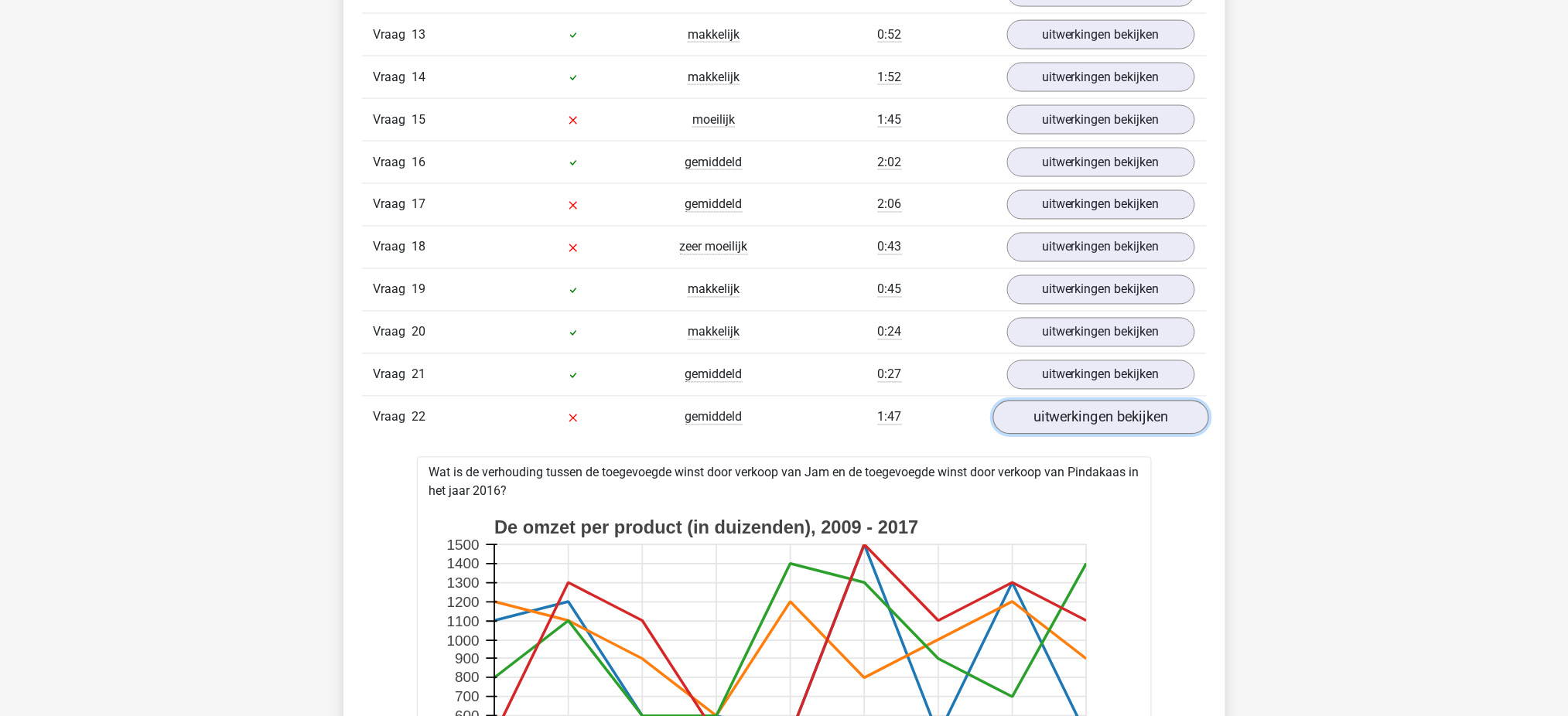 click on "uitwerkingen bekijken" at bounding box center [1100, 418] 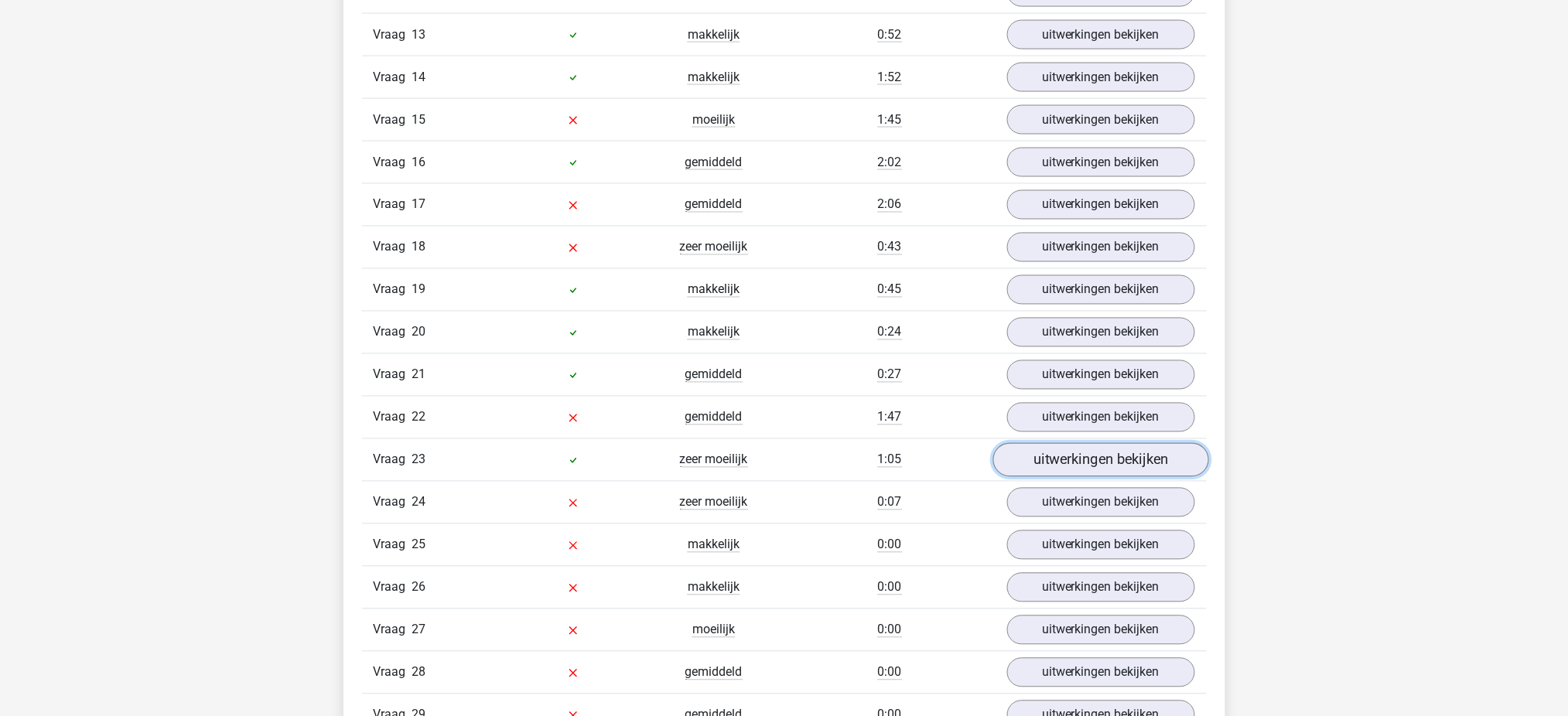 click on "uitwerkingen bekijken" at bounding box center [1100, 460] 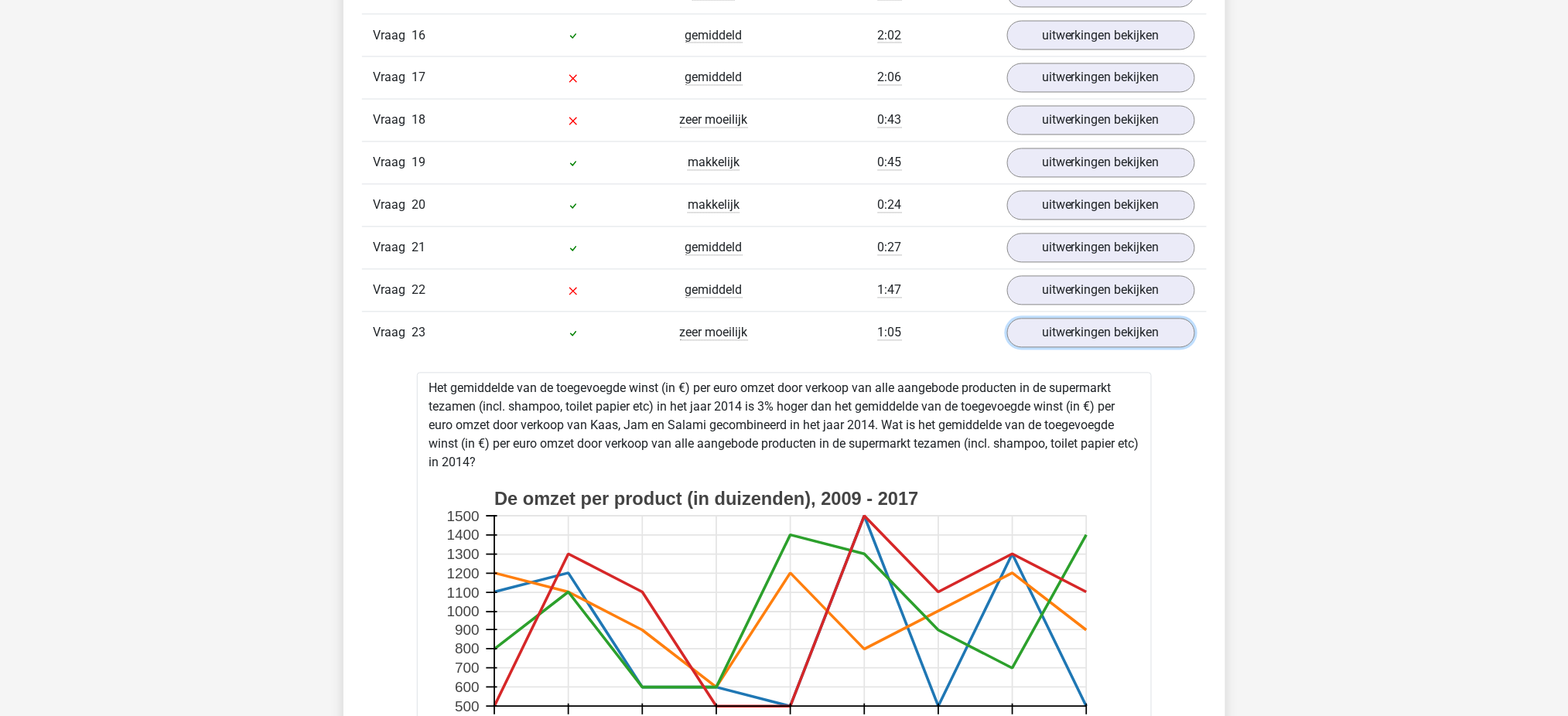 scroll, scrollTop: 3041, scrollLeft: 0, axis: vertical 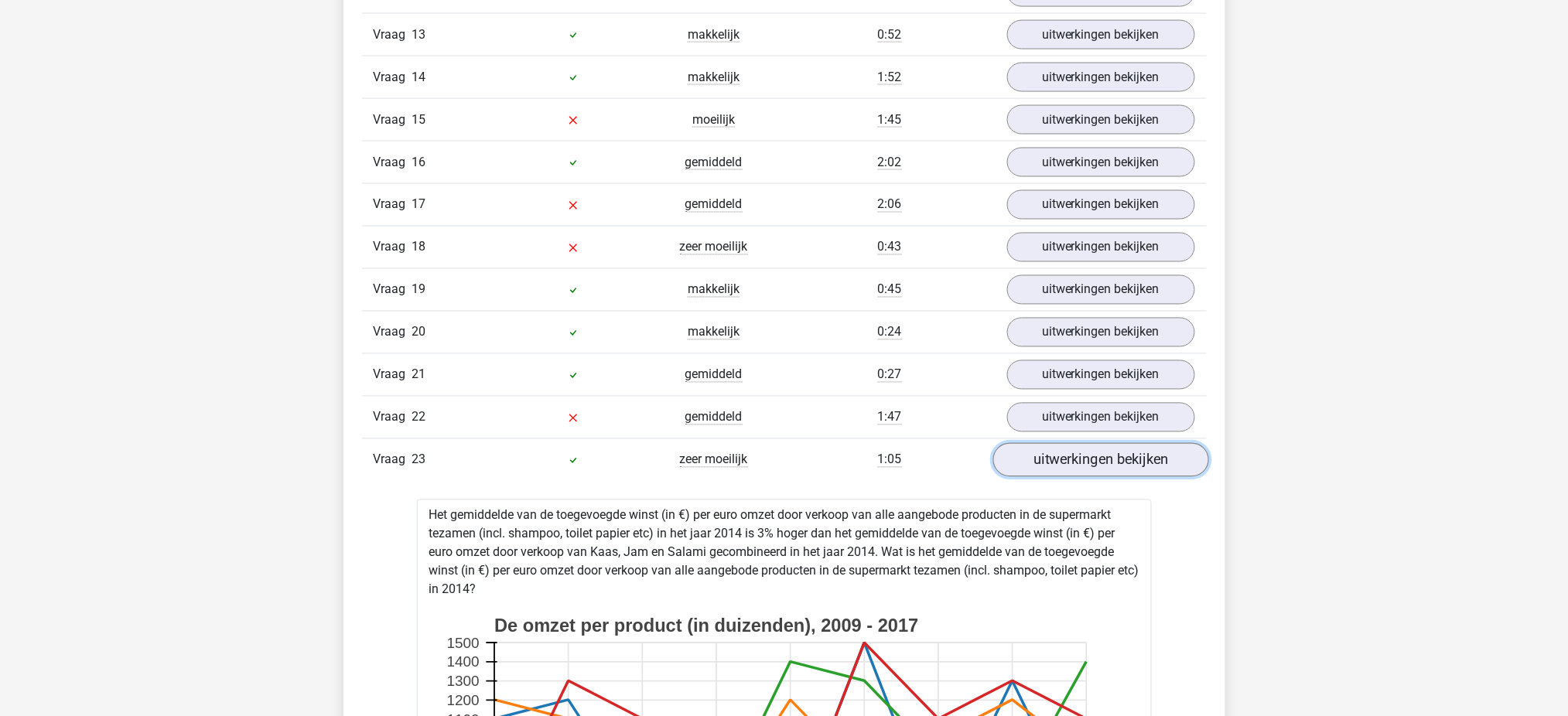 click on "uitwerkingen bekijken" at bounding box center (1100, 460) 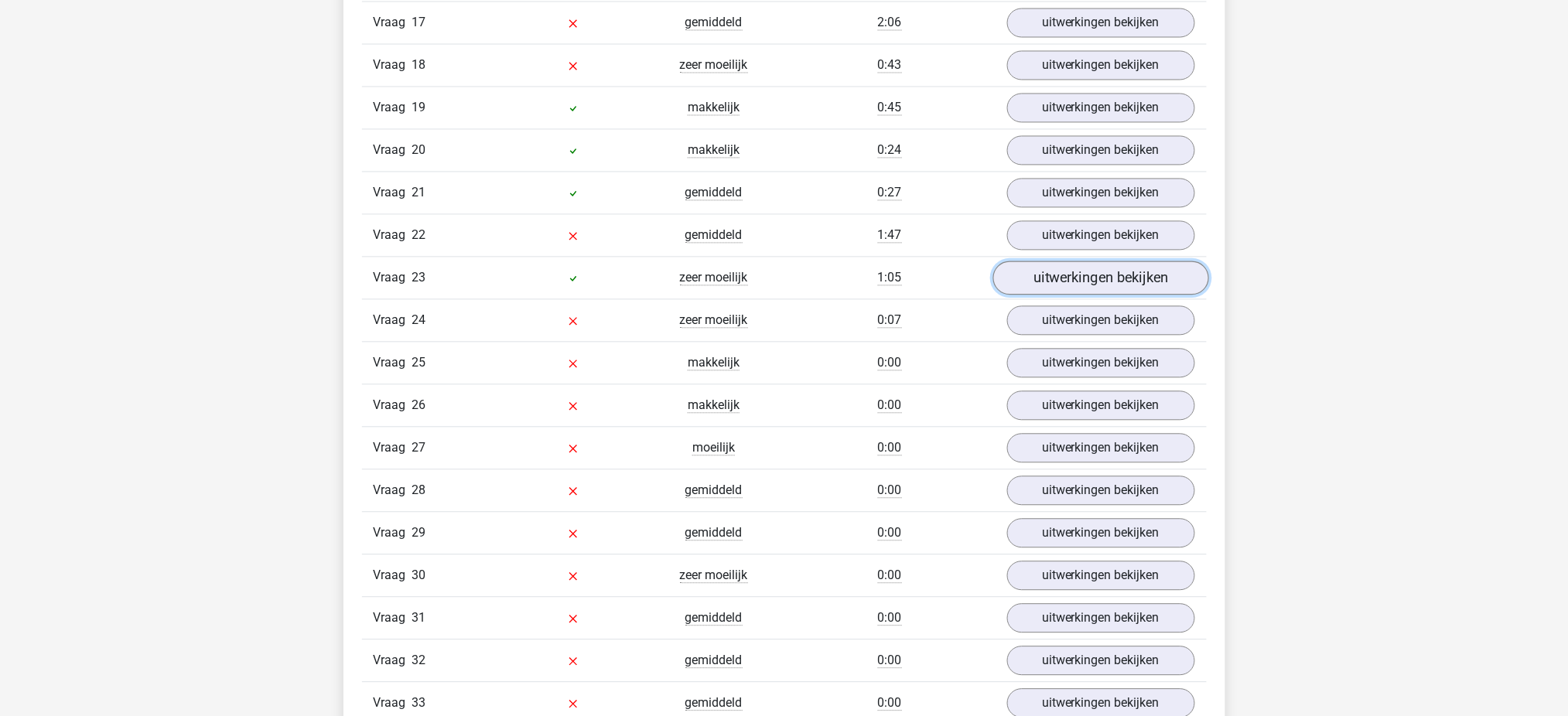scroll, scrollTop: 3248, scrollLeft: 0, axis: vertical 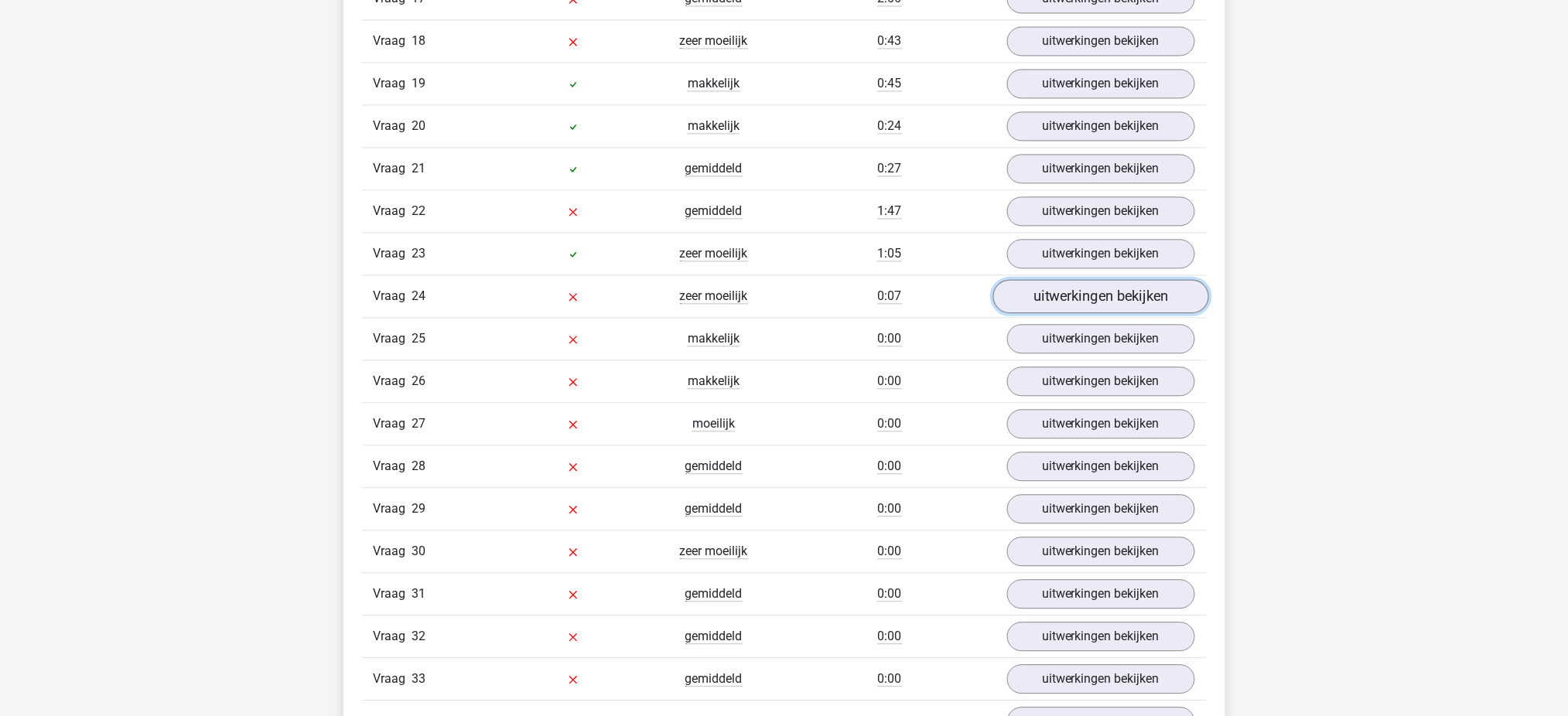 click on "uitwerkingen bekijken" at bounding box center (1100, 296) 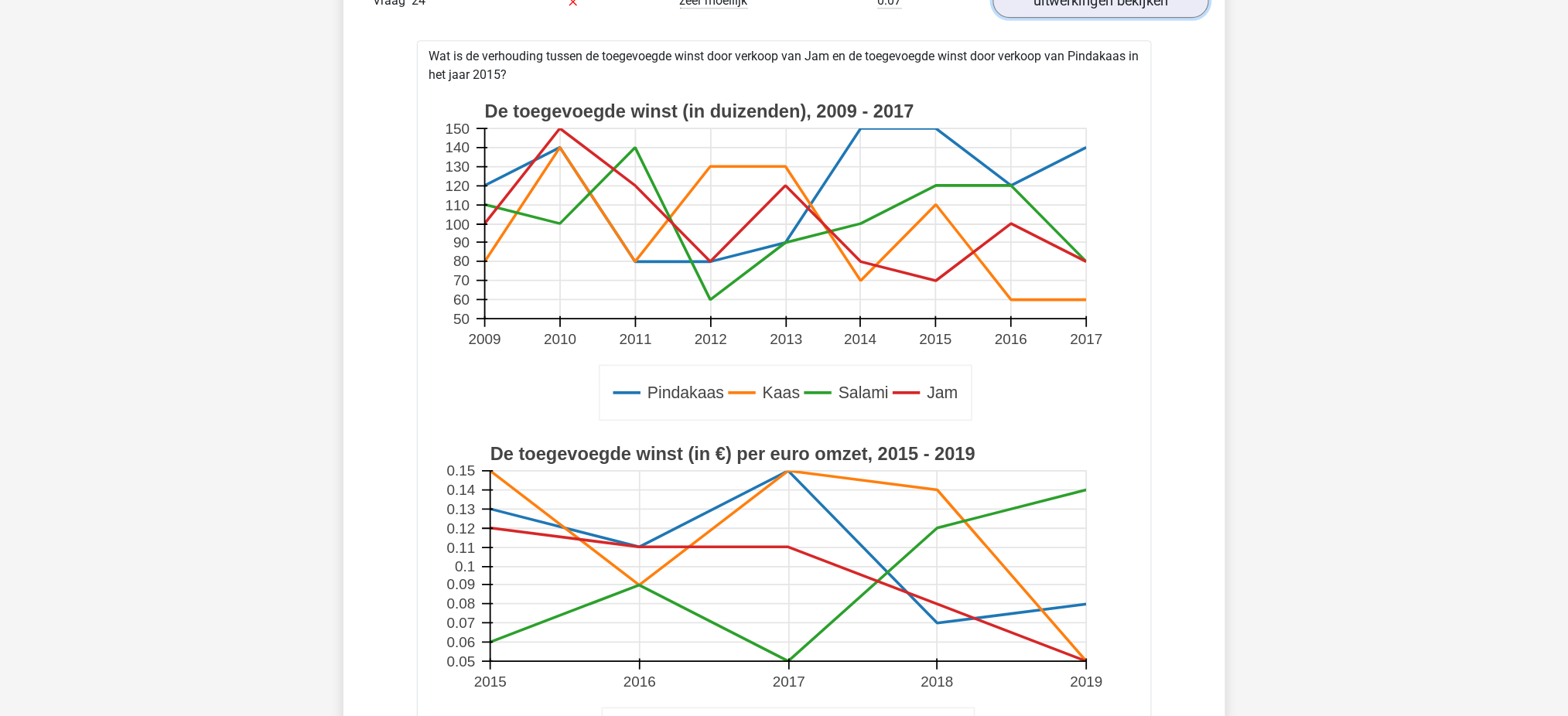 scroll, scrollTop: 3350, scrollLeft: 0, axis: vertical 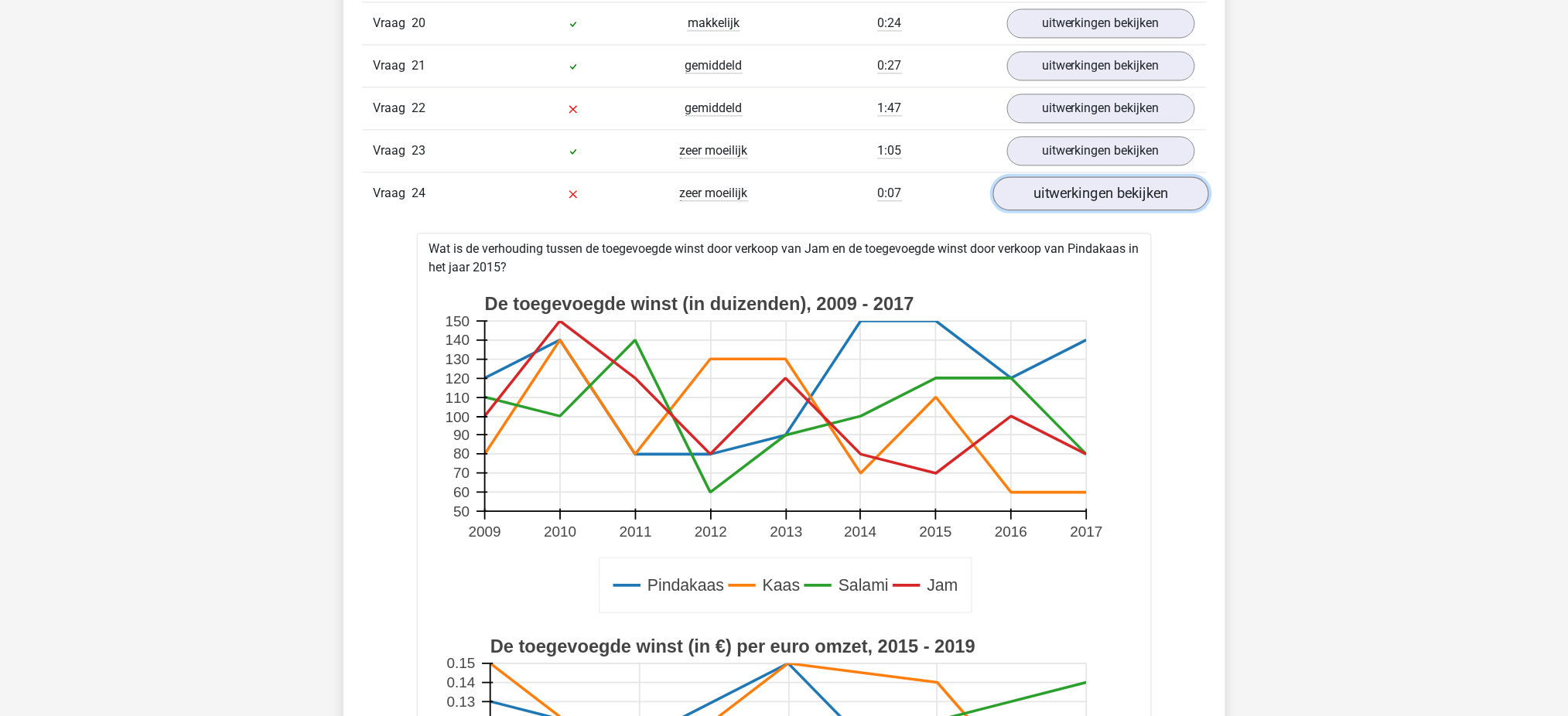 click on "uitwerkingen bekijken" at bounding box center [1100, 193] 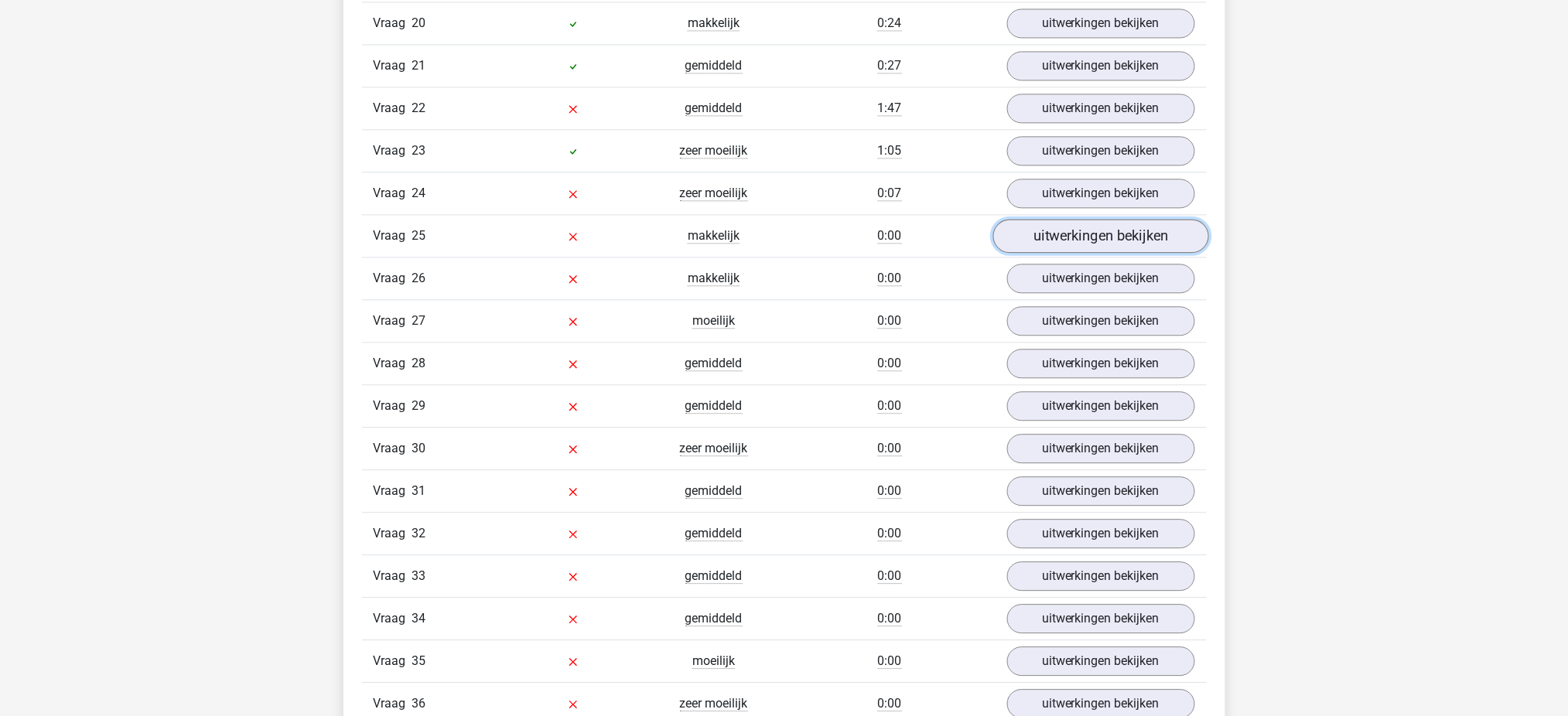 click on "uitwerkingen bekijken" at bounding box center (1100, 236) 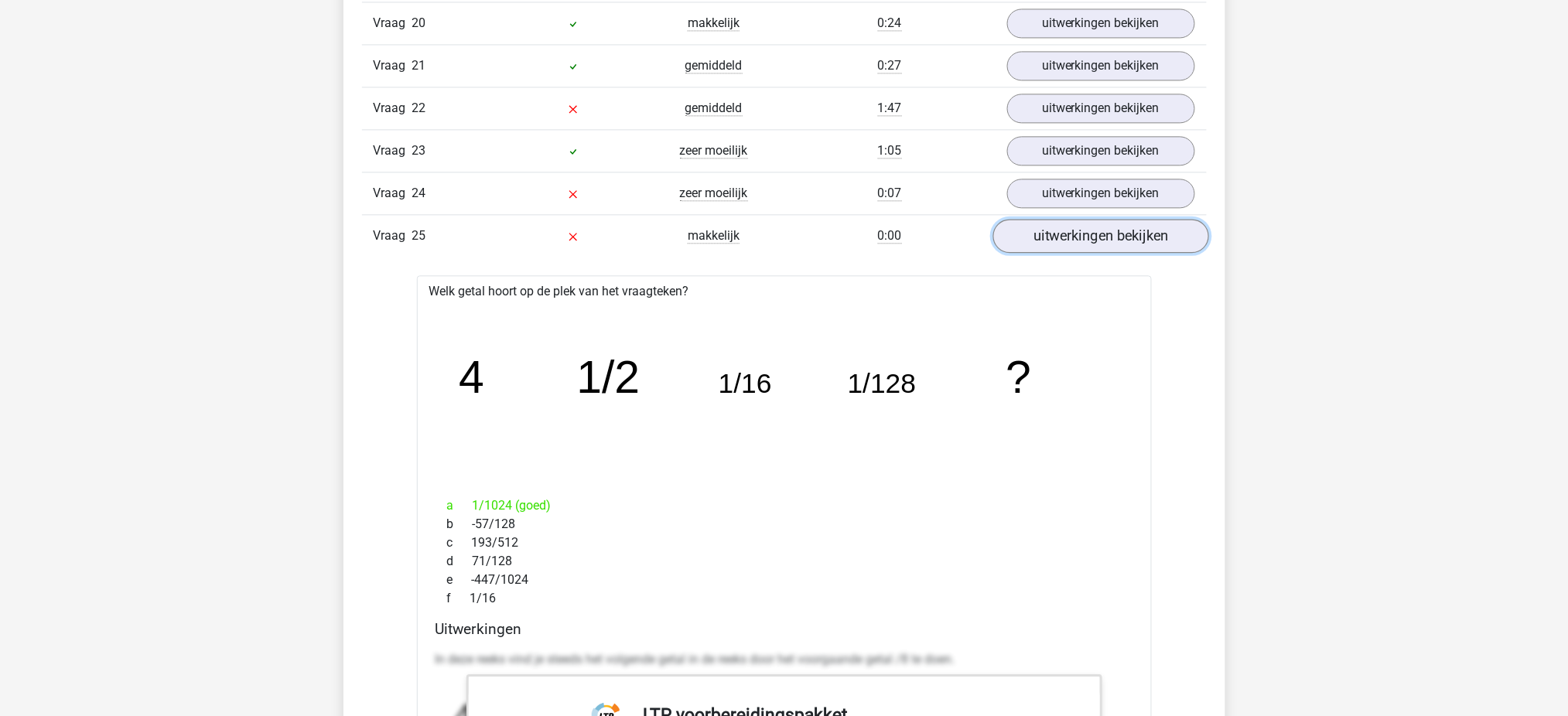 click on "uitwerkingen bekijken" at bounding box center (1100, 236) 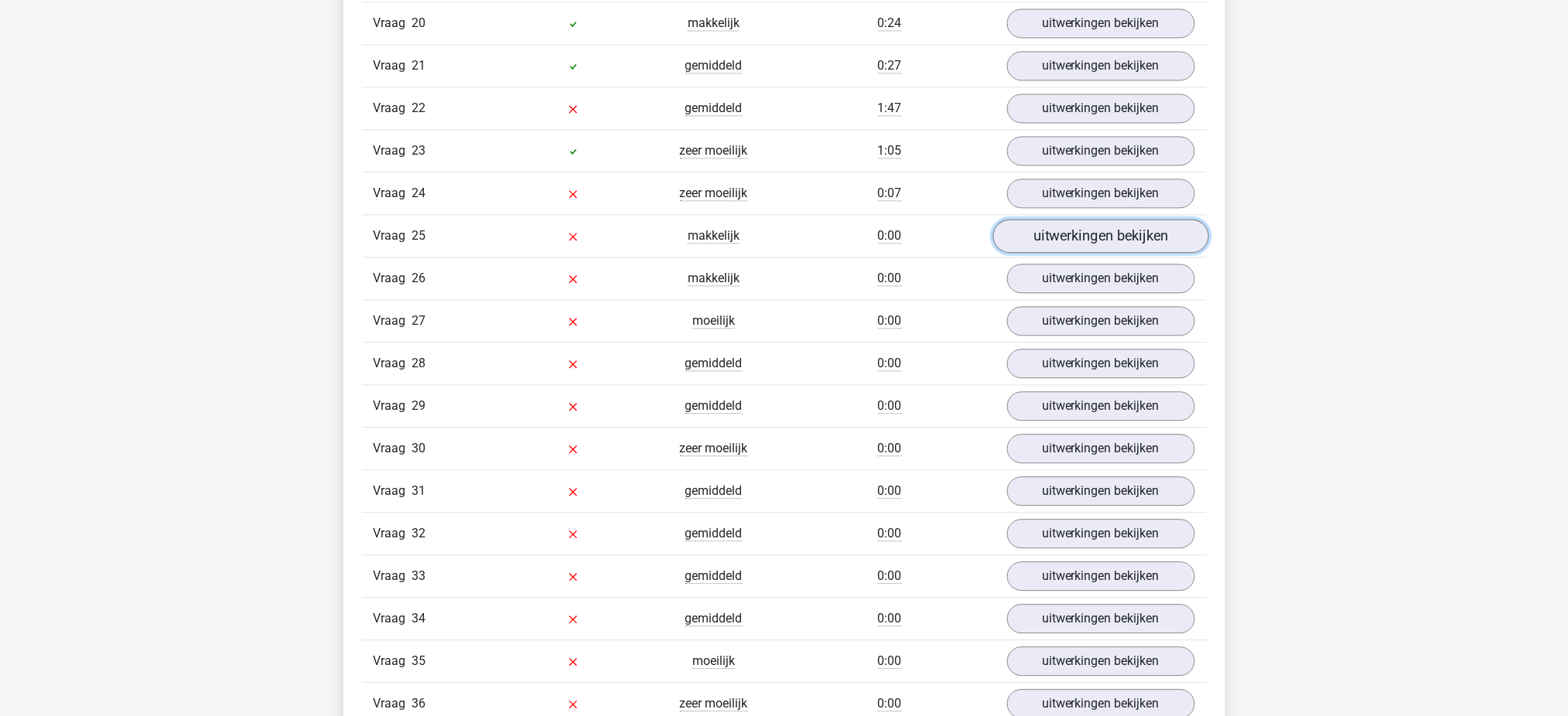 click on "uitwerkingen bekijken" at bounding box center (1100, 236) 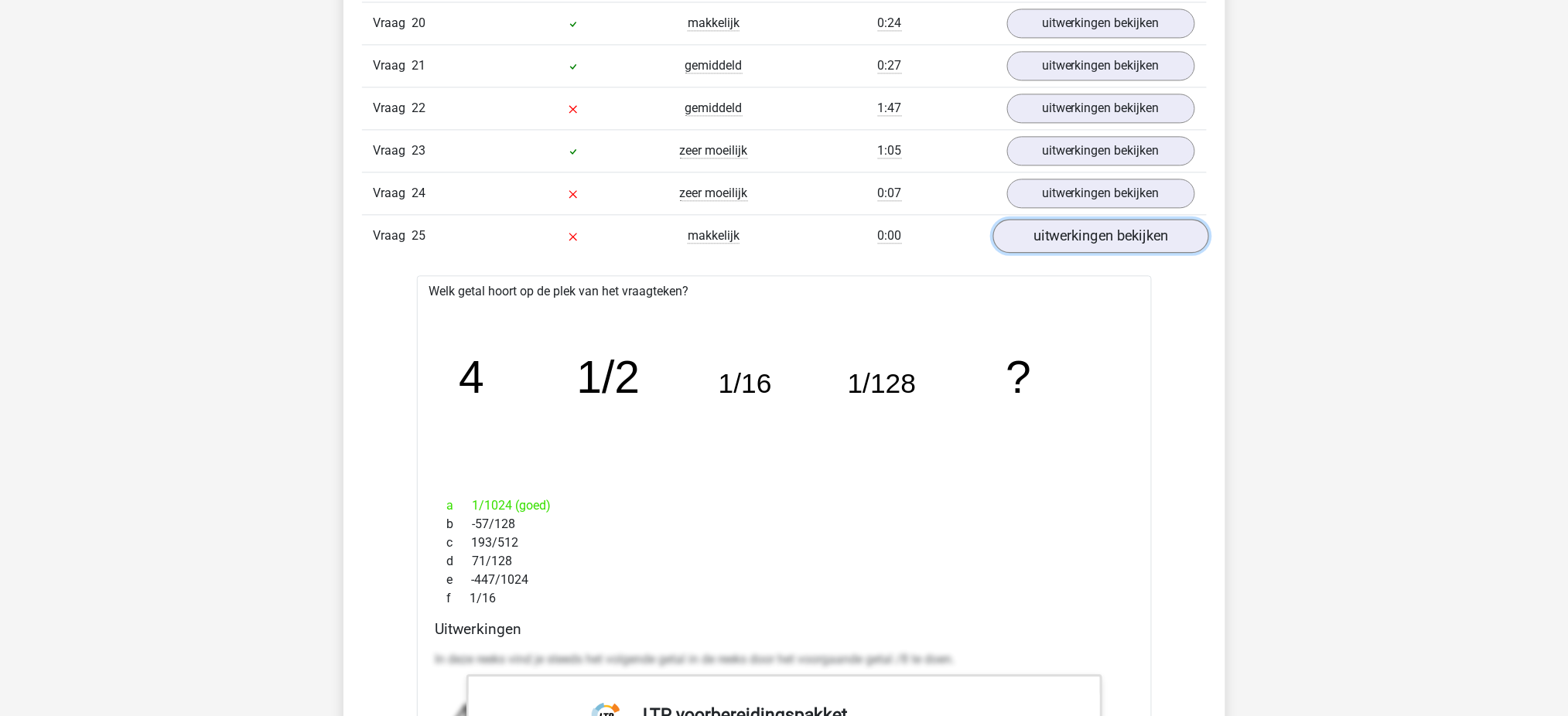 click on "uitwerkingen bekijken" at bounding box center [1100, 236] 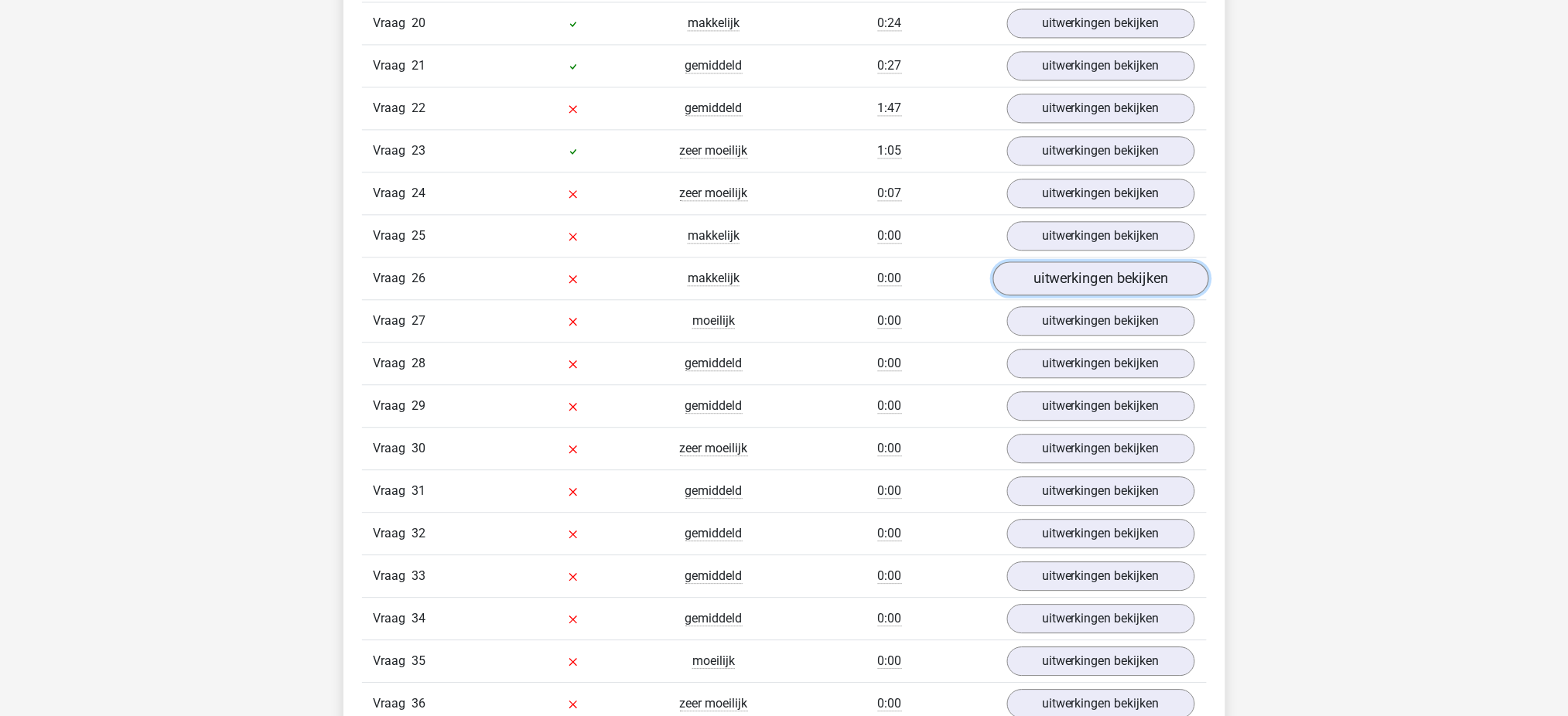 click on "uitwerkingen bekijken" at bounding box center [1100, 278] 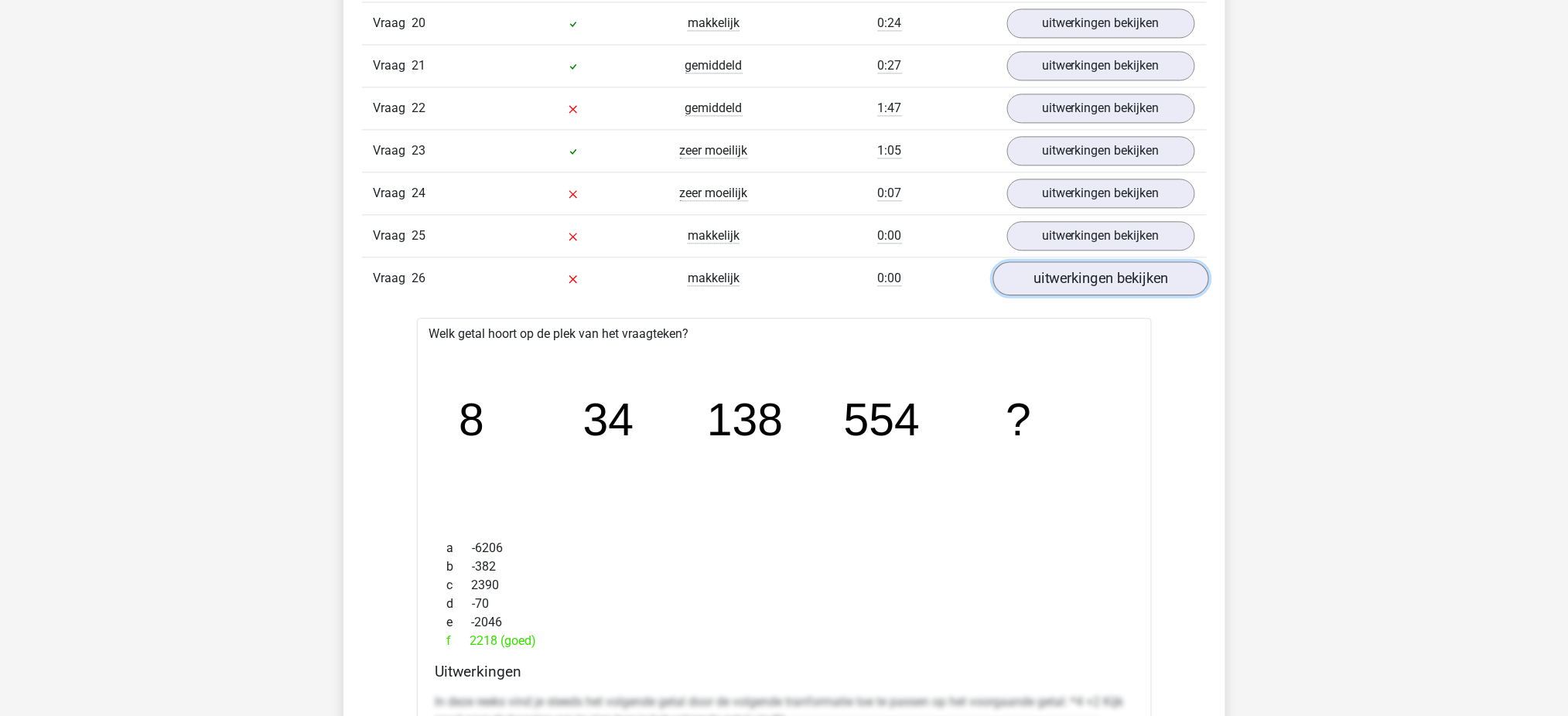 click on "uitwerkingen bekijken" at bounding box center [1100, 278] 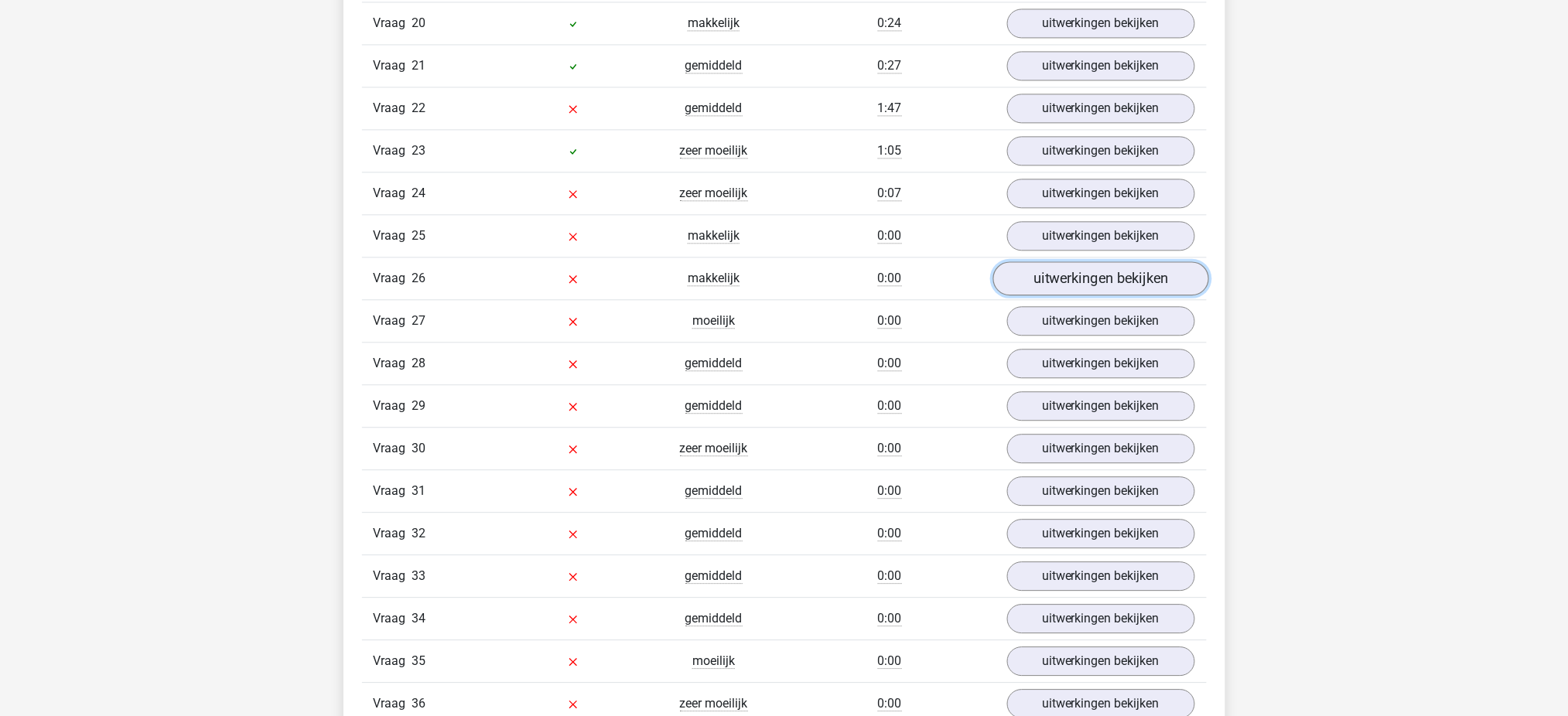 click on "uitwerkingen bekijken" at bounding box center [1100, 278] 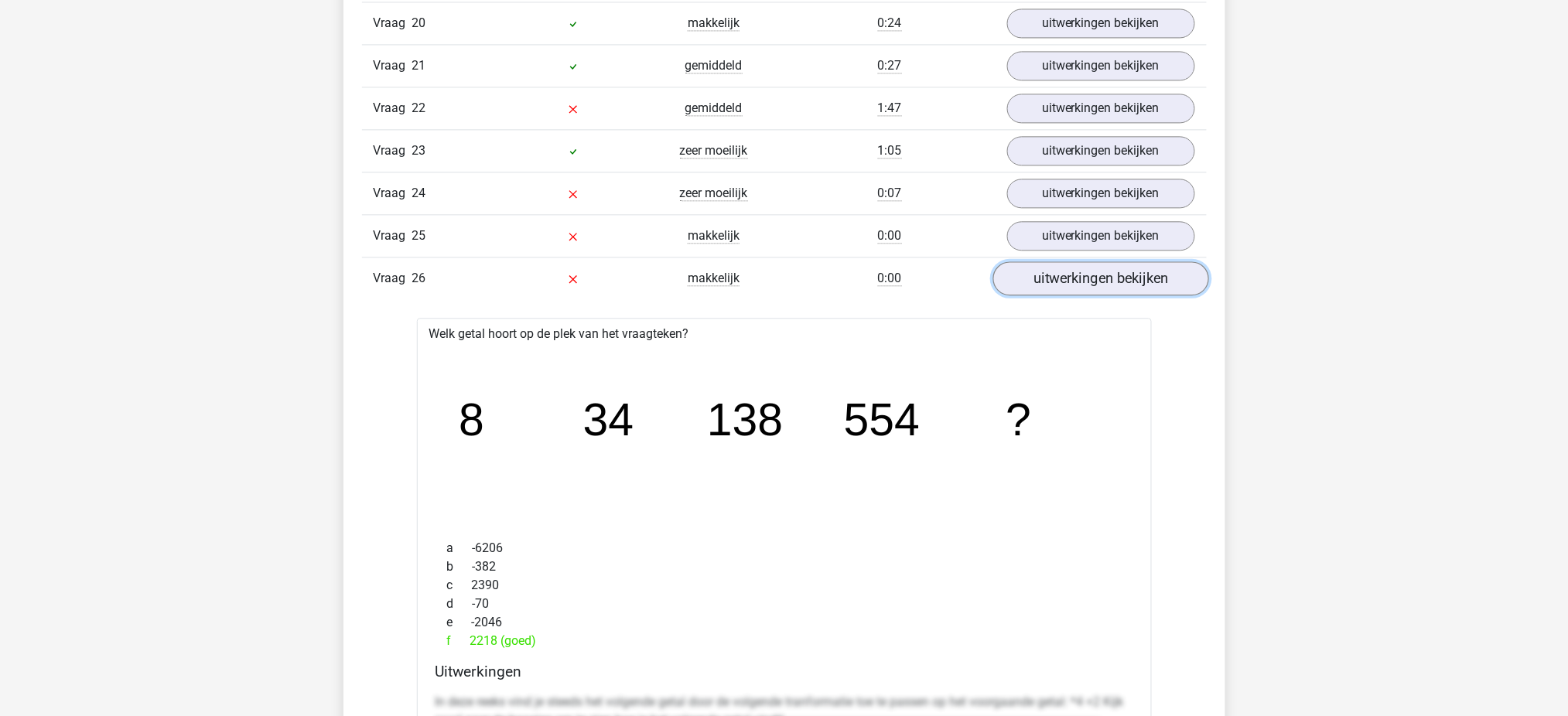click on "uitwerkingen bekijken" at bounding box center (1100, 278) 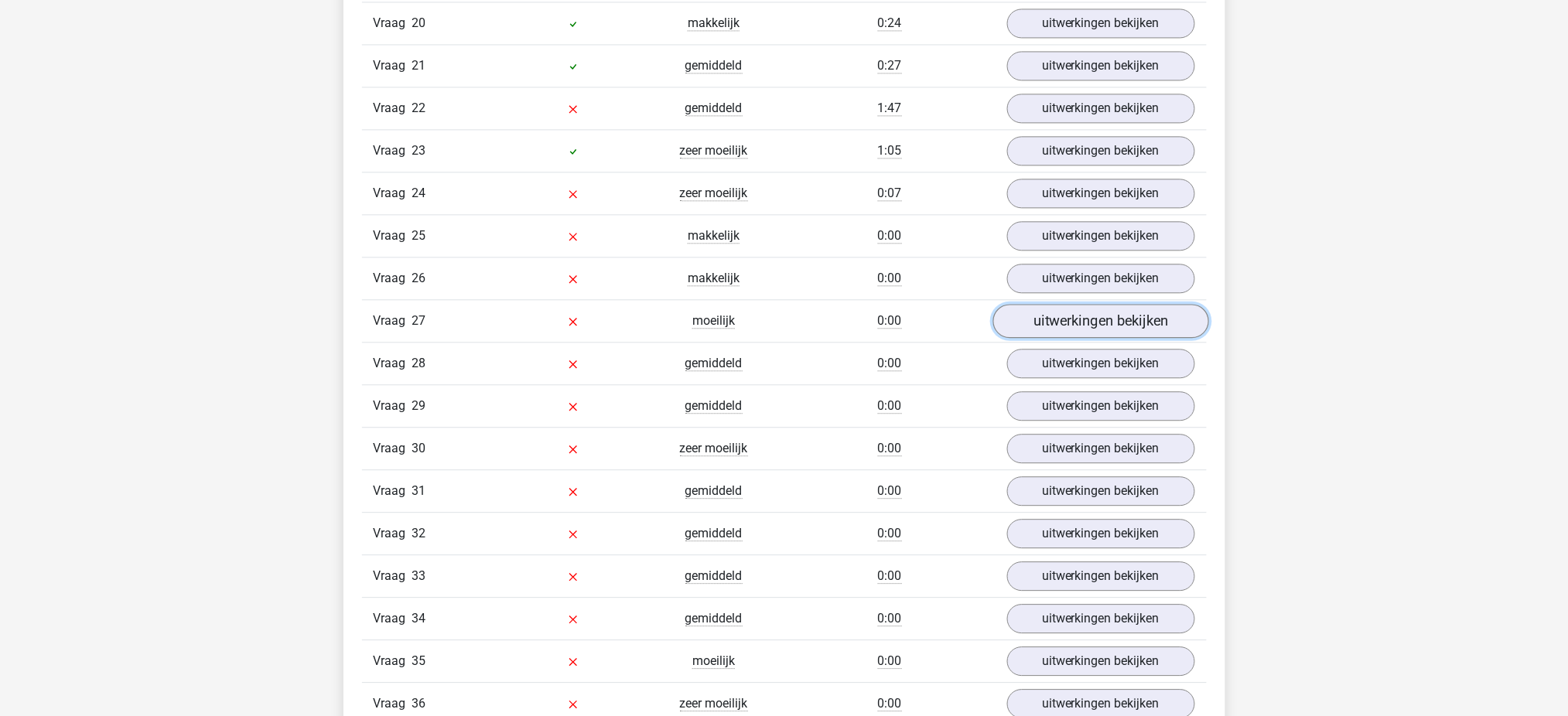 click on "uitwerkingen bekijken" at bounding box center (1100, 321) 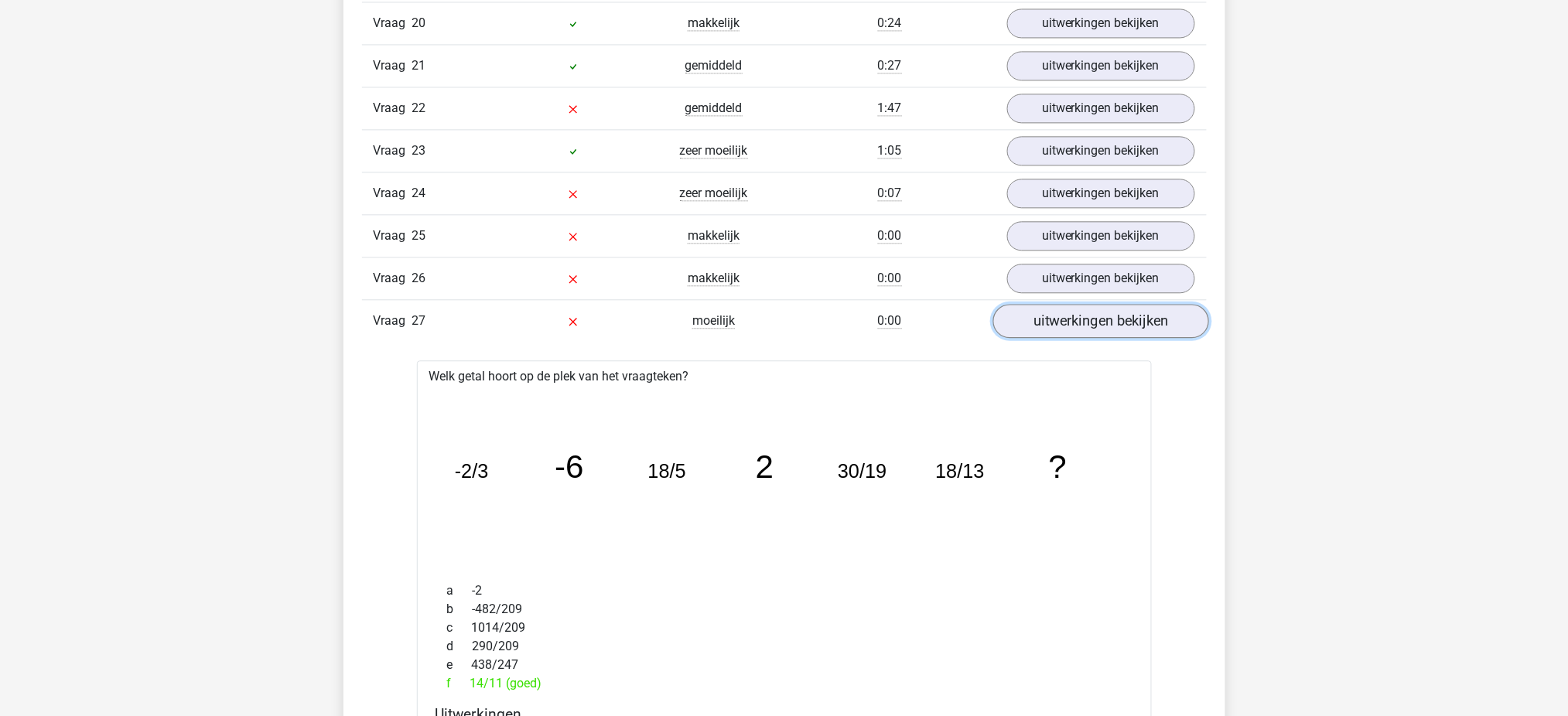 click on "uitwerkingen bekijken" at bounding box center [1100, 321] 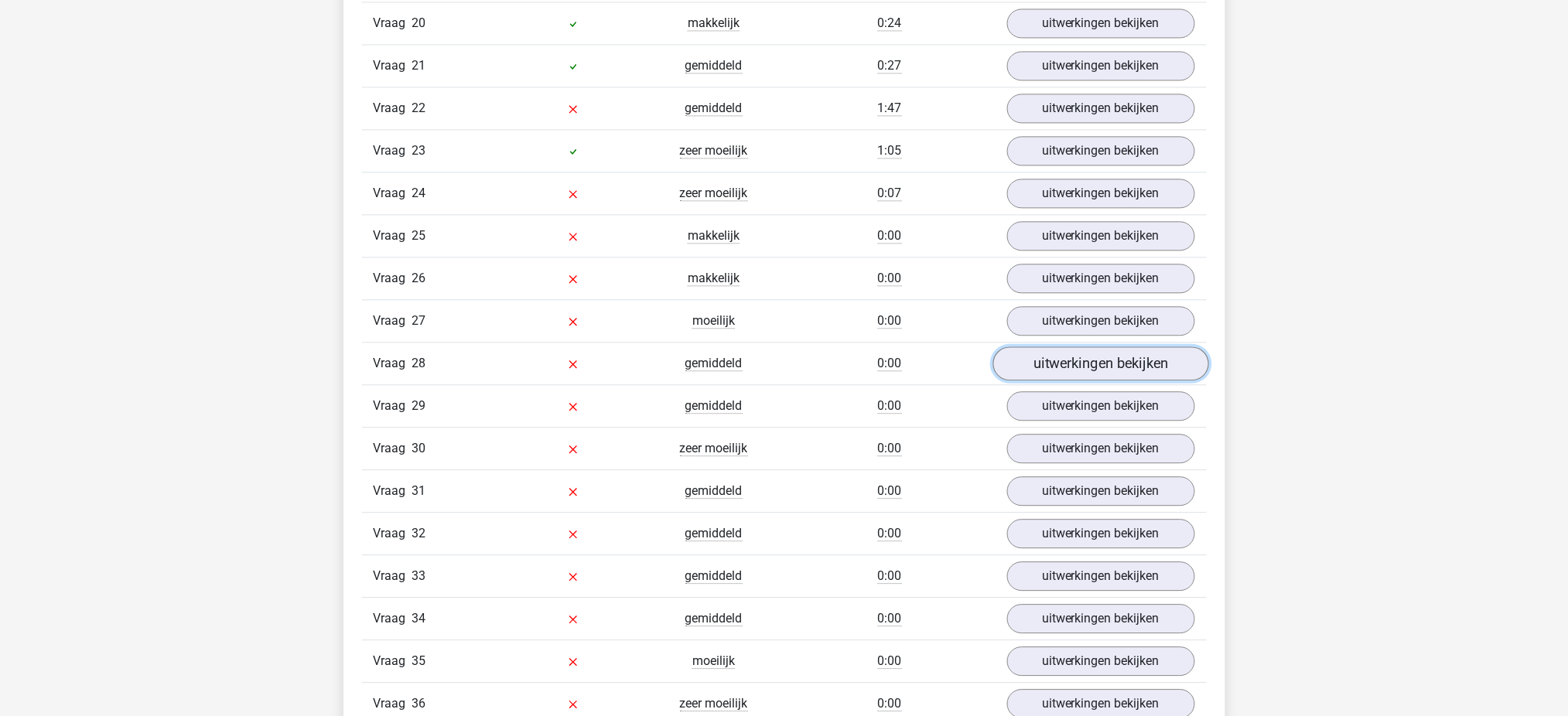 click on "uitwerkingen bekijken" at bounding box center [1100, 363] 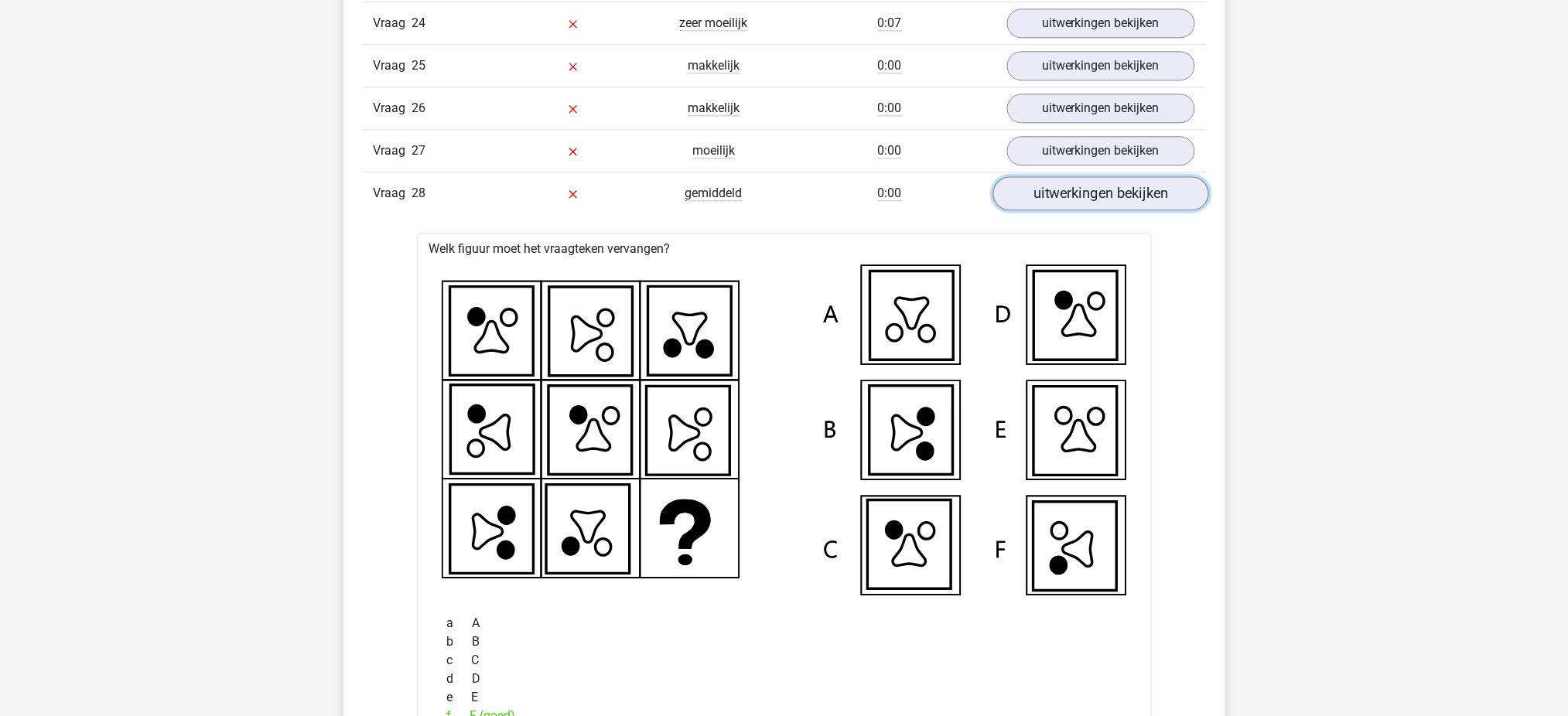 scroll, scrollTop: 3557, scrollLeft: 0, axis: vertical 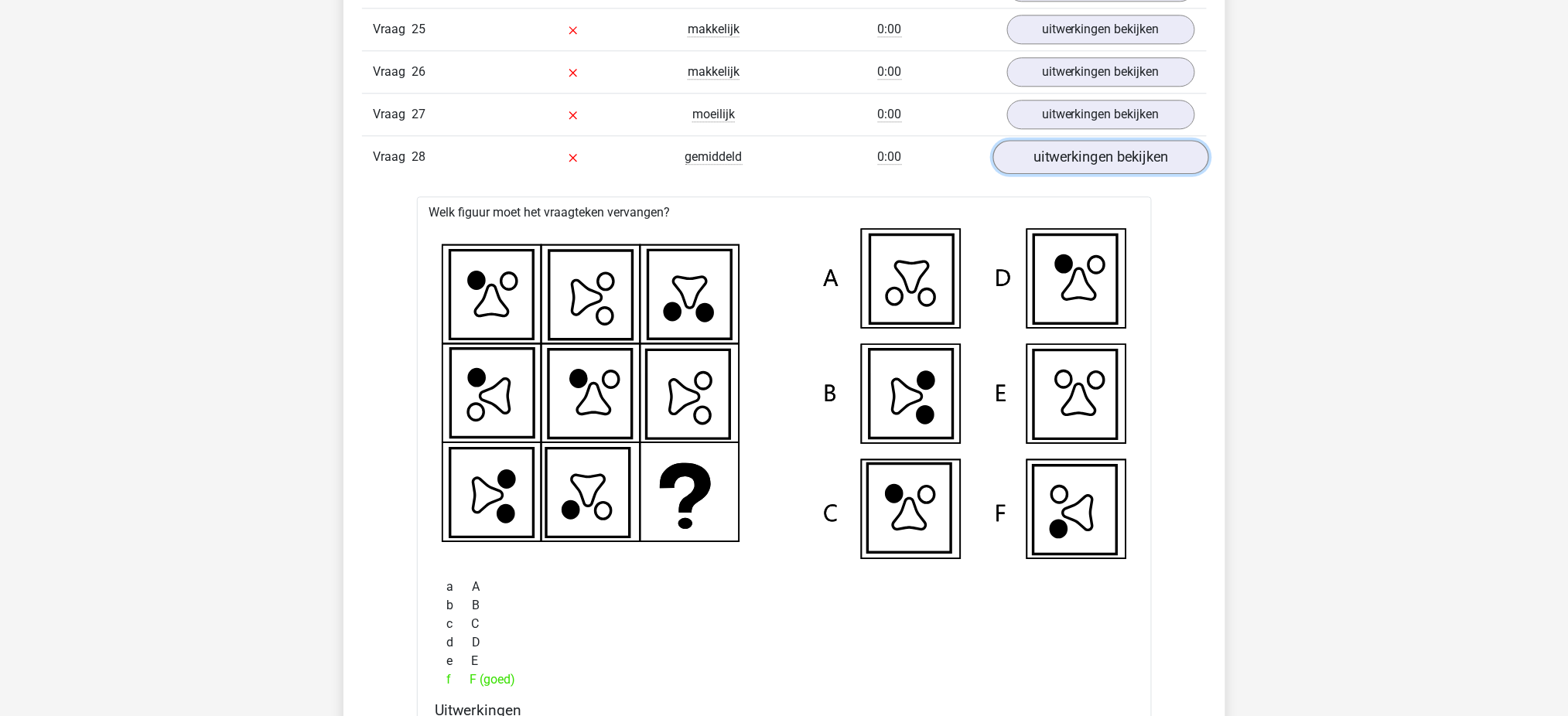 click on "uitwerkingen bekijken" at bounding box center (1100, 157) 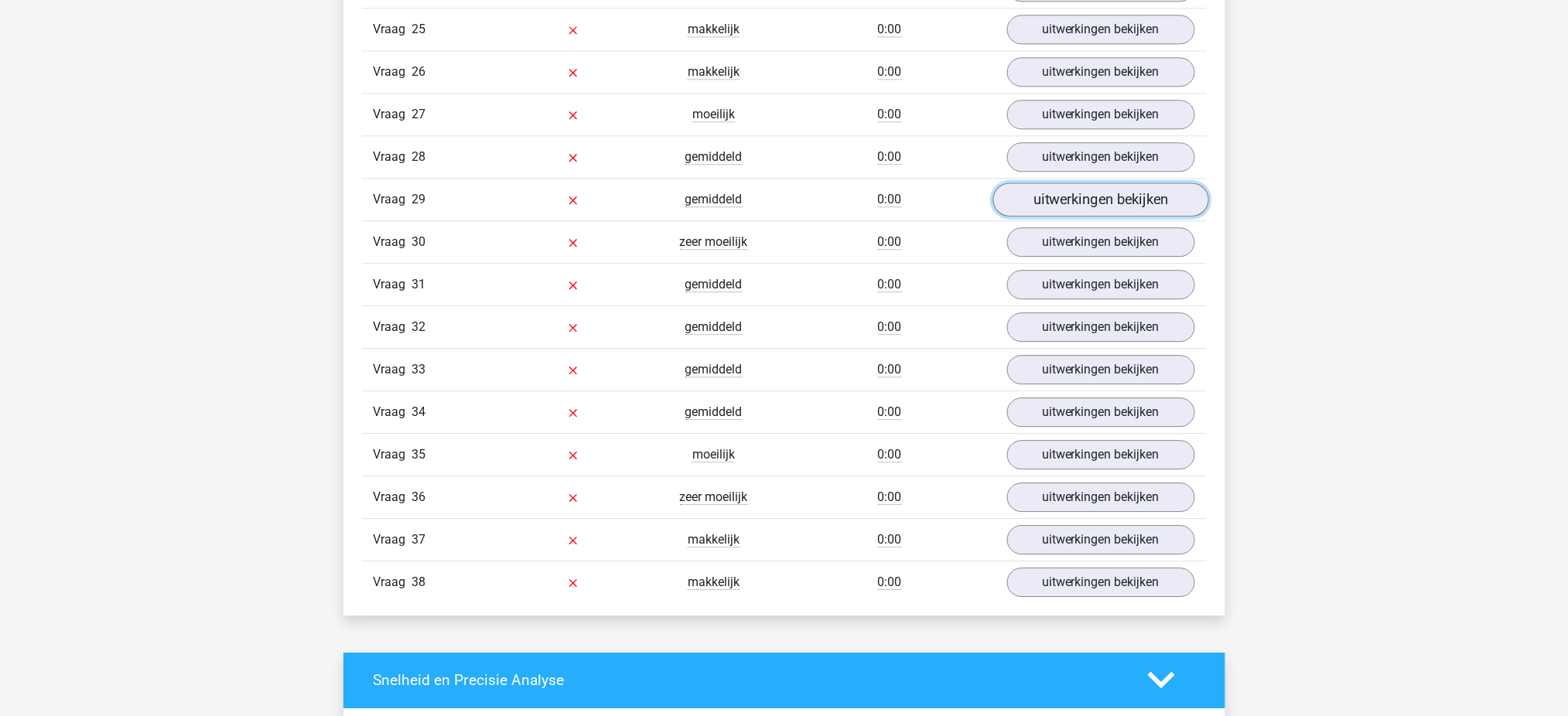 click on "uitwerkingen bekijken" at bounding box center [1100, 199] 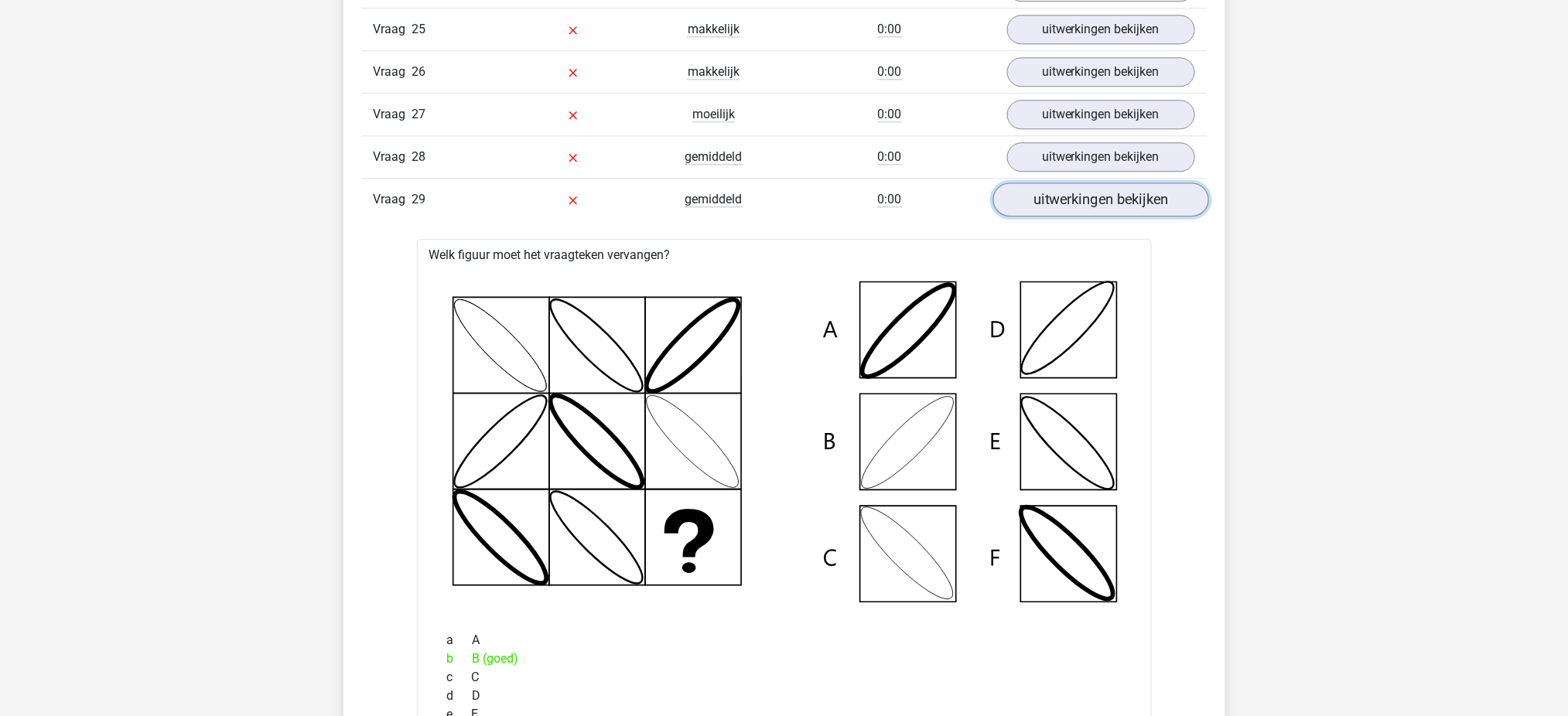 click on "uitwerkingen bekijken" at bounding box center (1100, 199) 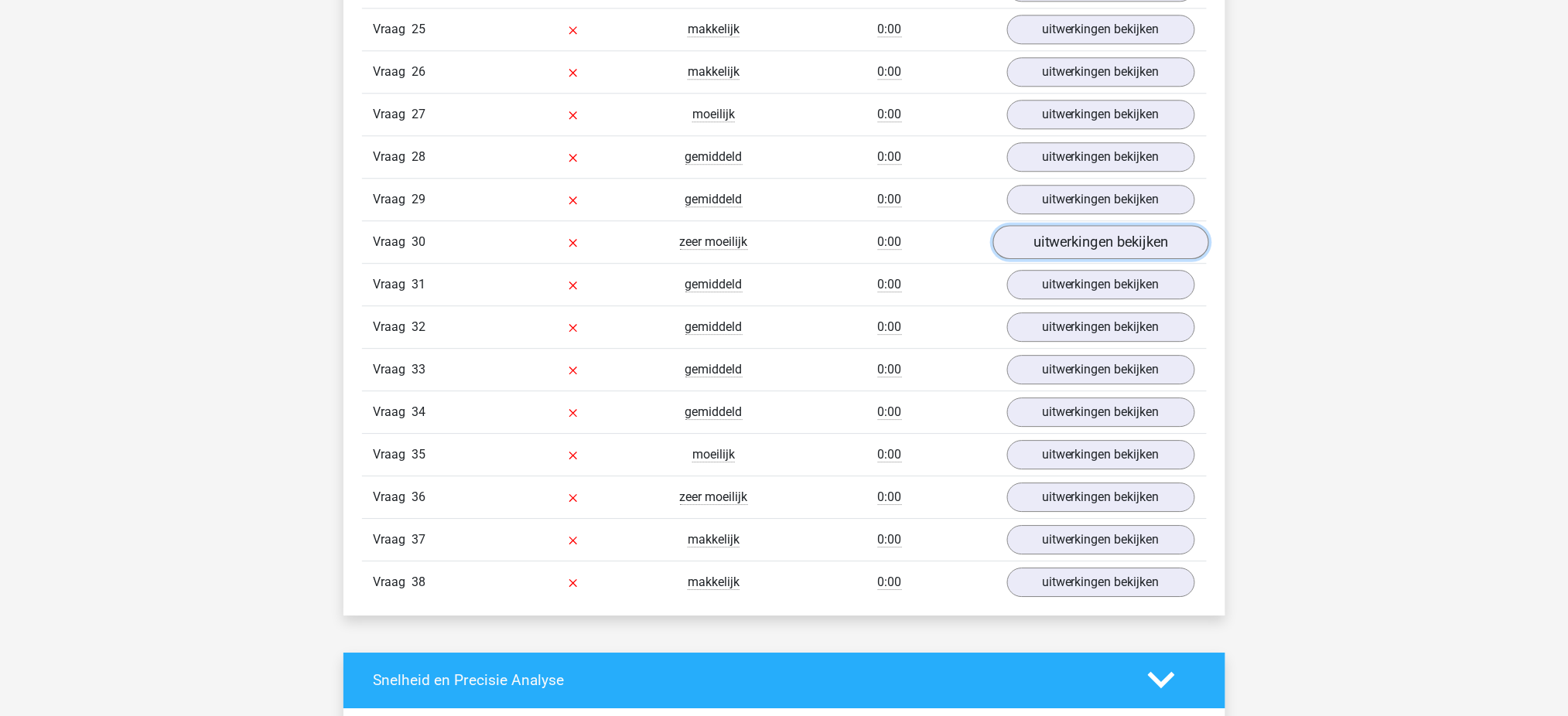 click on "uitwerkingen bekijken" at bounding box center [1100, 242] 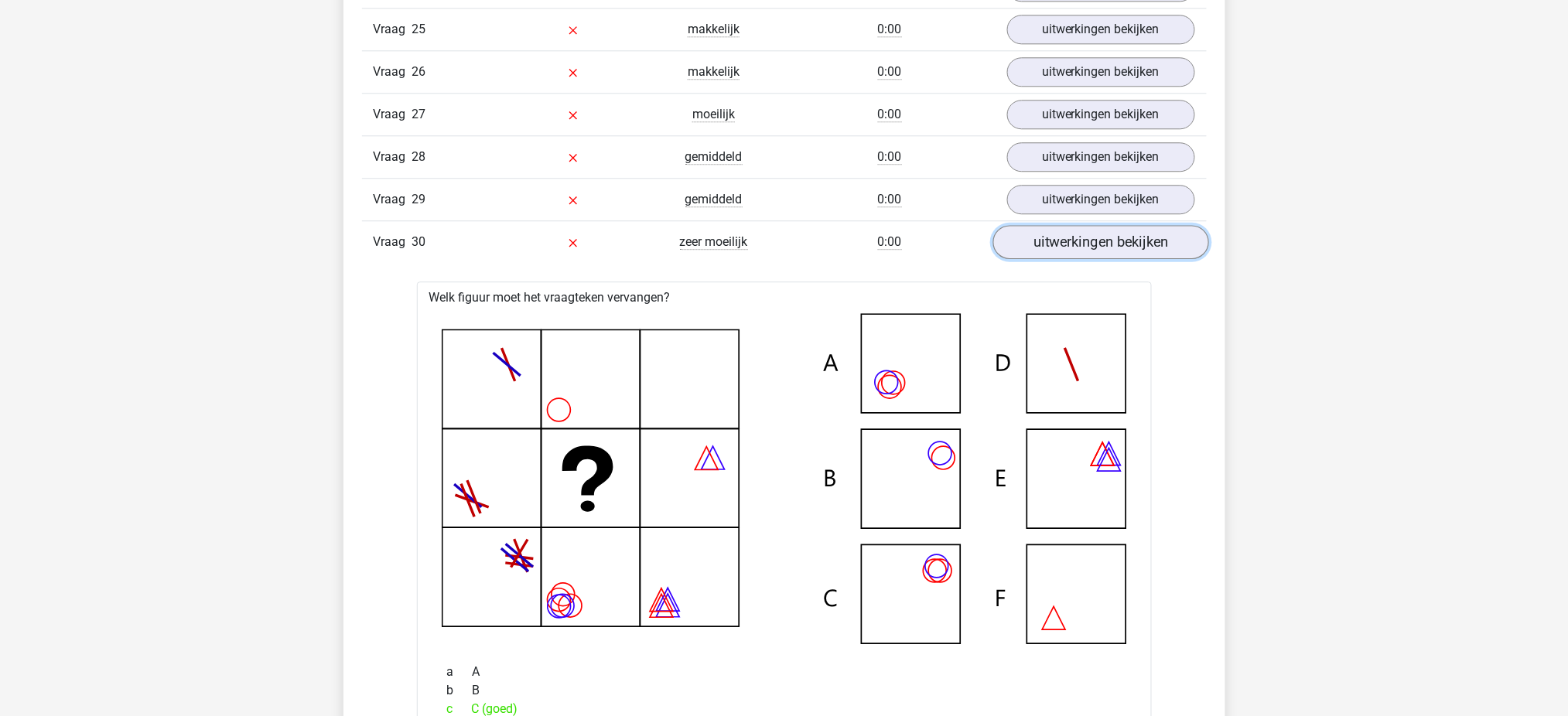 click on "uitwerkingen bekijken" at bounding box center [1100, 242] 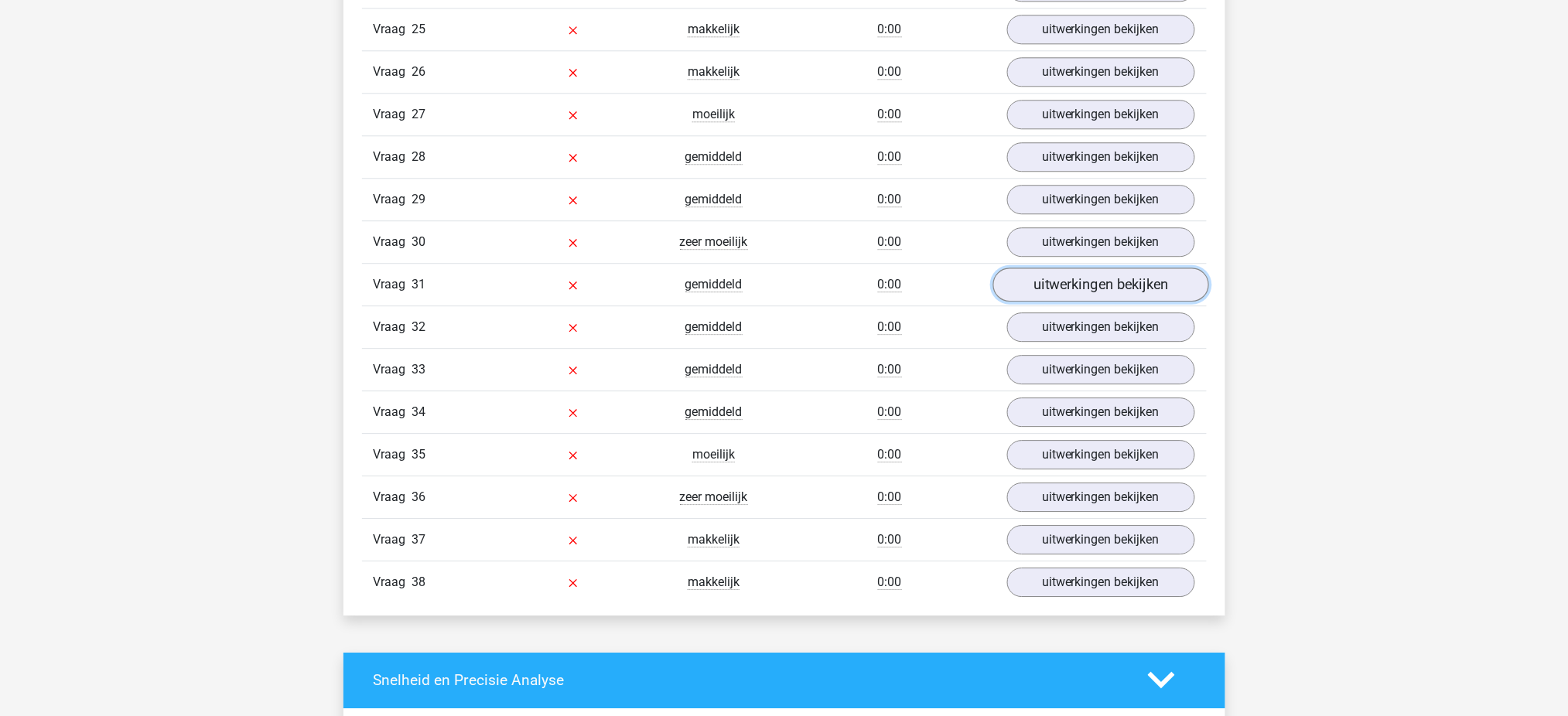 click on "uitwerkingen bekijken" at bounding box center [1100, 285] 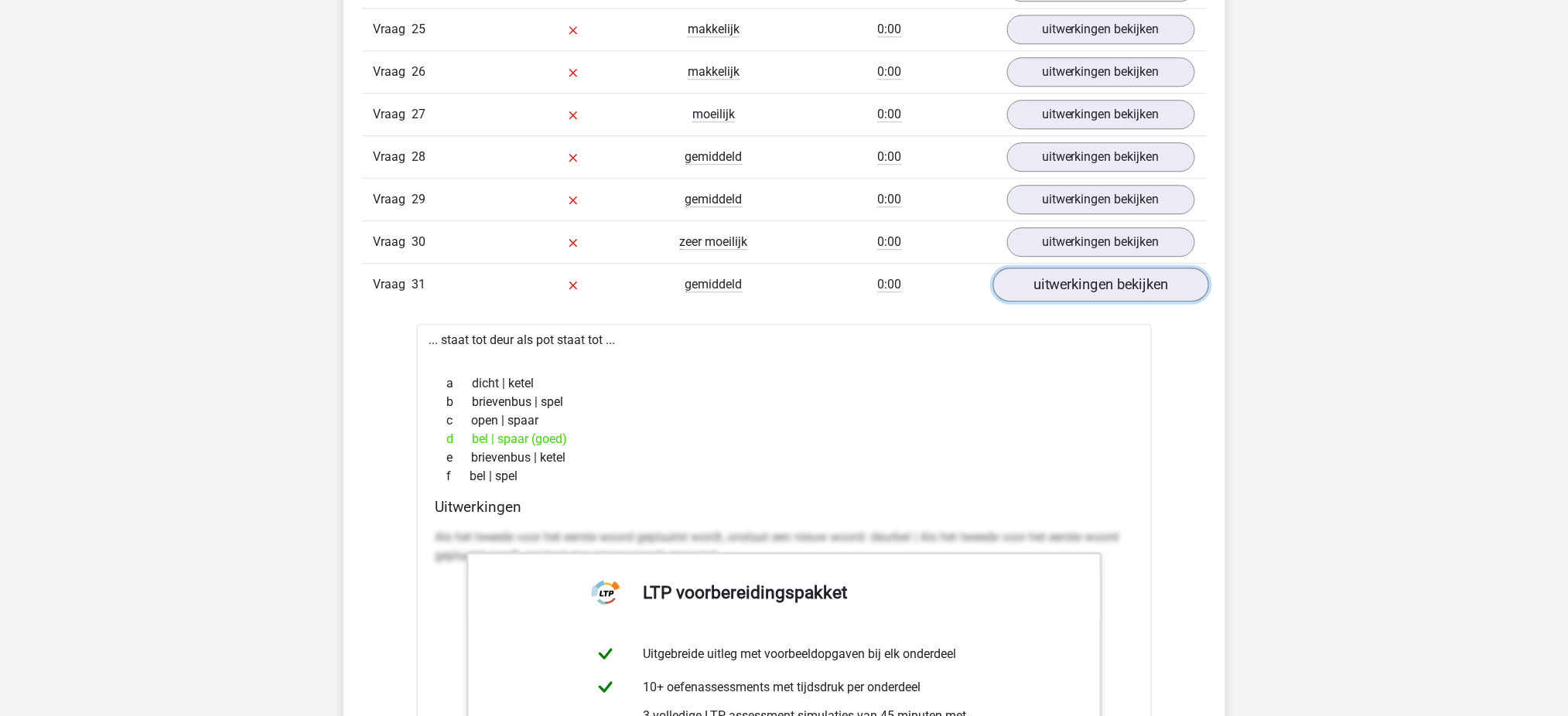 click on "uitwerkingen bekijken" at bounding box center [1100, 285] 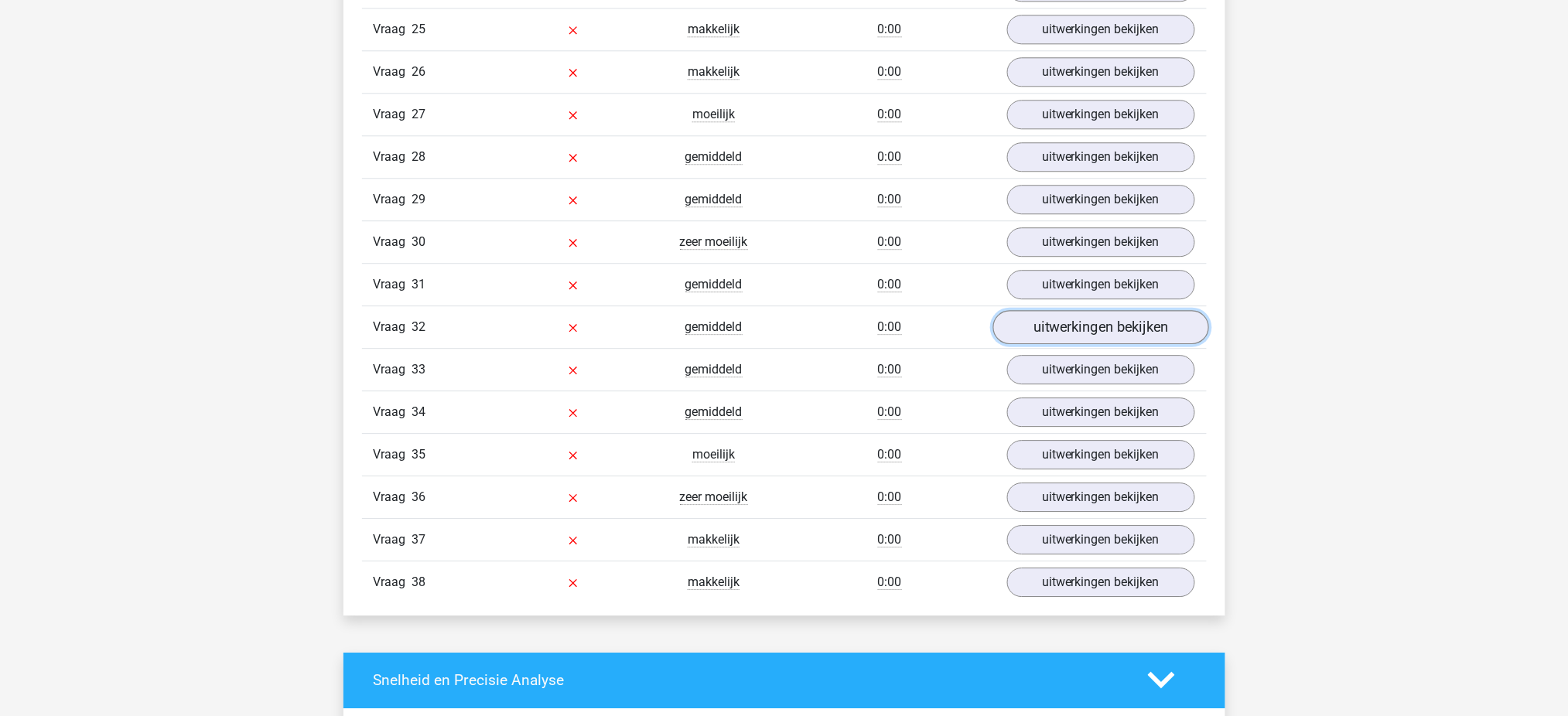 click on "uitwerkingen bekijken" at bounding box center (1100, 327) 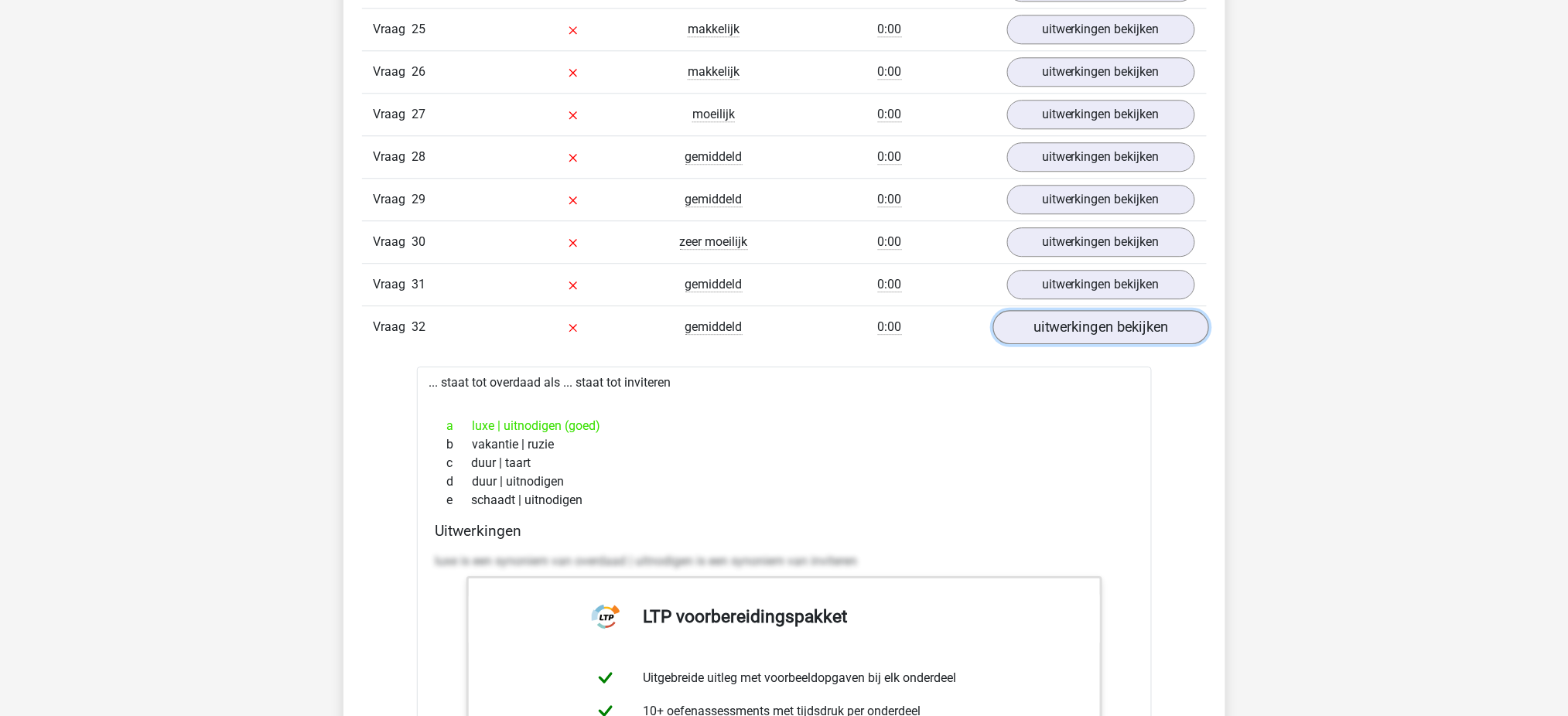 click on "uitwerkingen bekijken" at bounding box center [1100, 327] 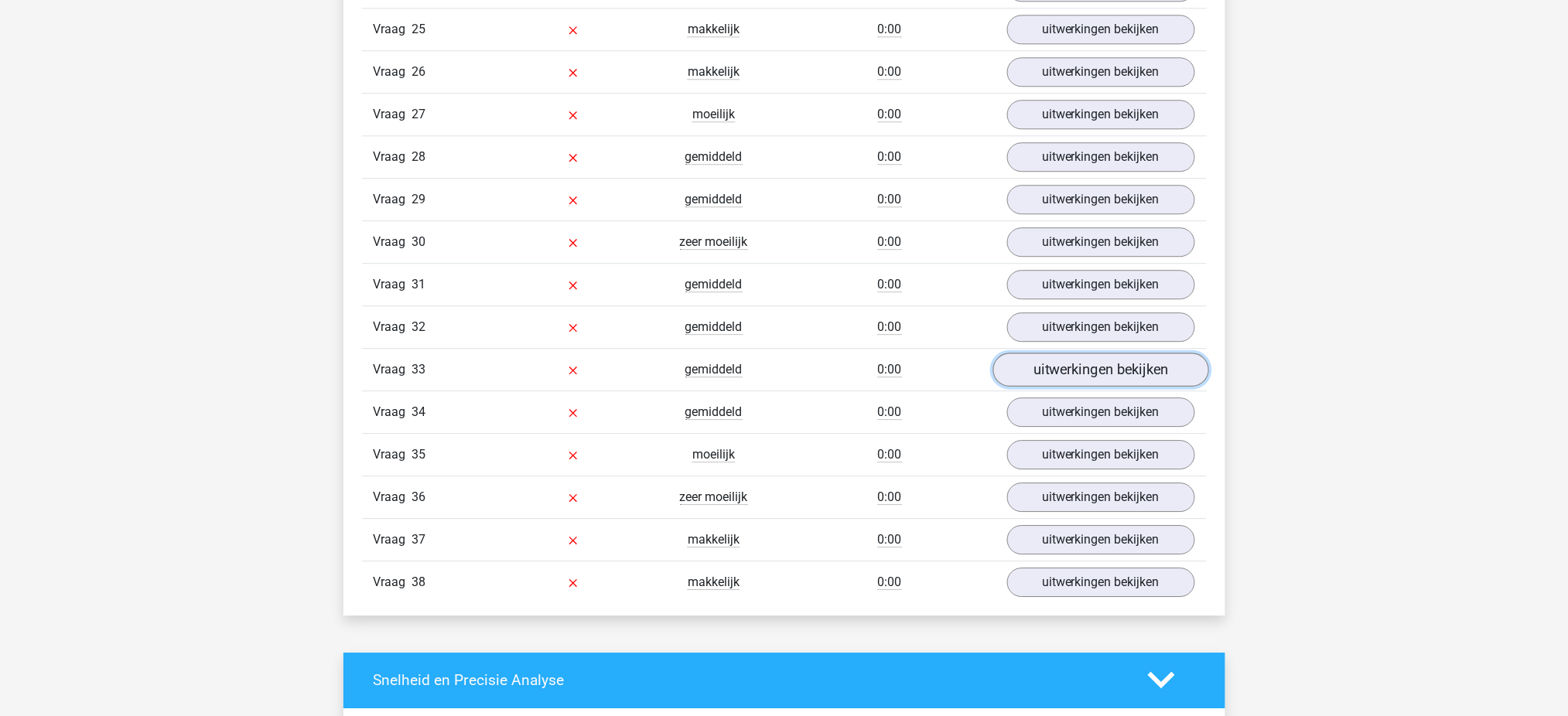 click on "uitwerkingen bekijken" at bounding box center (1100, 370) 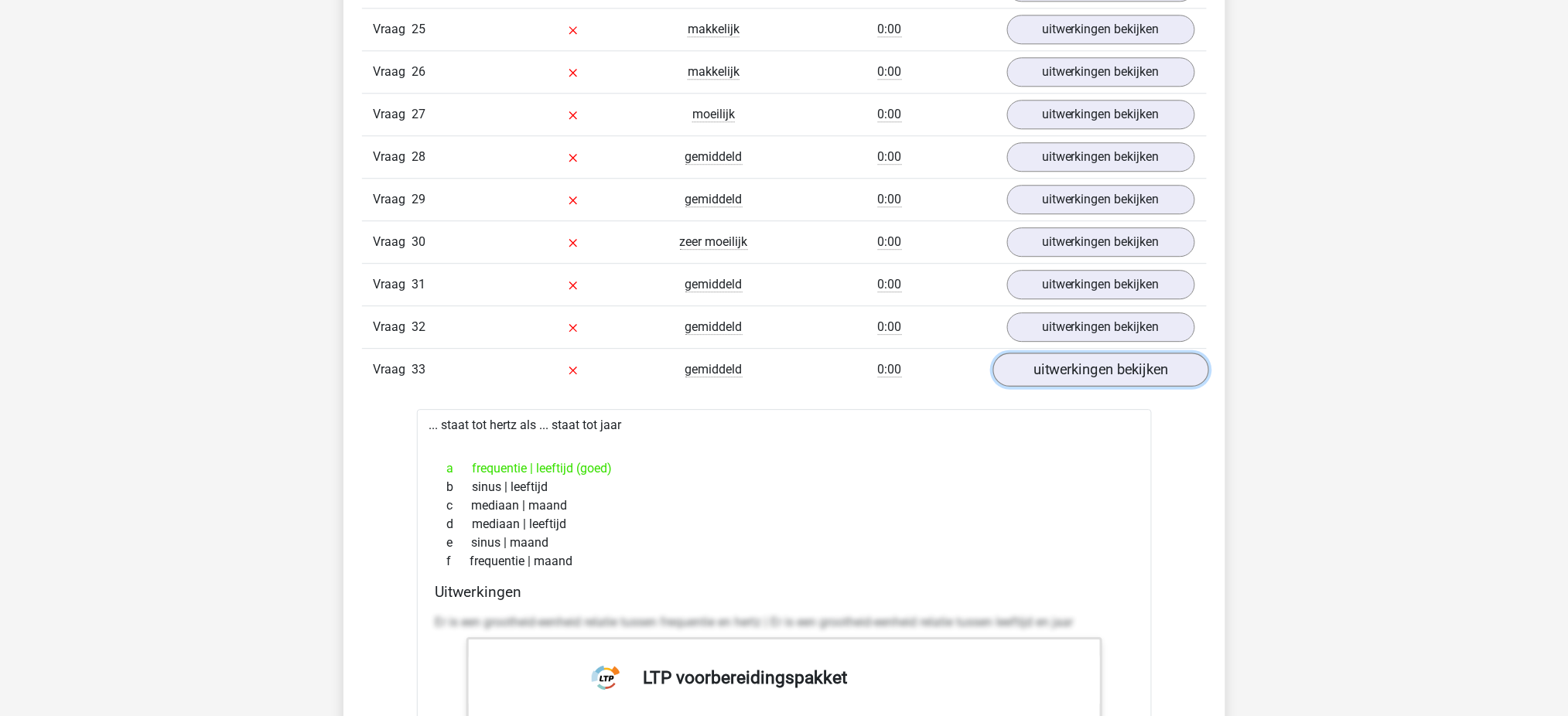 click on "uitwerkingen bekijken" at bounding box center (1100, 370) 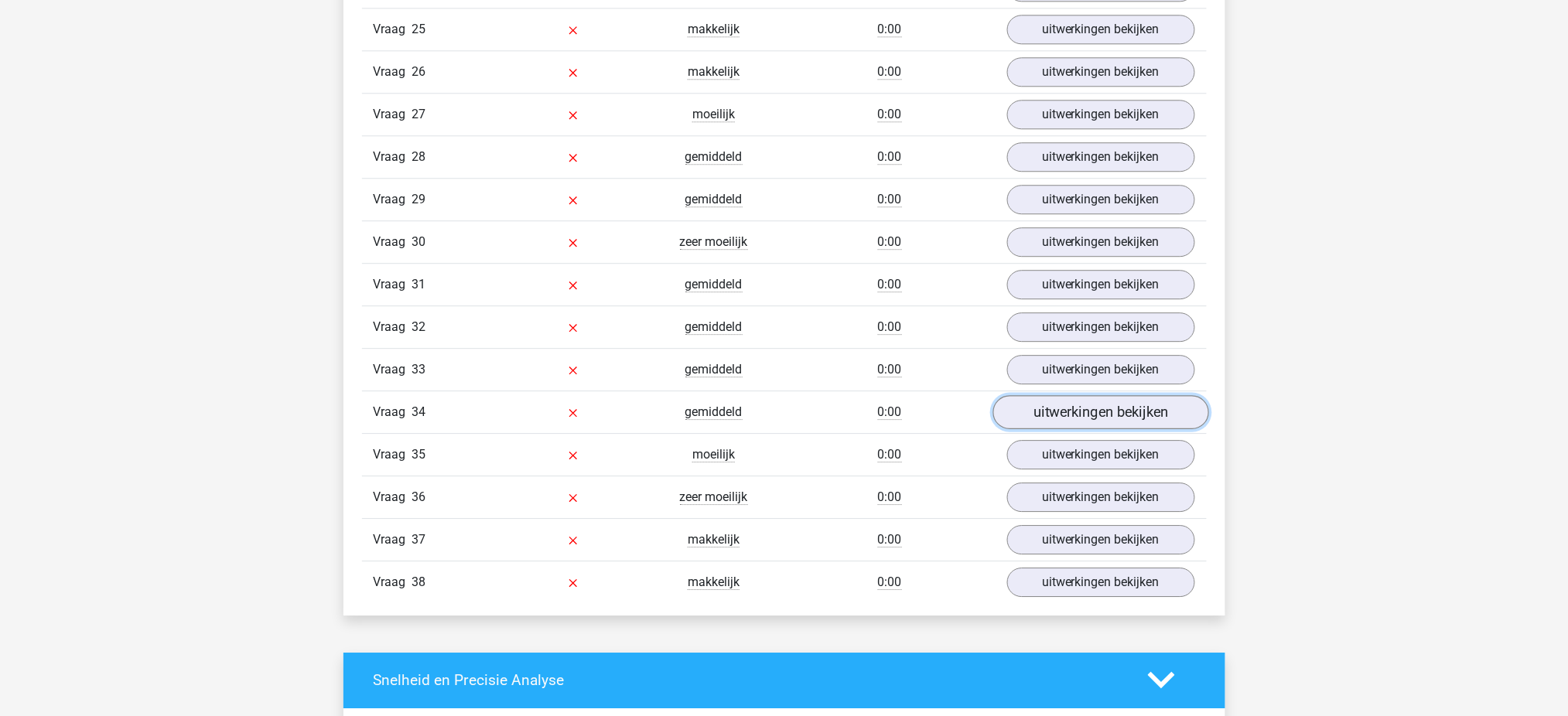 click on "uitwerkingen bekijken" at bounding box center (1100, 412) 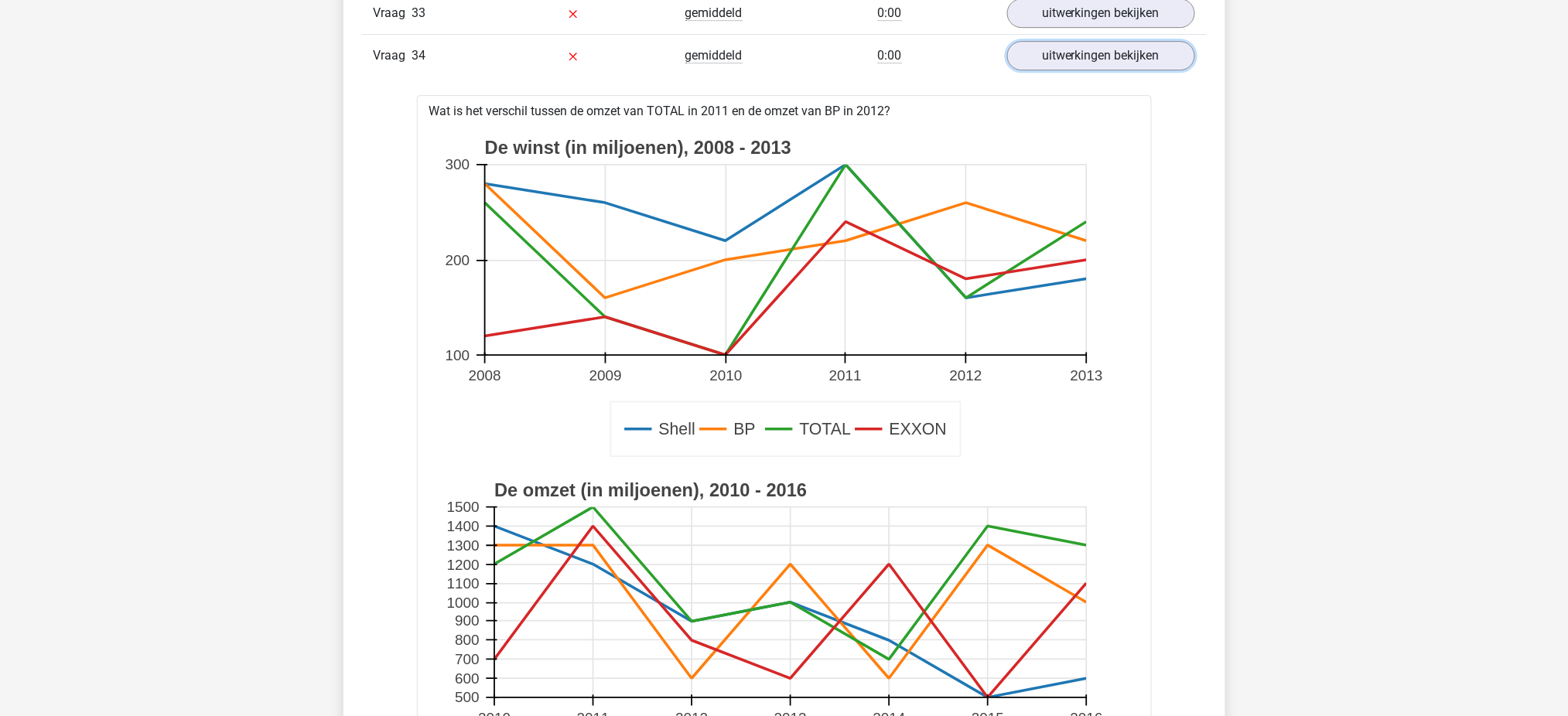 scroll, scrollTop: 3763, scrollLeft: 0, axis: vertical 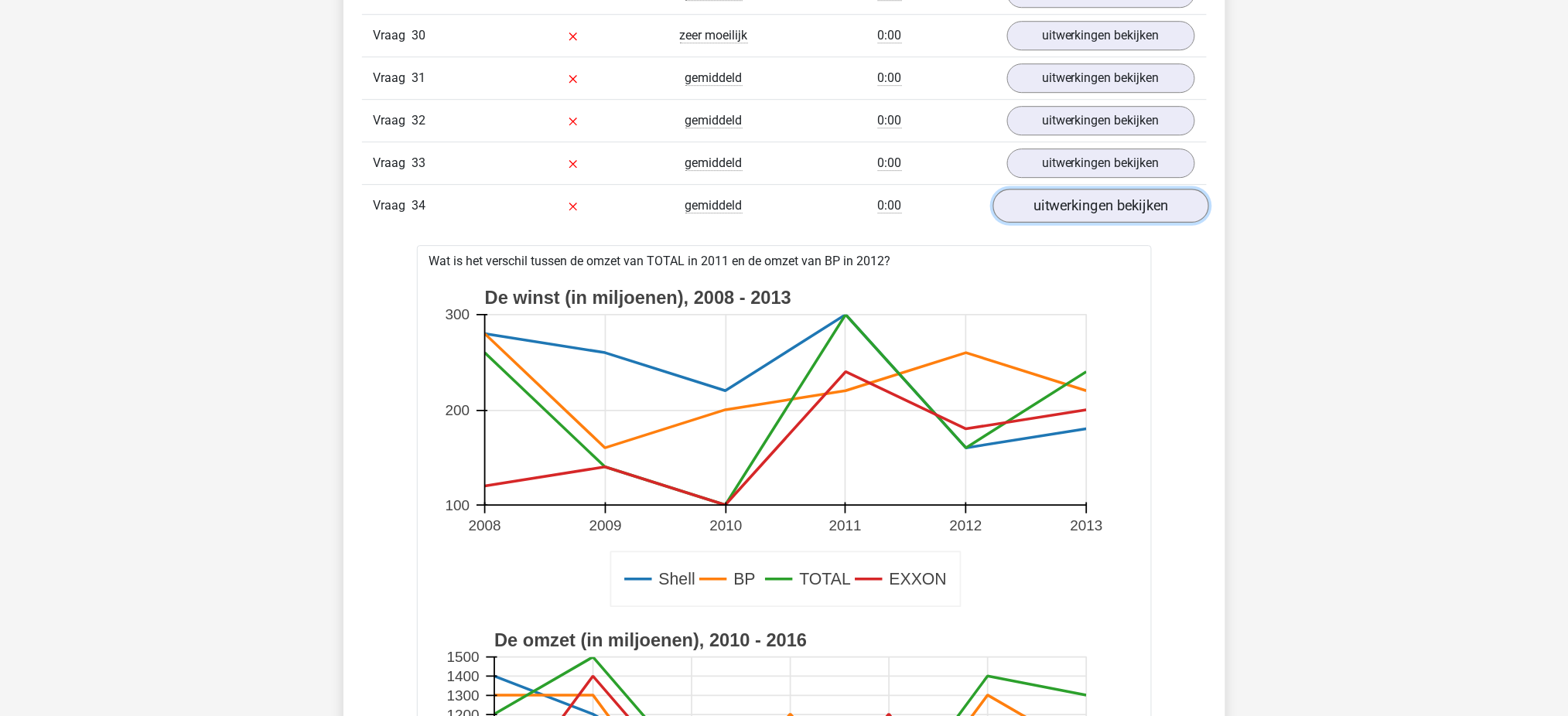 click on "uitwerkingen bekijken" at bounding box center [1100, 206] 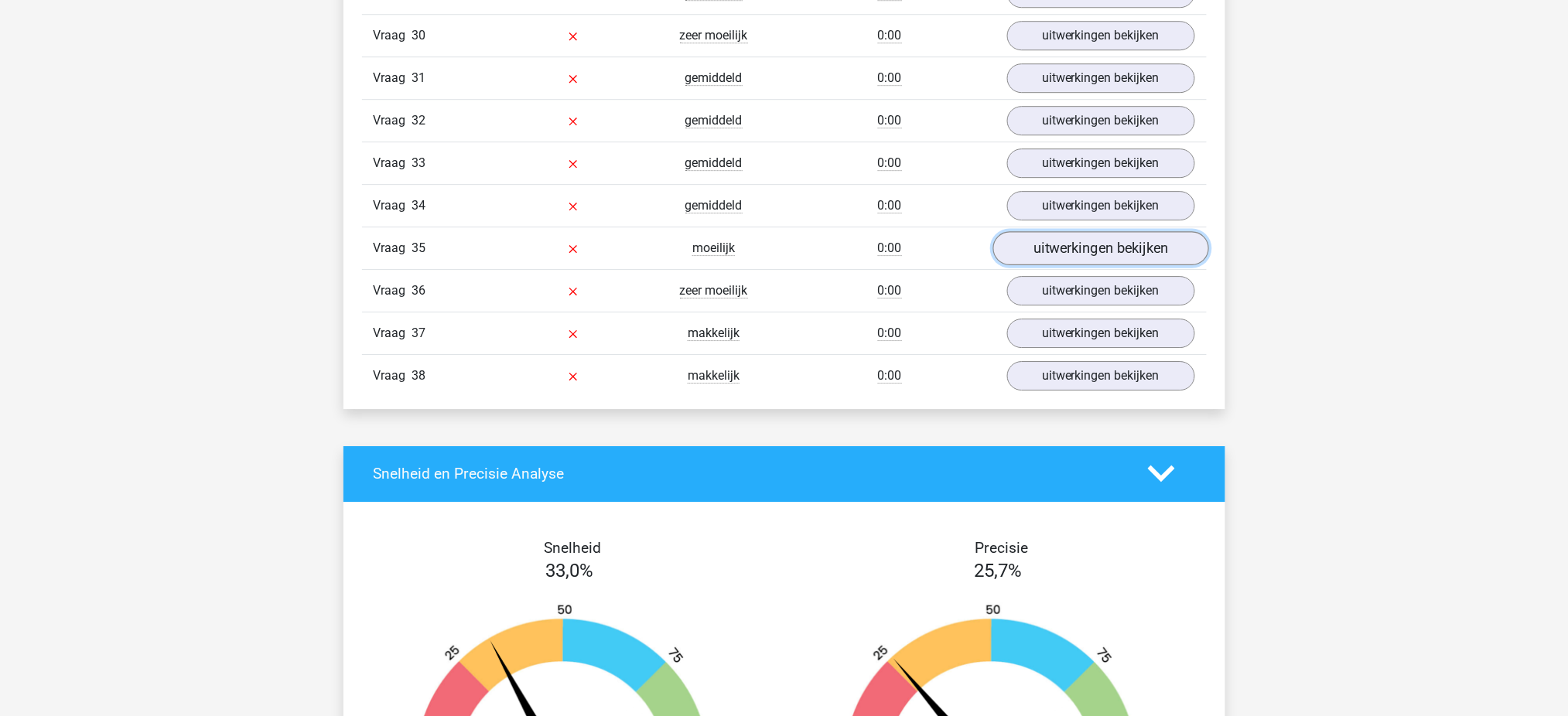click on "uitwerkingen bekijken" at bounding box center (1100, 248) 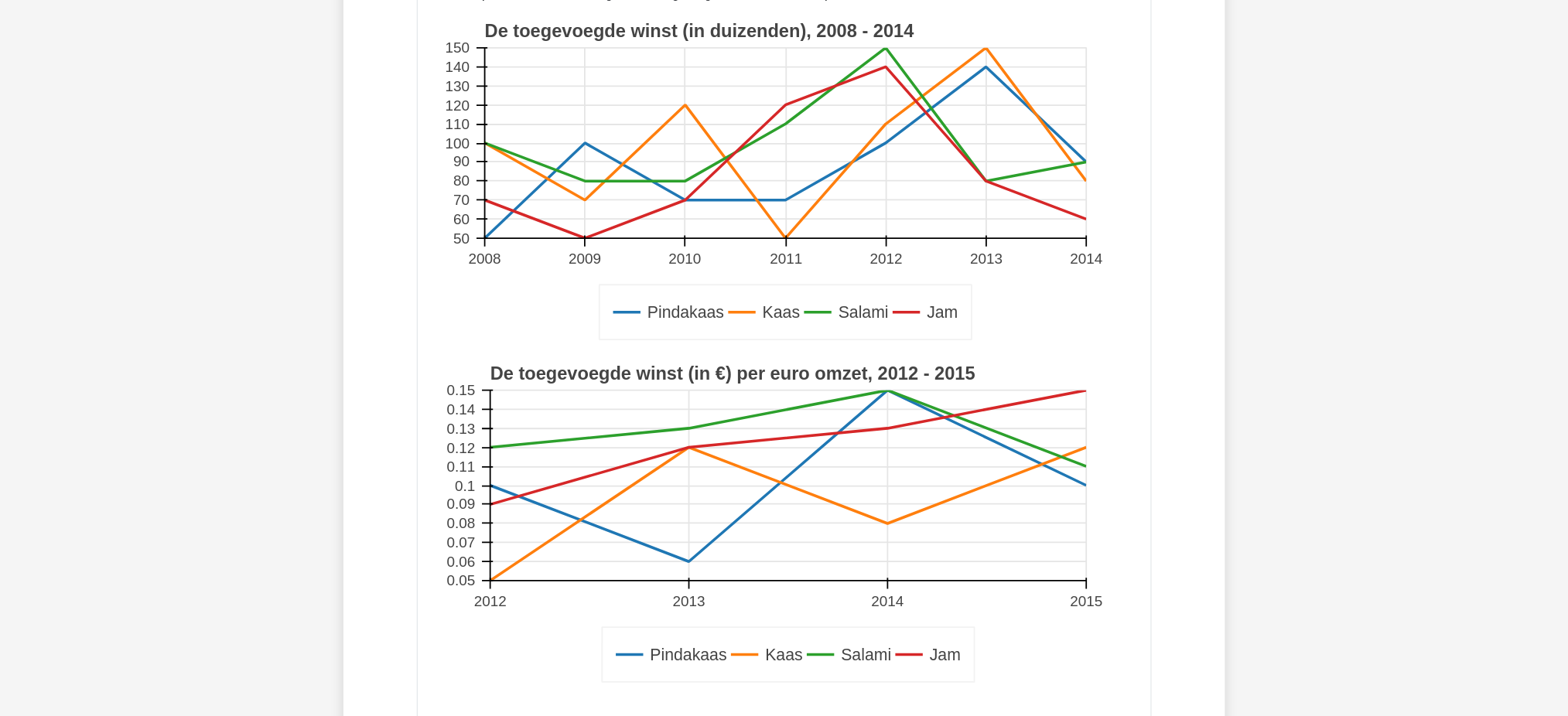 scroll, scrollTop: 3660, scrollLeft: 0, axis: vertical 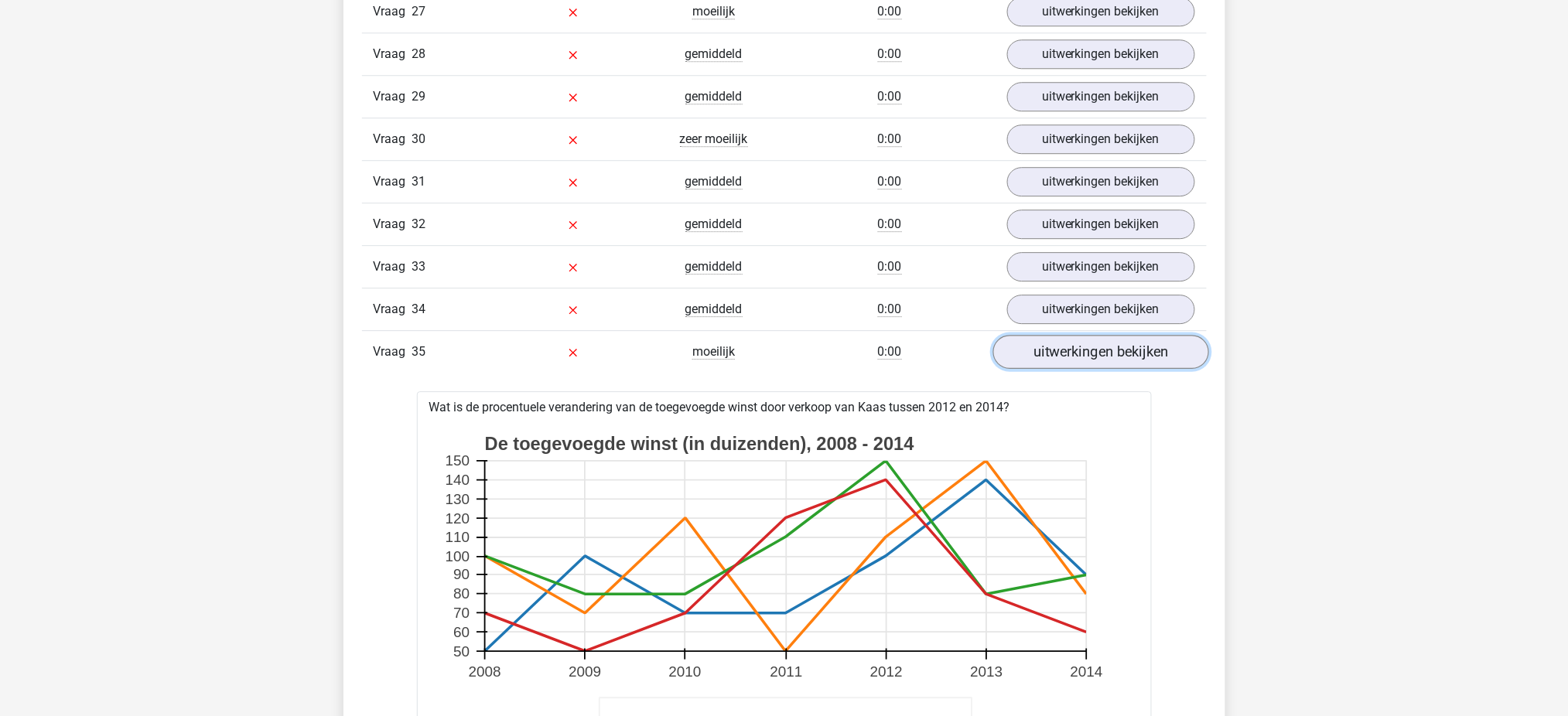 click on "uitwerkingen bekijken" at bounding box center [1100, 352] 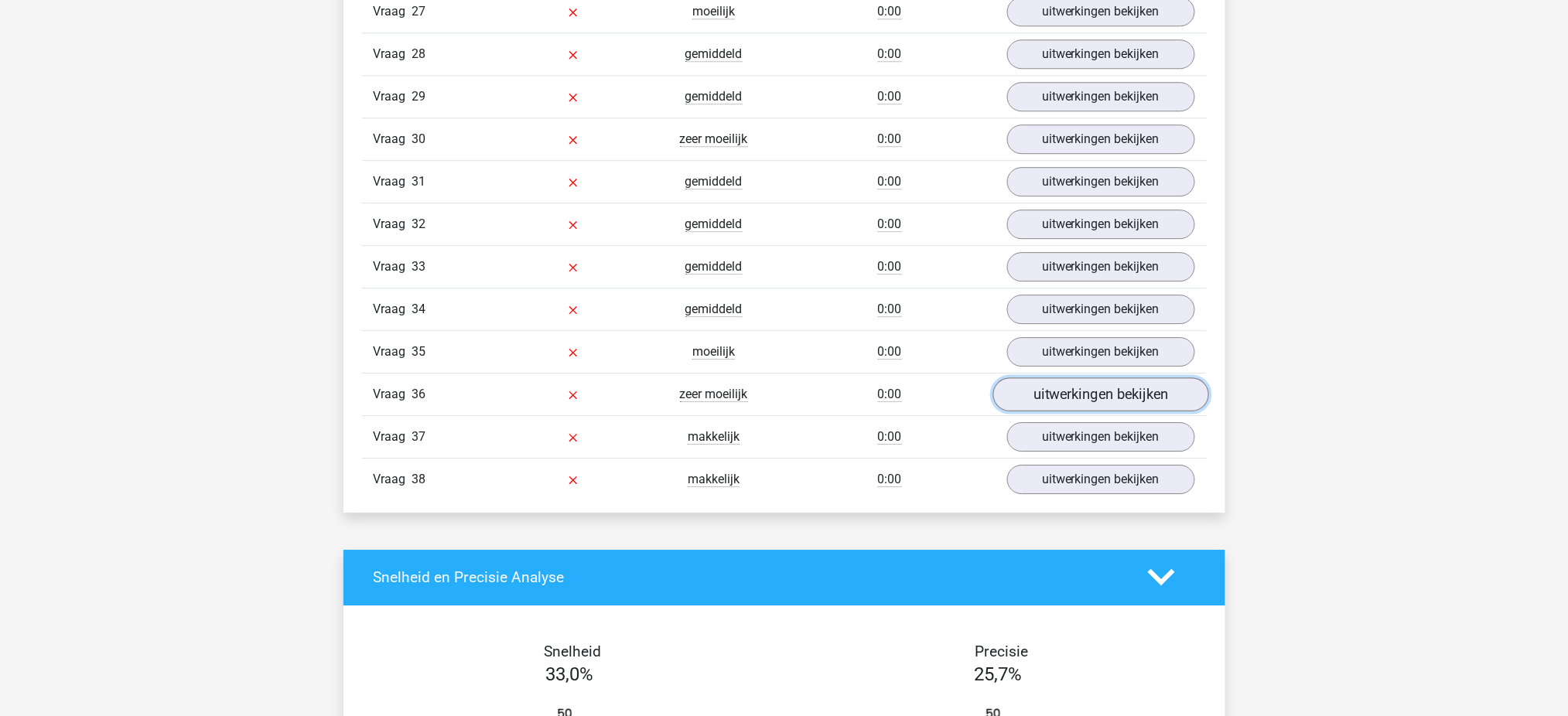 click on "uitwerkingen bekijken" at bounding box center (1100, 394) 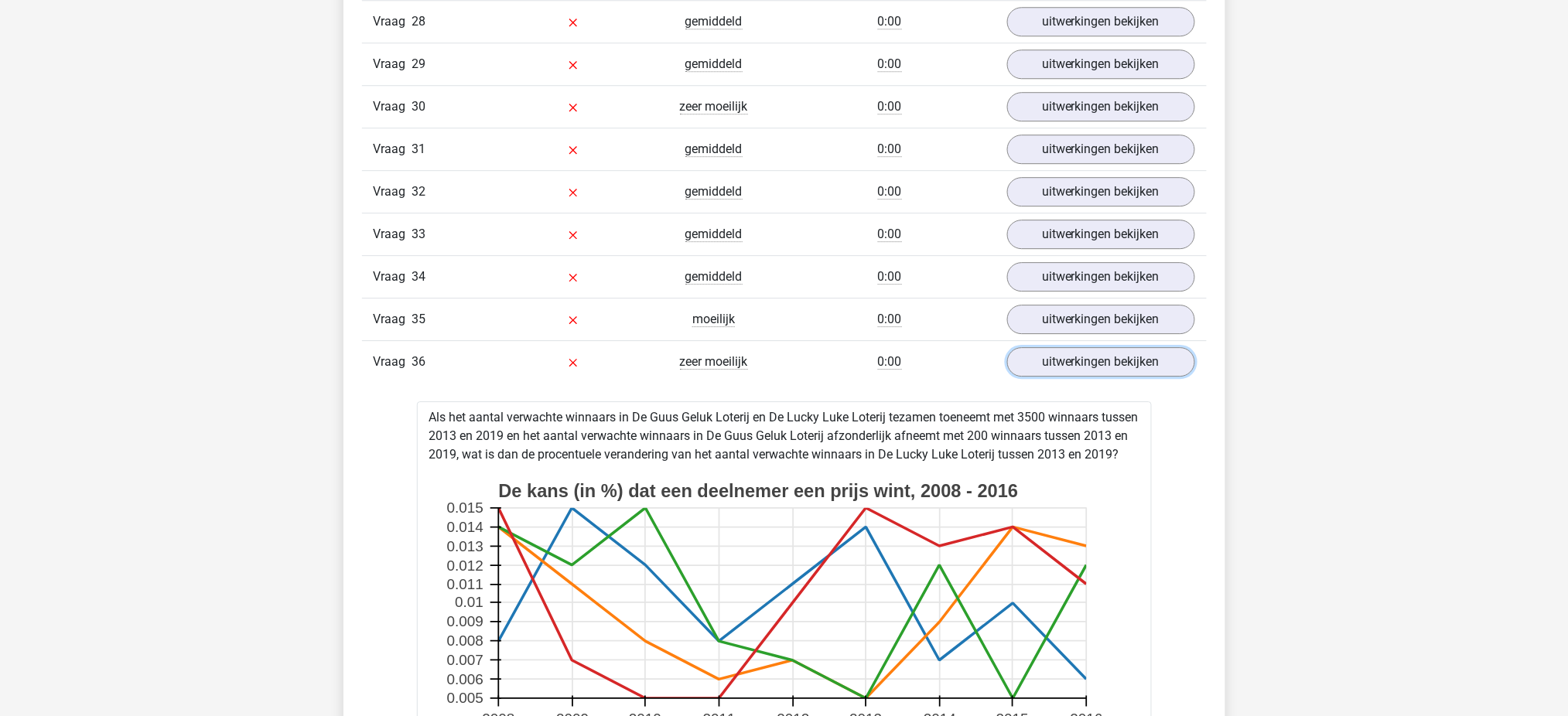 scroll, scrollTop: 3660, scrollLeft: 0, axis: vertical 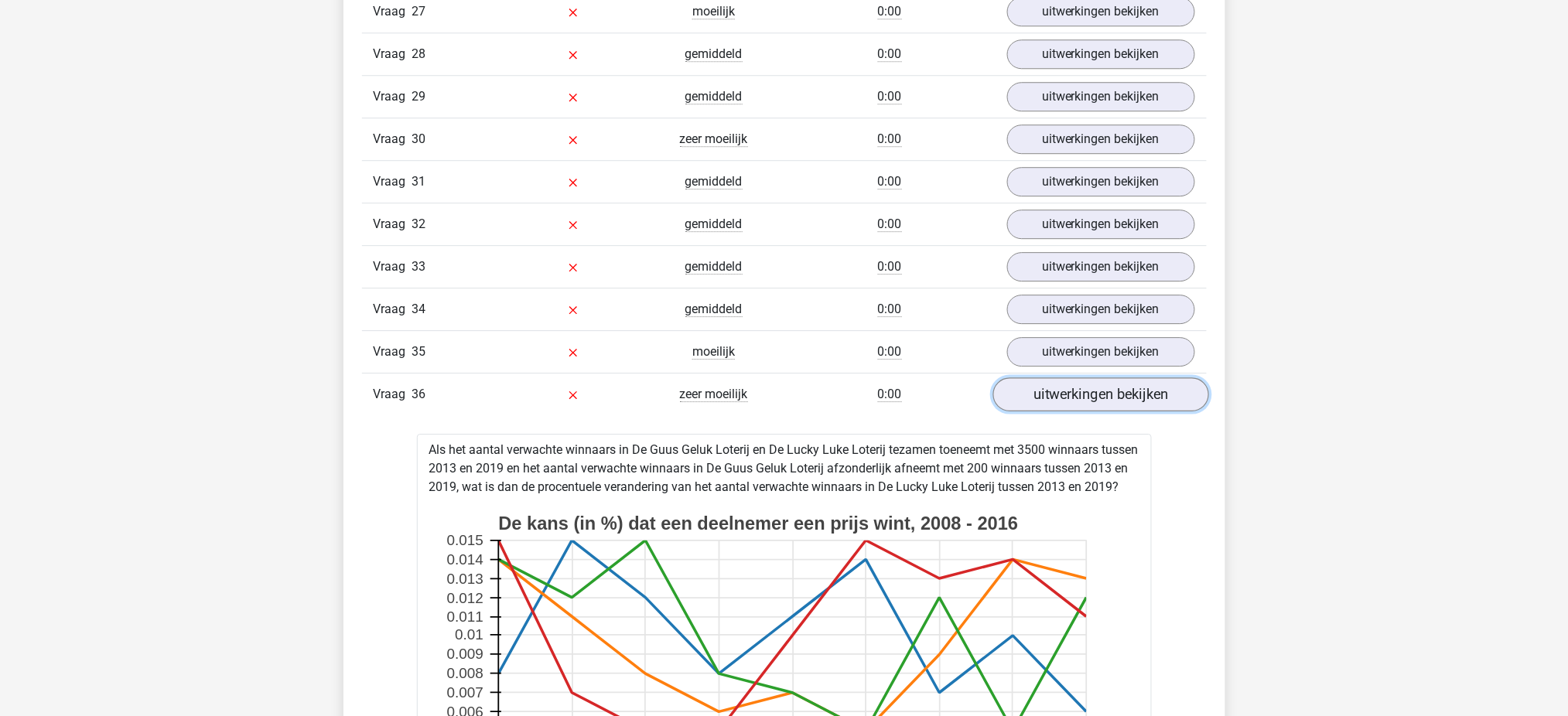 click on "uitwerkingen bekijken" at bounding box center [1100, 394] 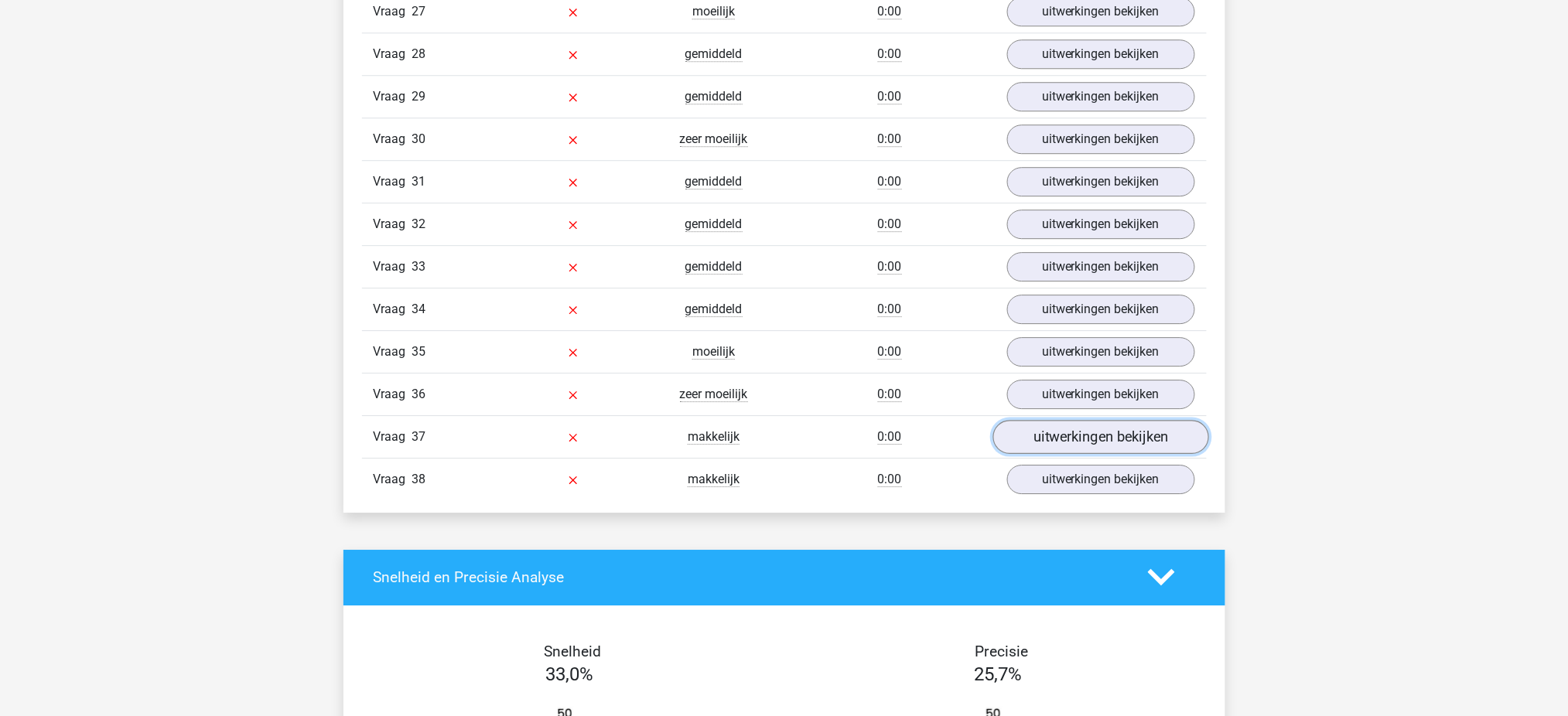 click on "uitwerkingen bekijken" at bounding box center [1100, 437] 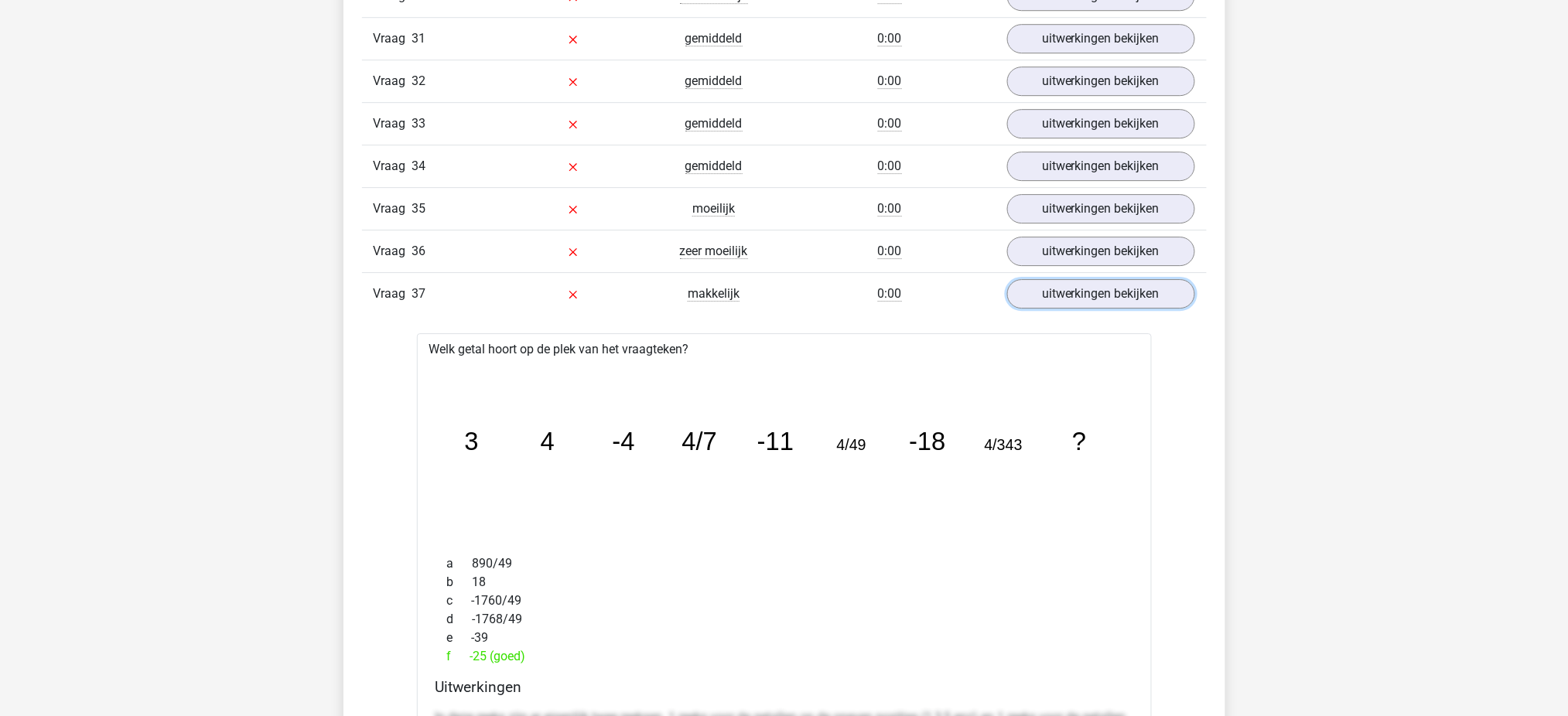 scroll, scrollTop: 3969, scrollLeft: 0, axis: vertical 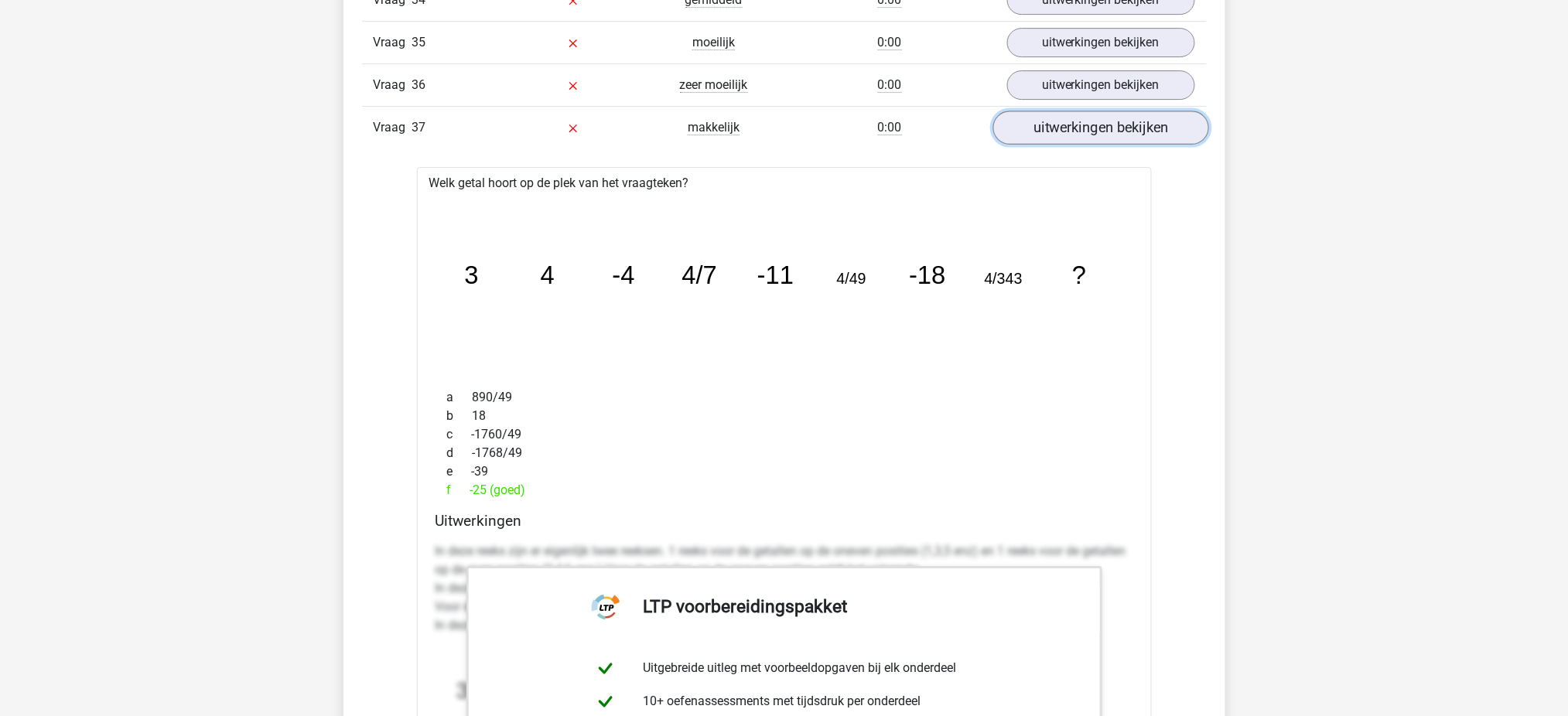 click on "uitwerkingen bekijken" at bounding box center (1100, 128) 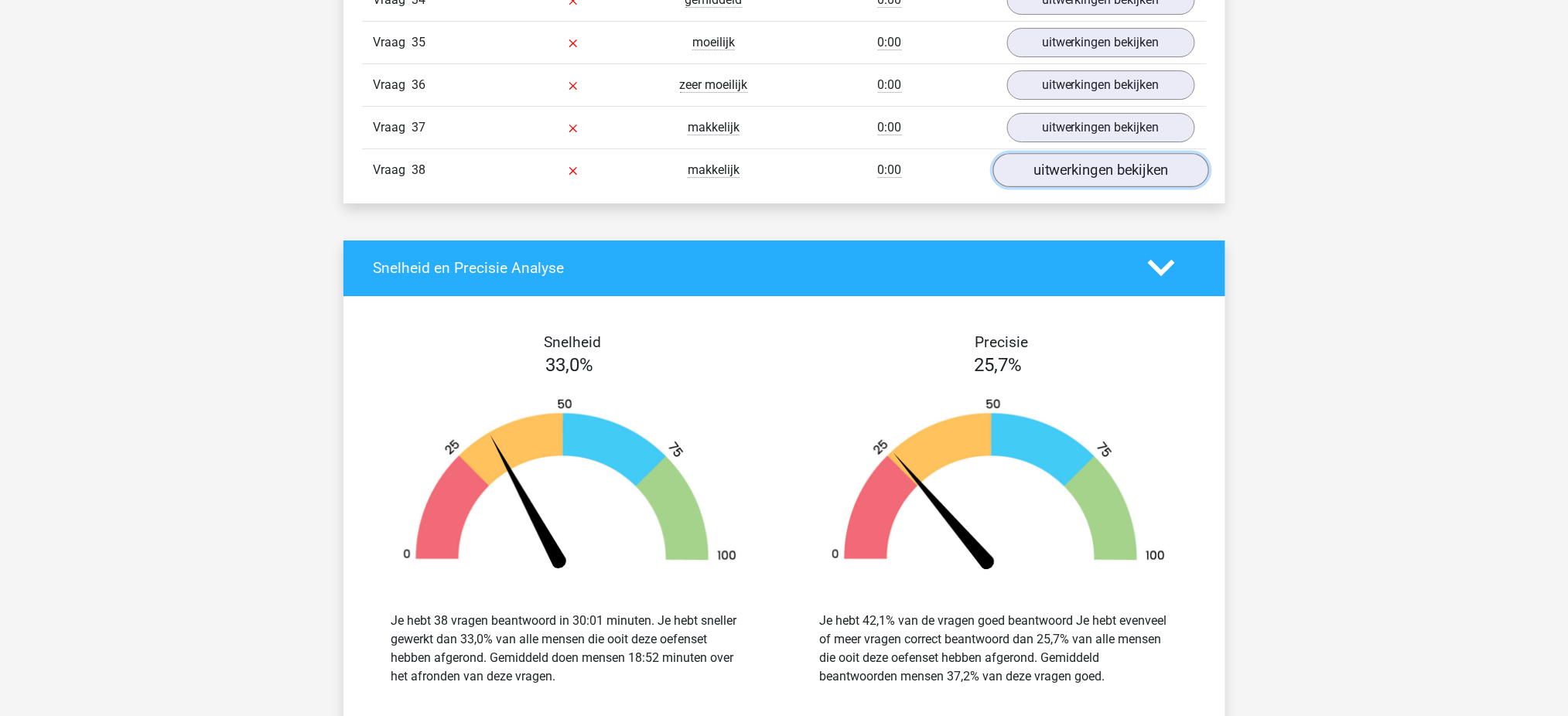 click on "uitwerkingen bekijken" at bounding box center (1100, 170) 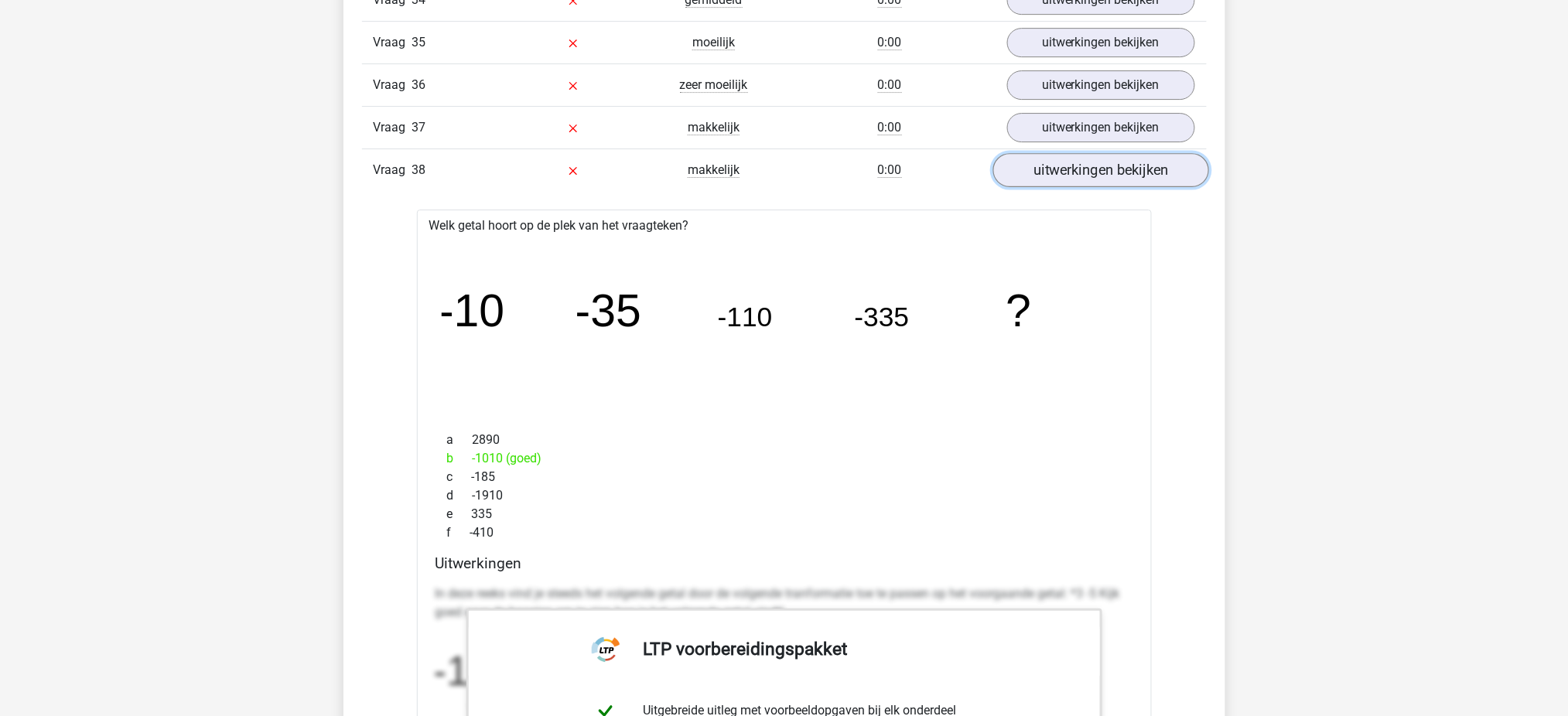 click on "uitwerkingen bekijken" at bounding box center (1100, 170) 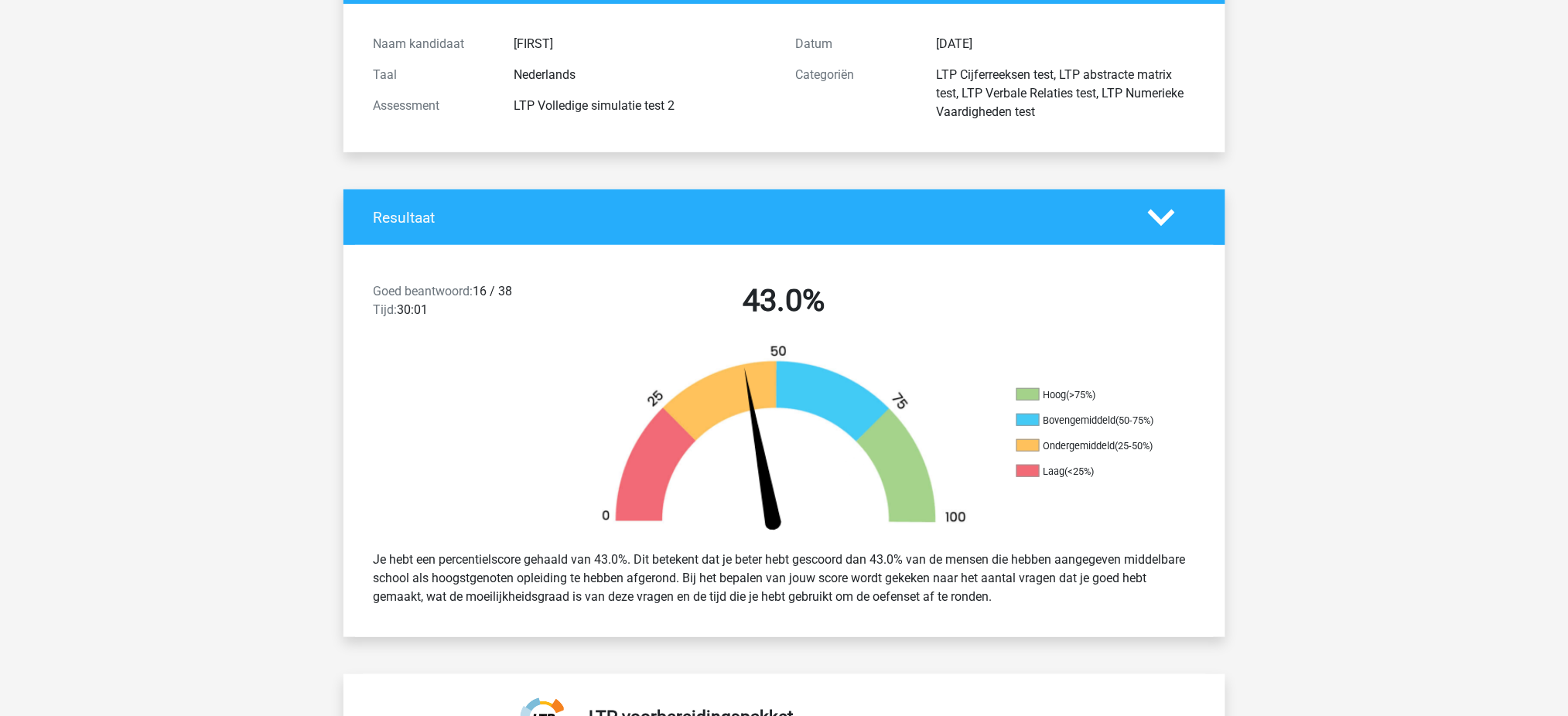 scroll, scrollTop: 0, scrollLeft: 0, axis: both 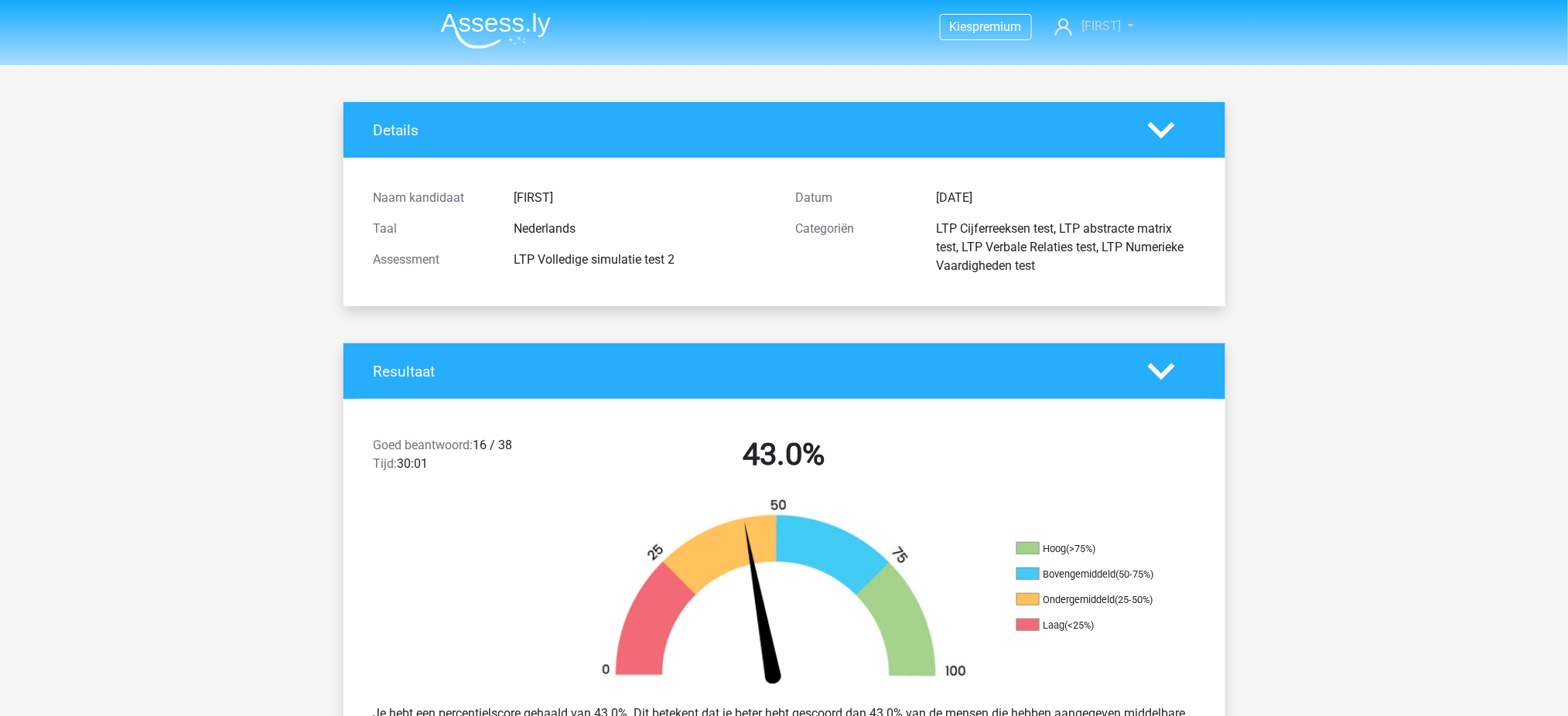 click on "[FIRST]" at bounding box center (1101, 26) 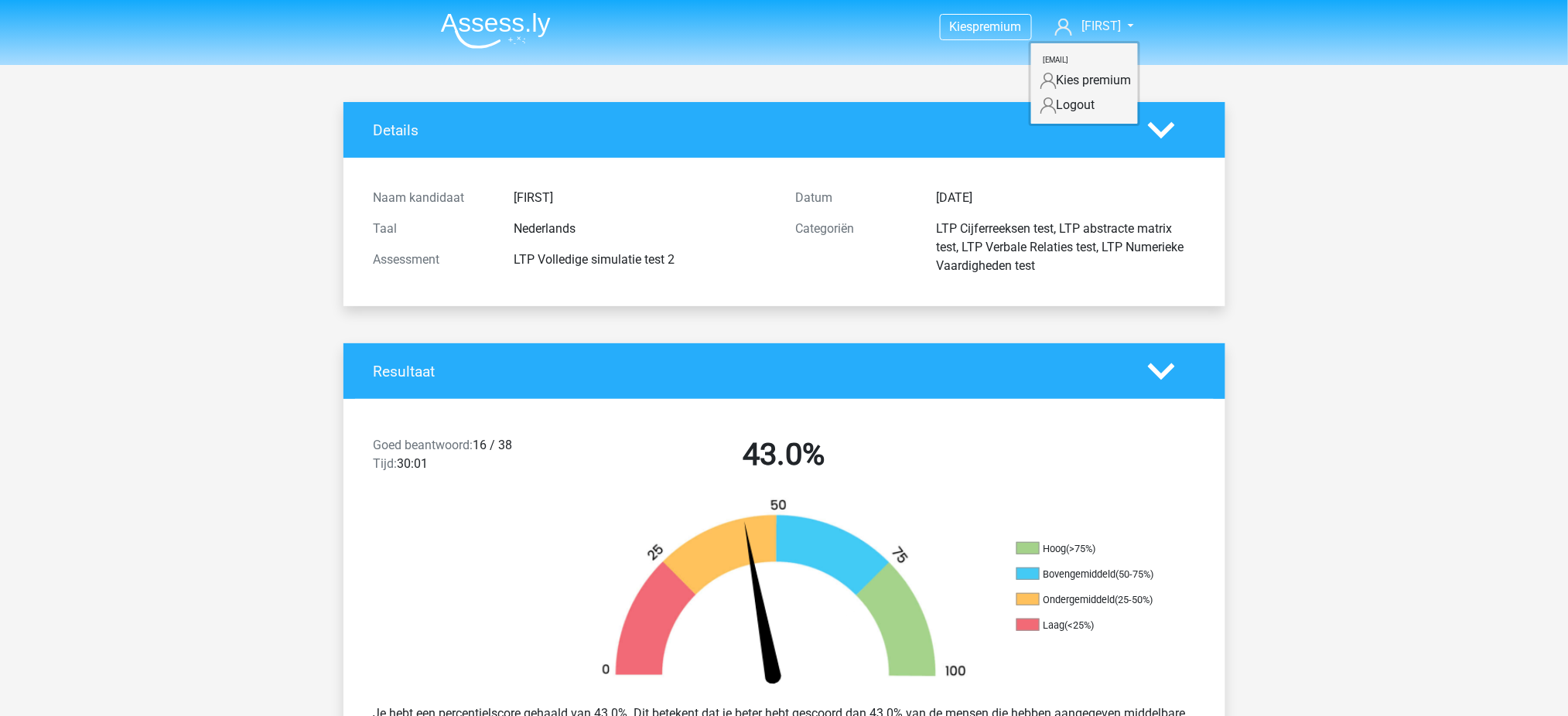 click on "Logout" at bounding box center (1085, 105) 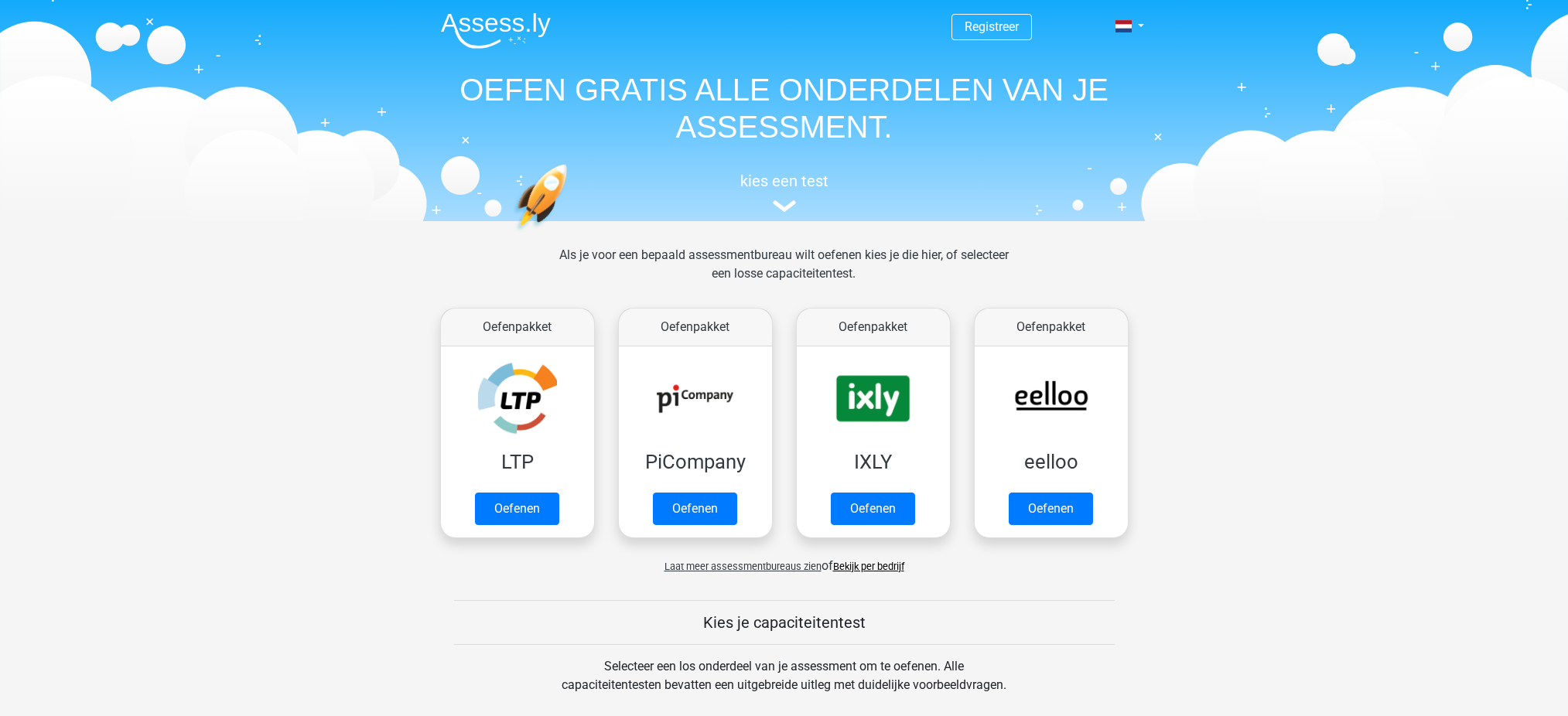 scroll, scrollTop: 0, scrollLeft: 0, axis: both 